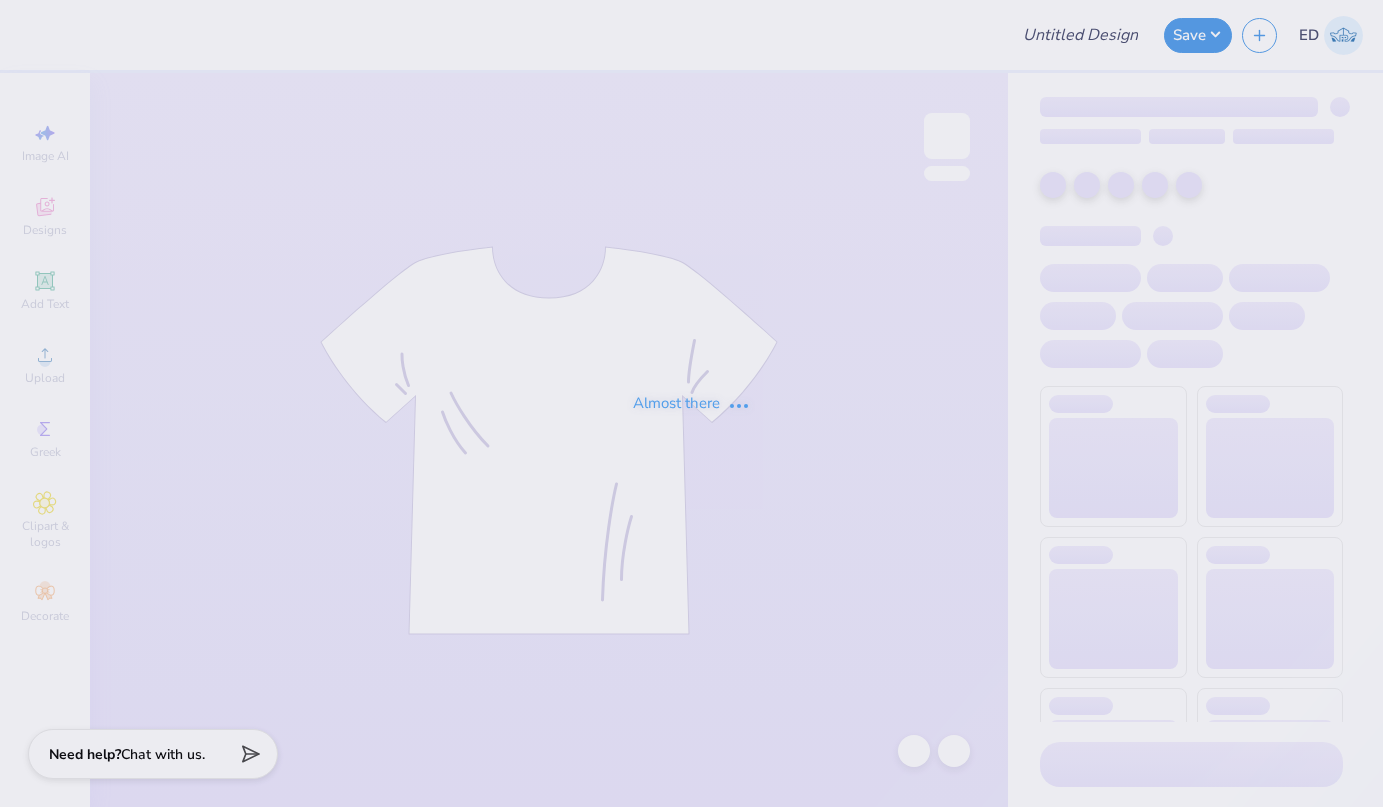 type on "KA formal" 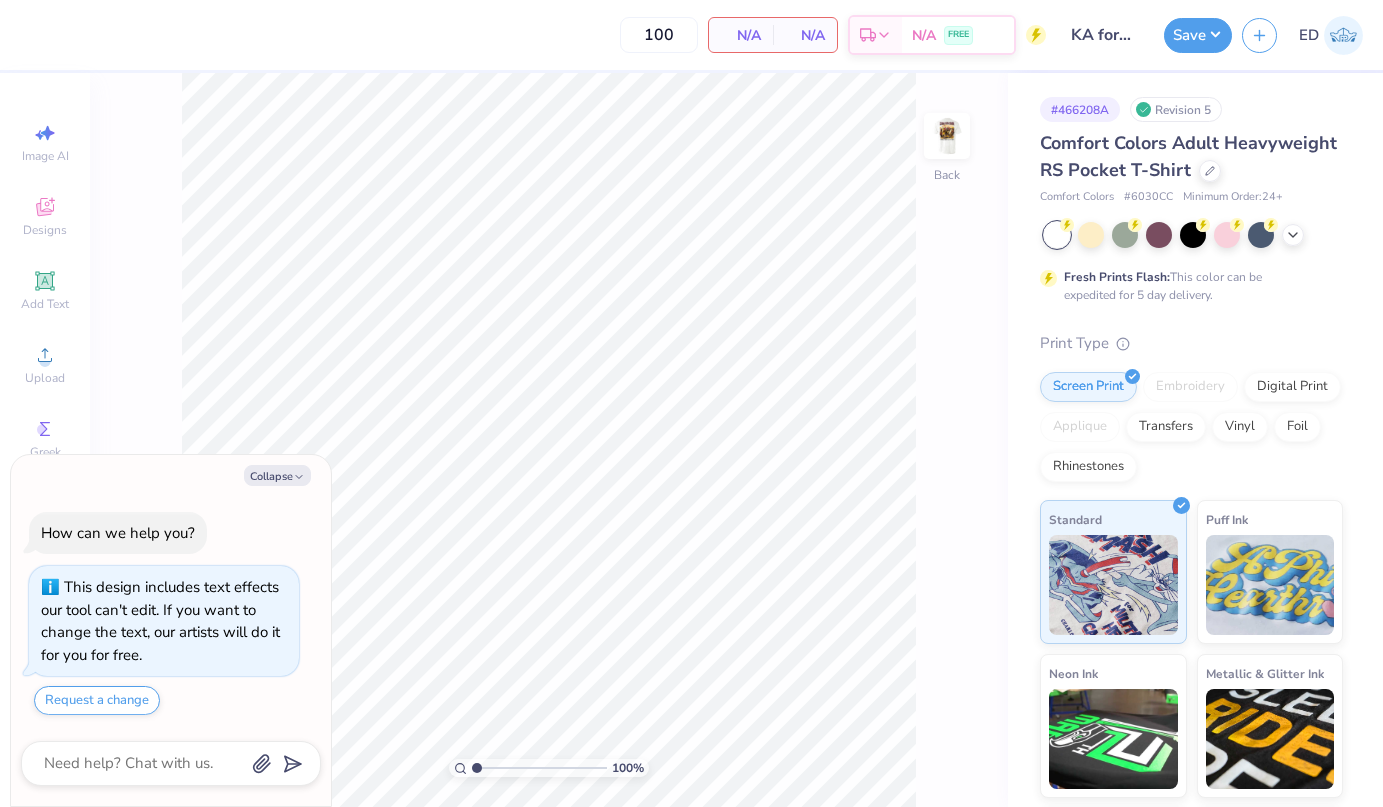 type on "x" 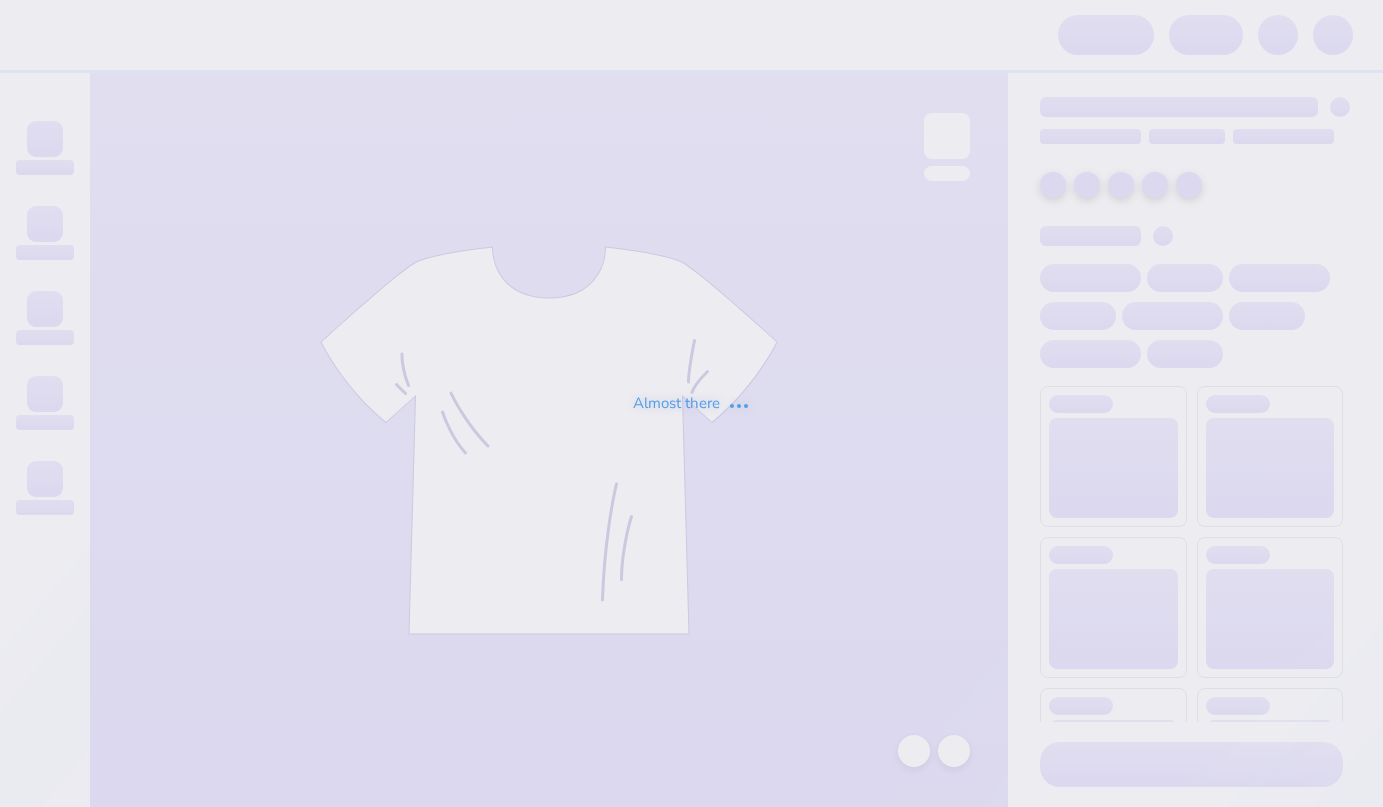 scroll, scrollTop: 0, scrollLeft: 0, axis: both 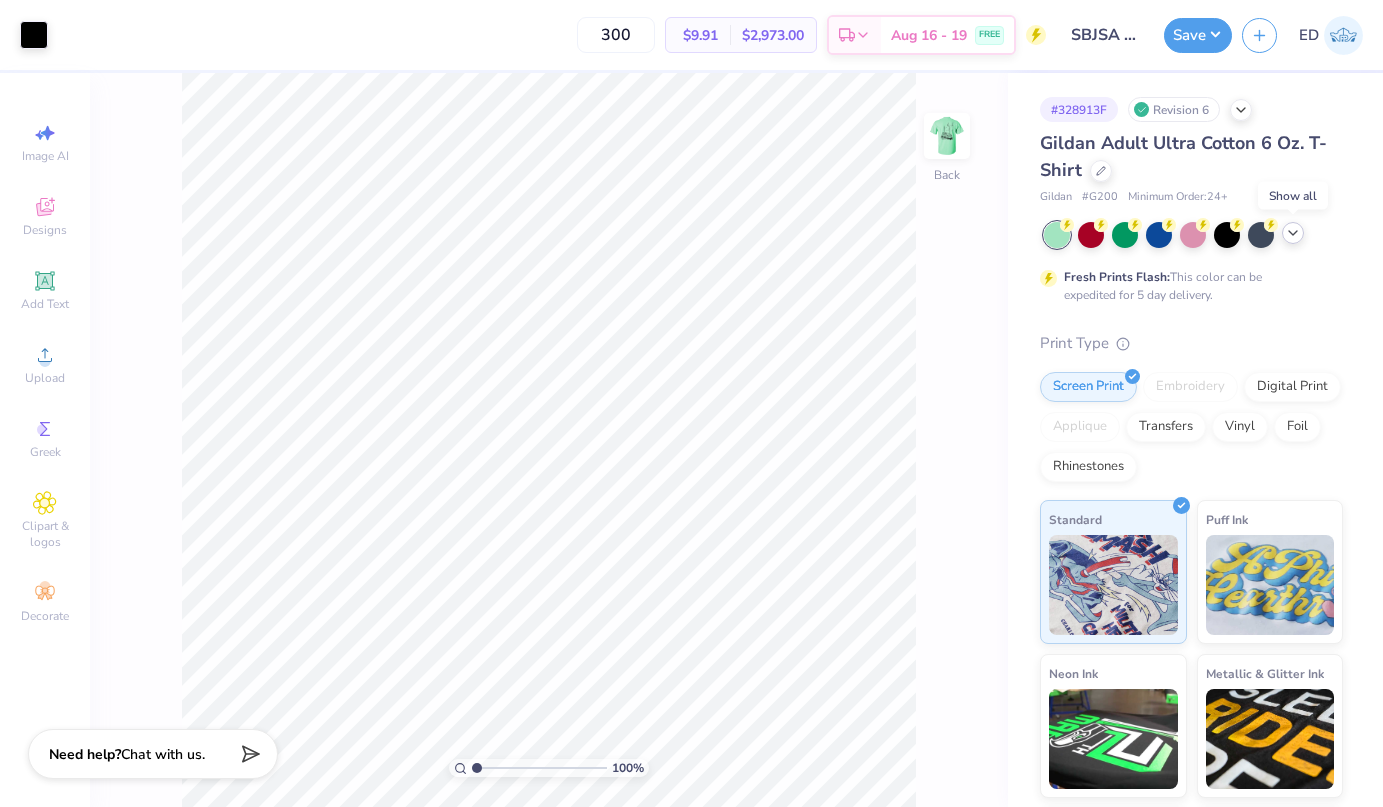 click 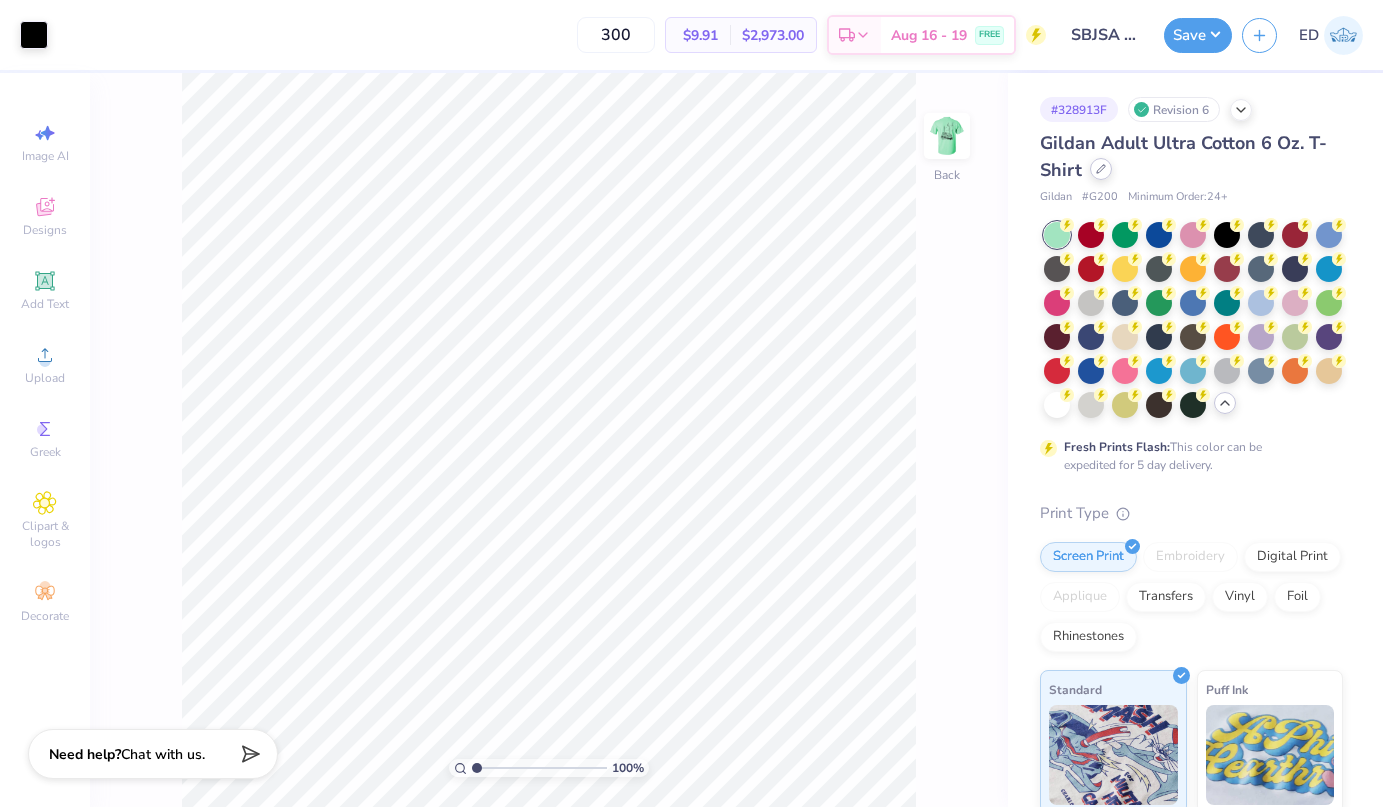 click 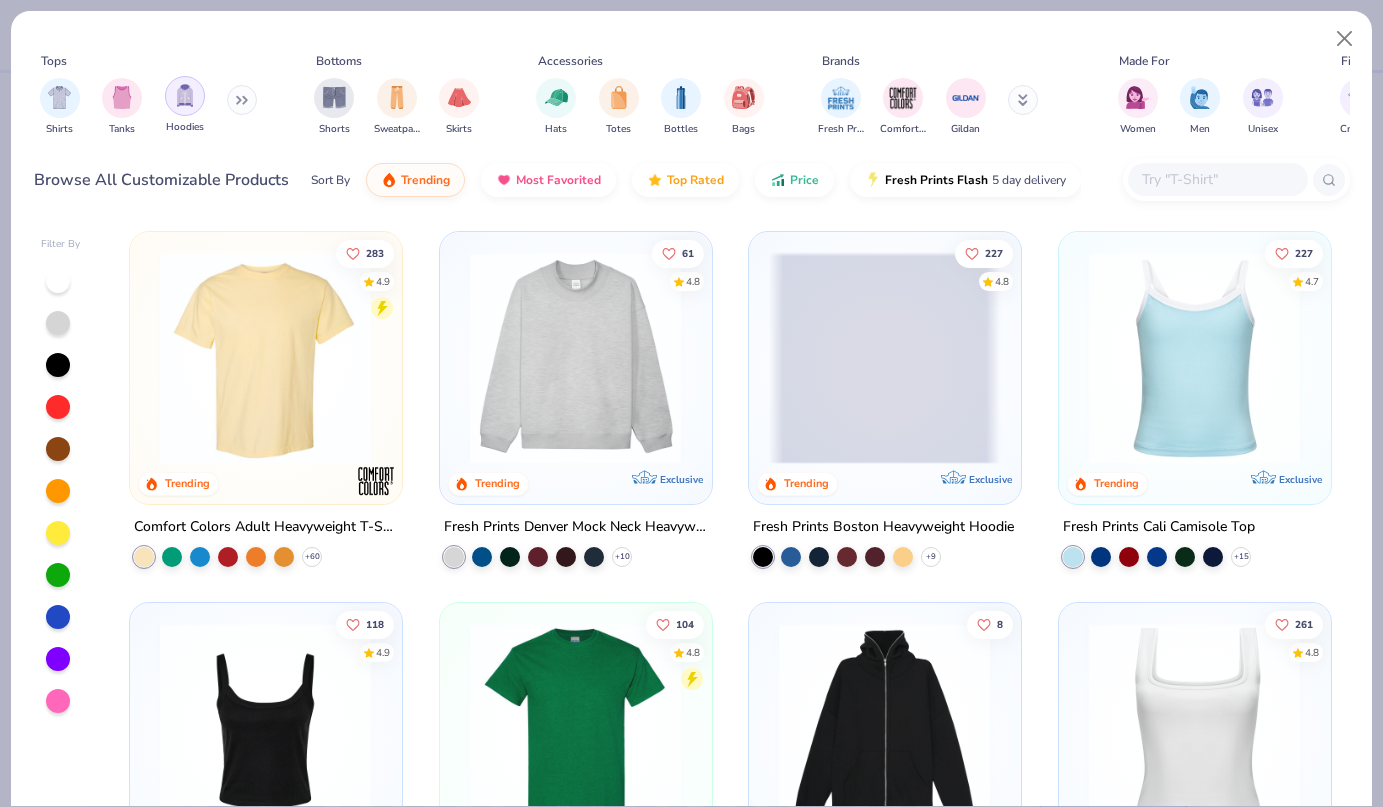 click at bounding box center [185, 95] 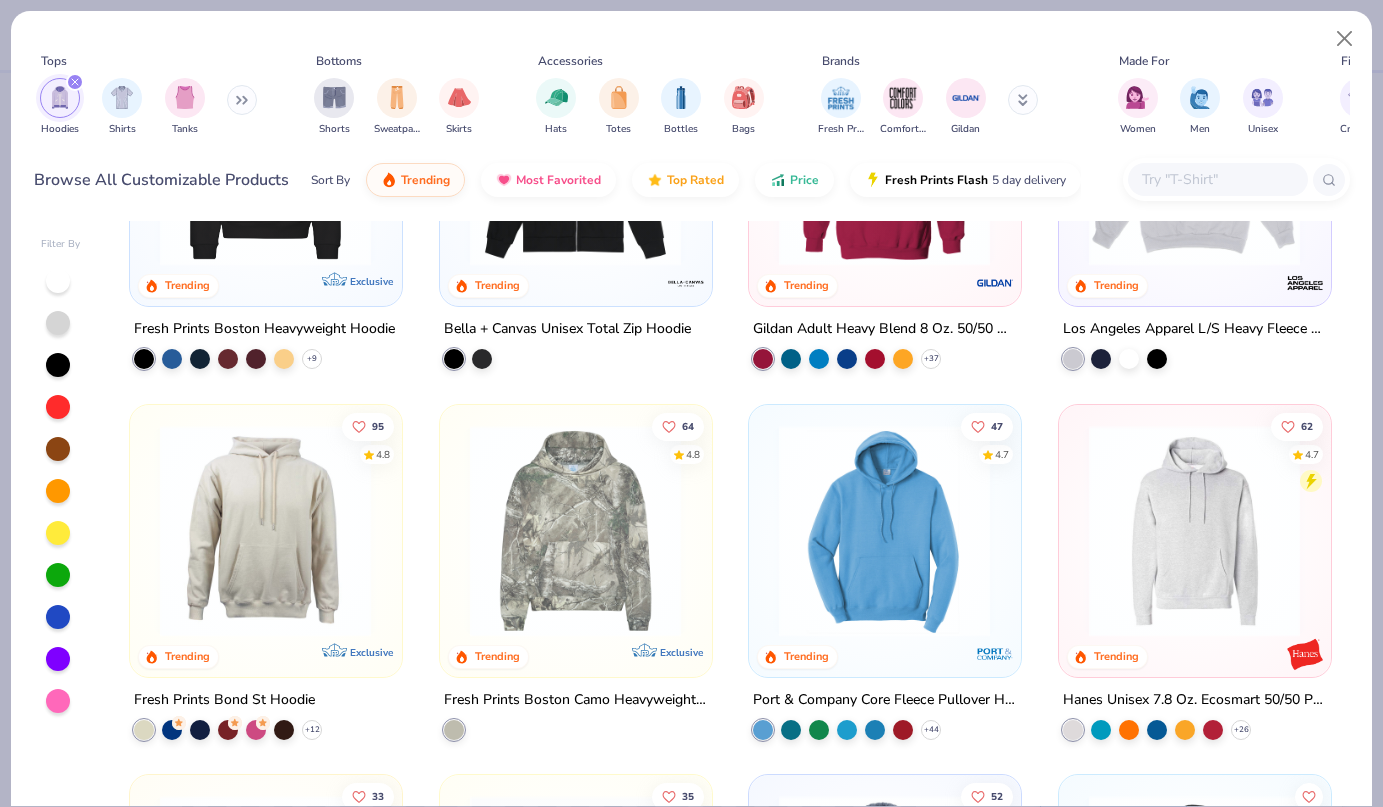 scroll, scrollTop: 205, scrollLeft: 0, axis: vertical 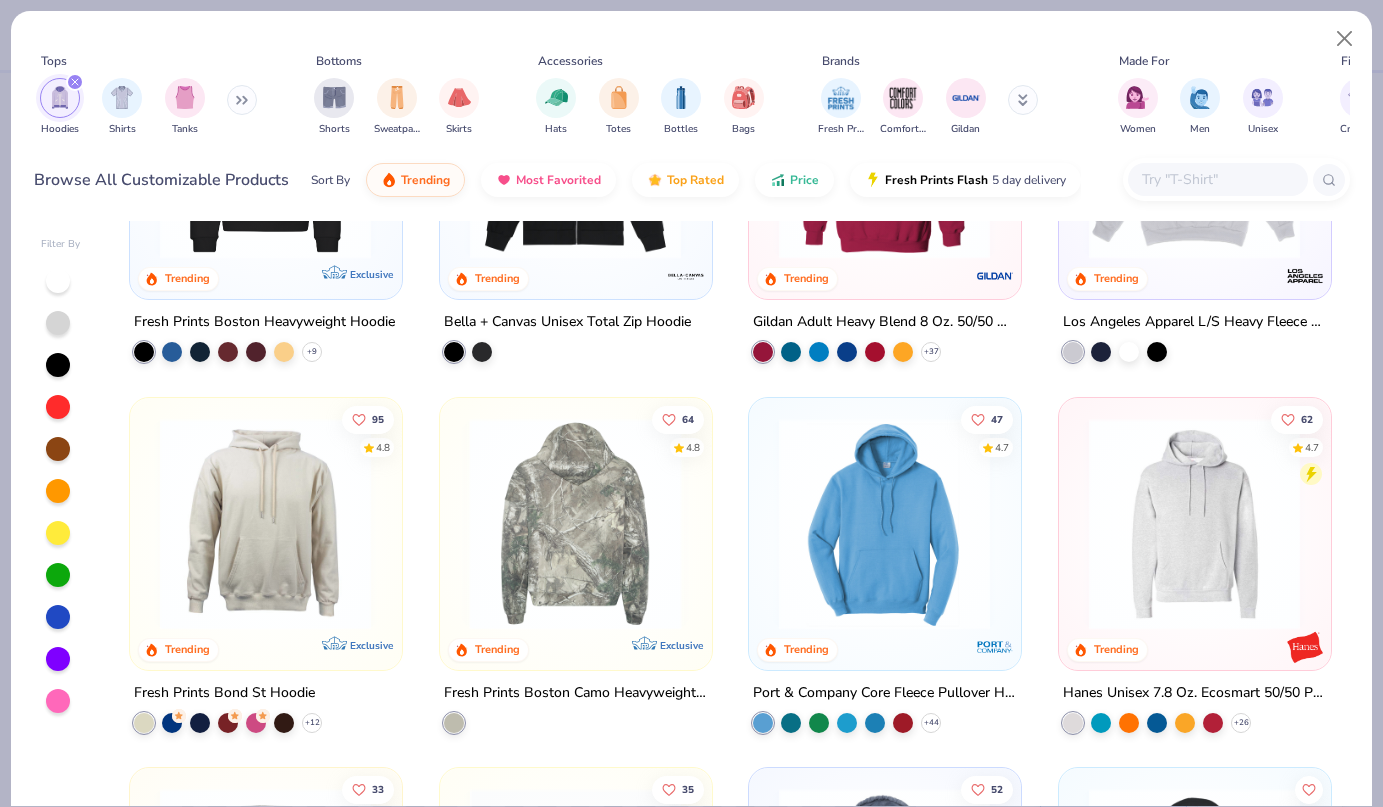 click at bounding box center [575, 523] 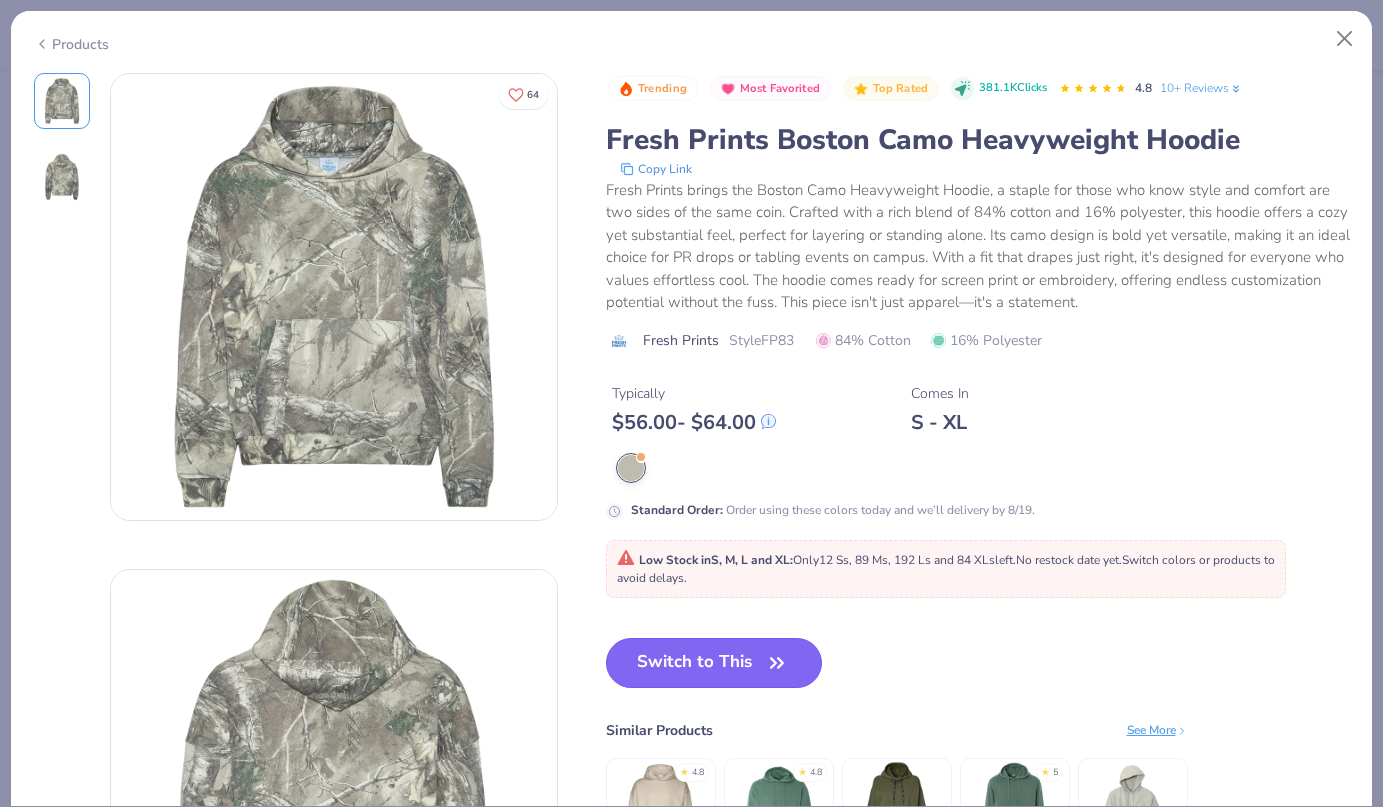 click on "Switch to This" at bounding box center (714, 663) 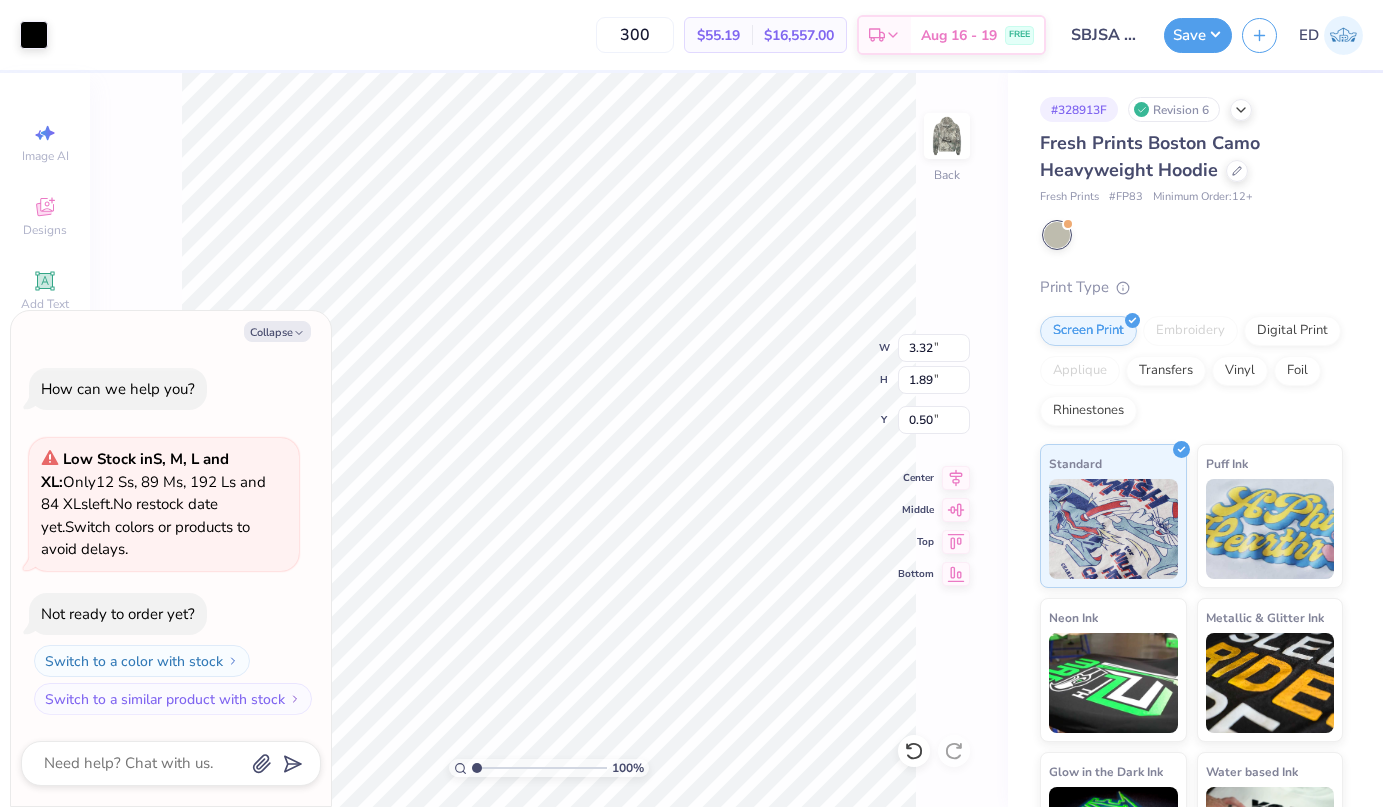 type on "x" 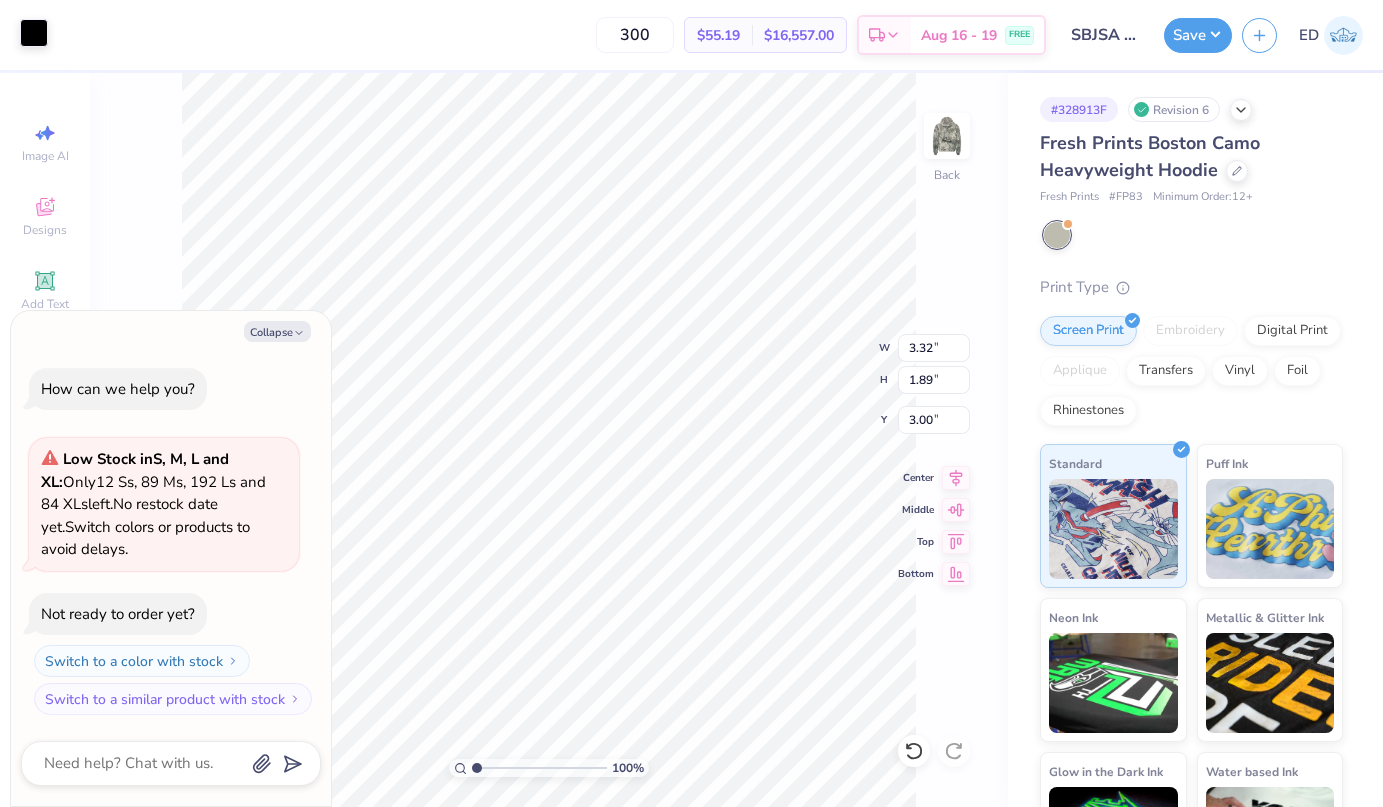 click at bounding box center [34, 33] 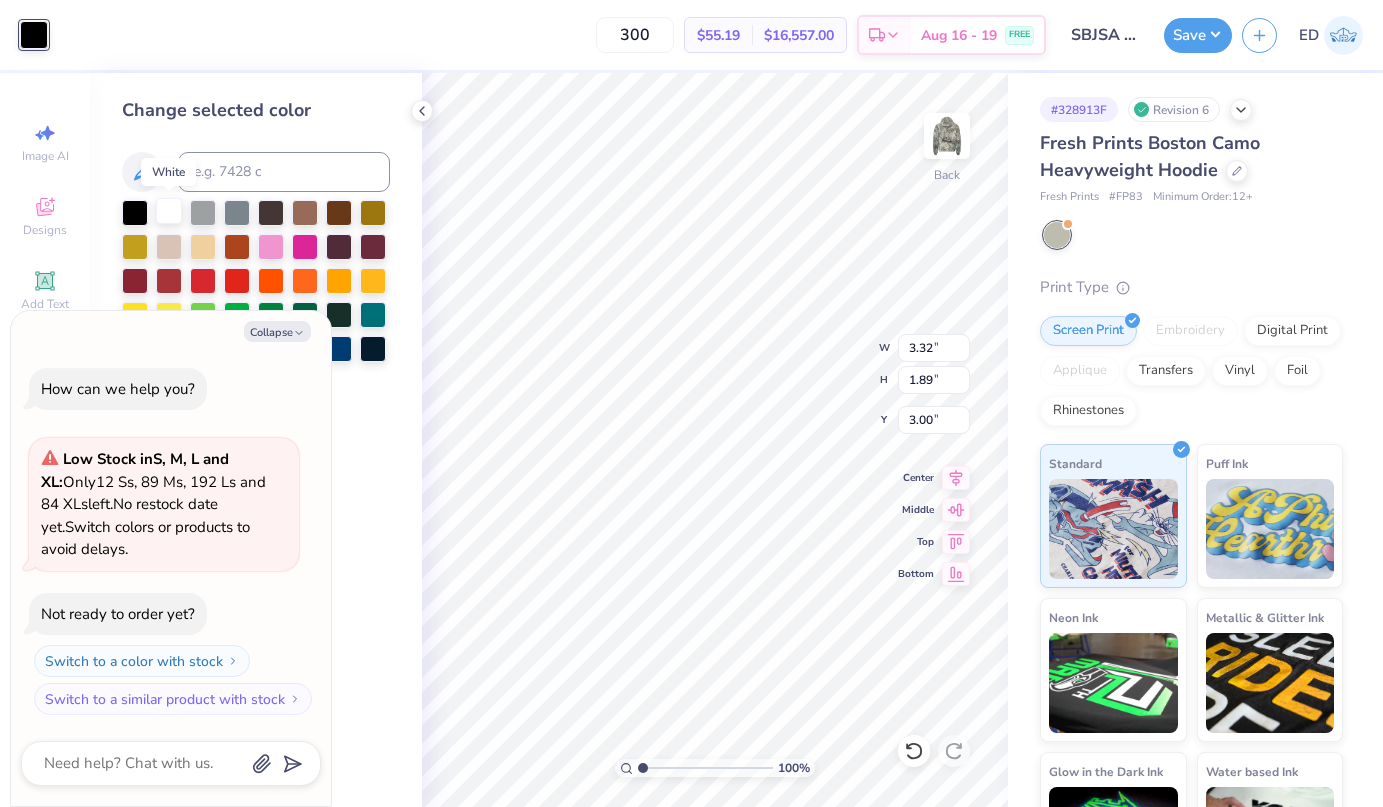 click at bounding box center [169, 211] 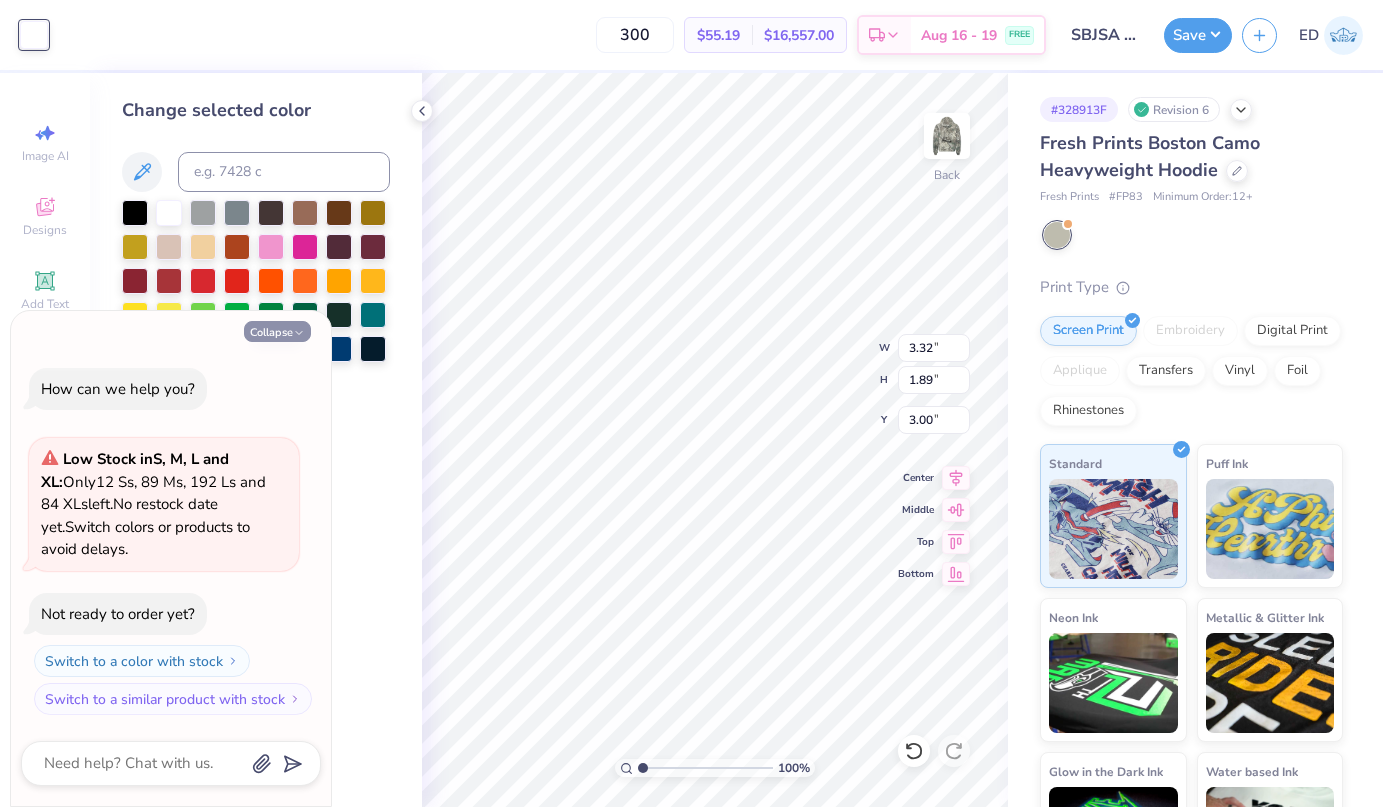 click on "Collapse" at bounding box center [277, 331] 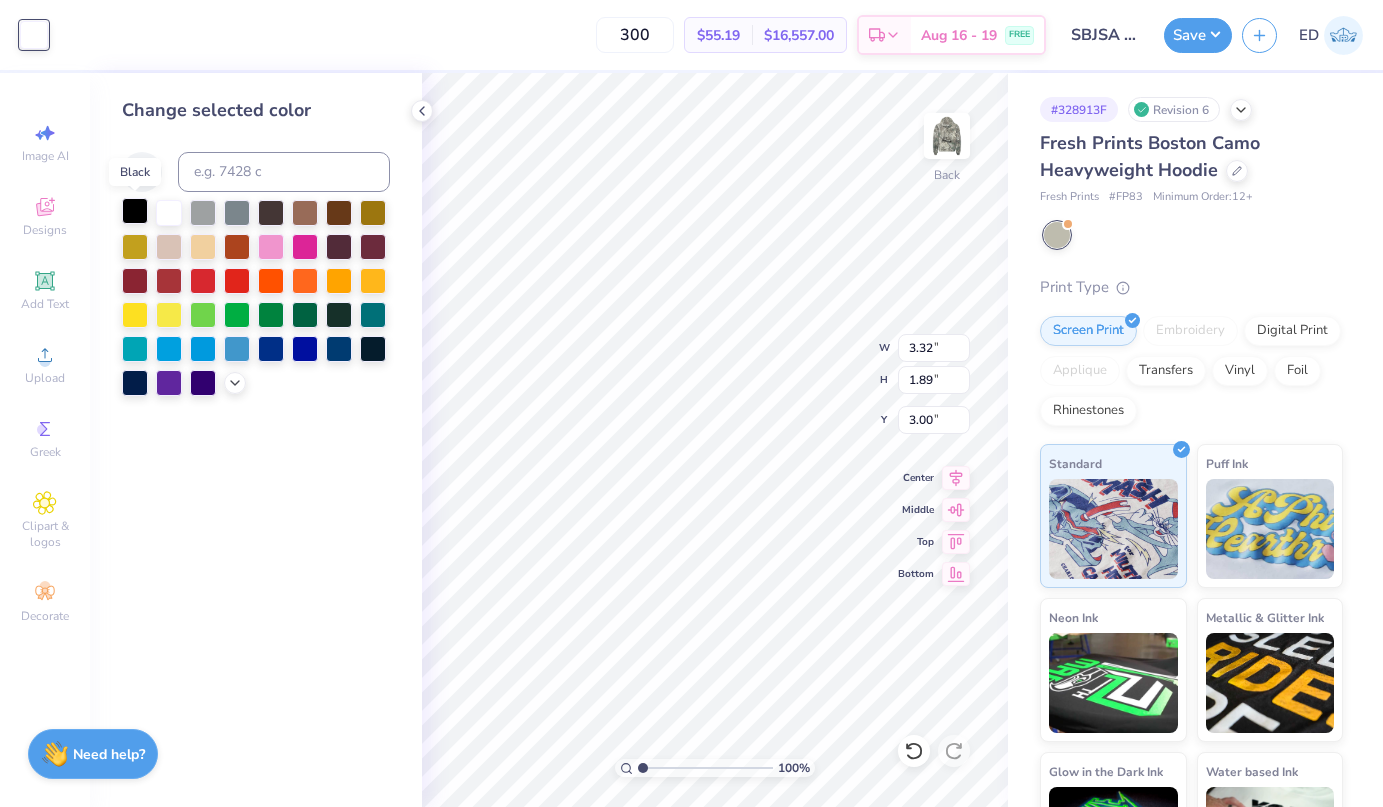 click at bounding box center [135, 211] 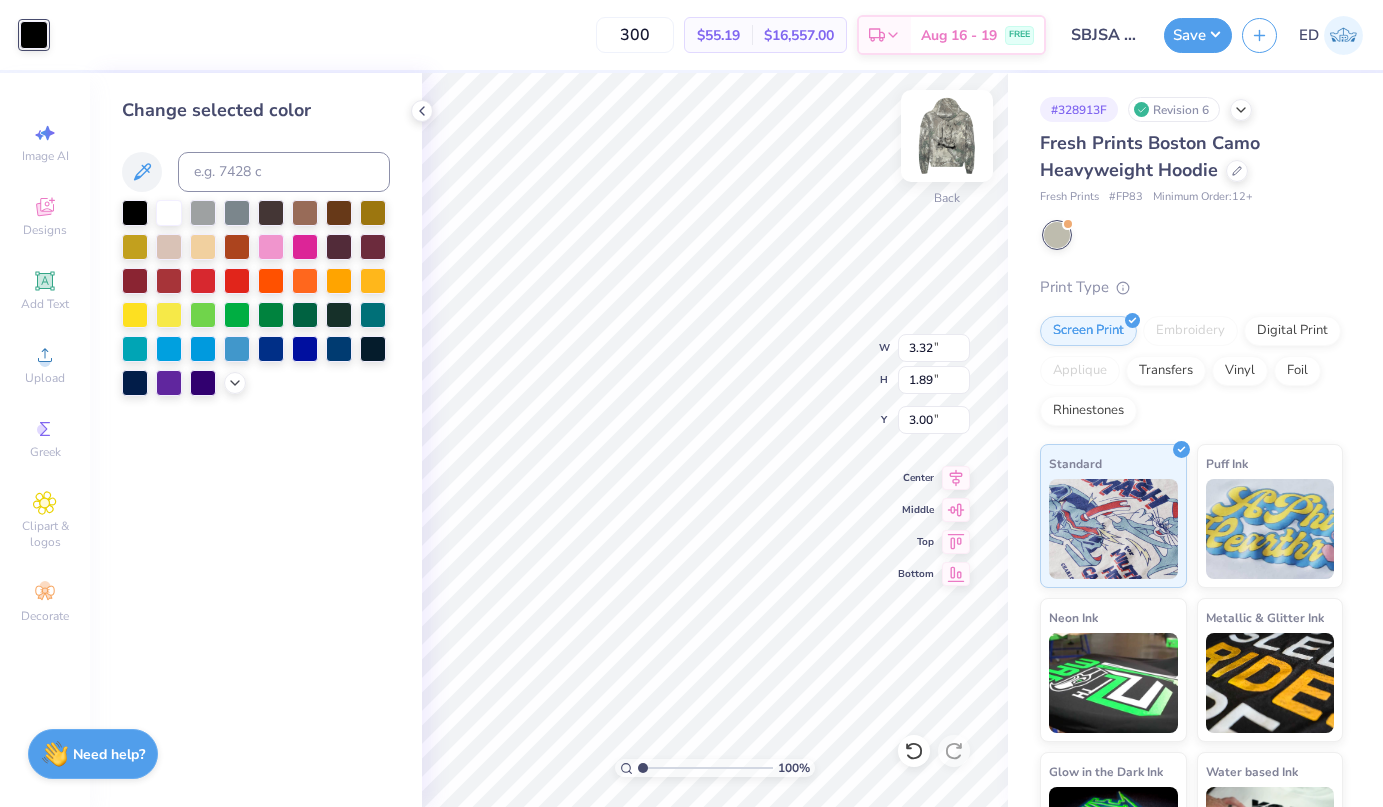 click at bounding box center (947, 136) 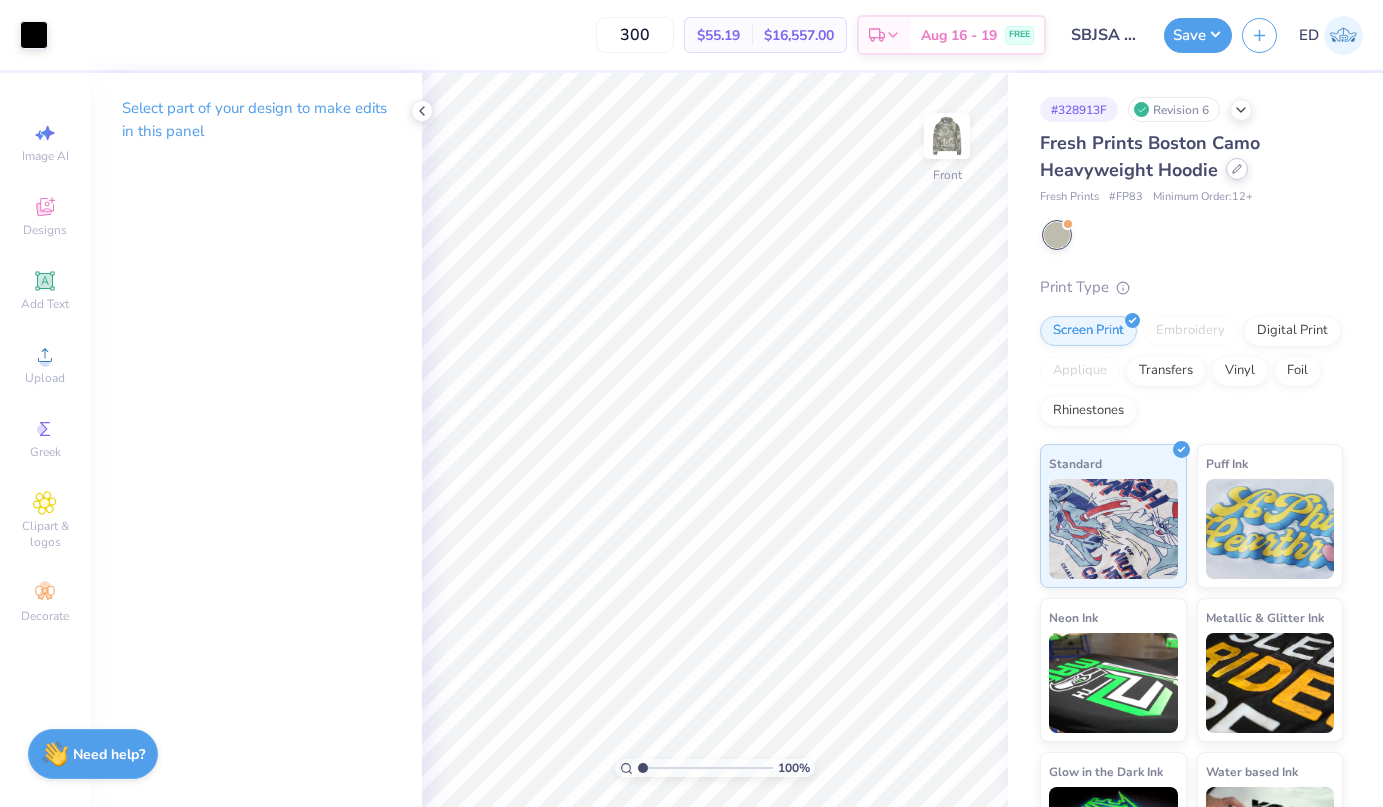 click at bounding box center (1237, 169) 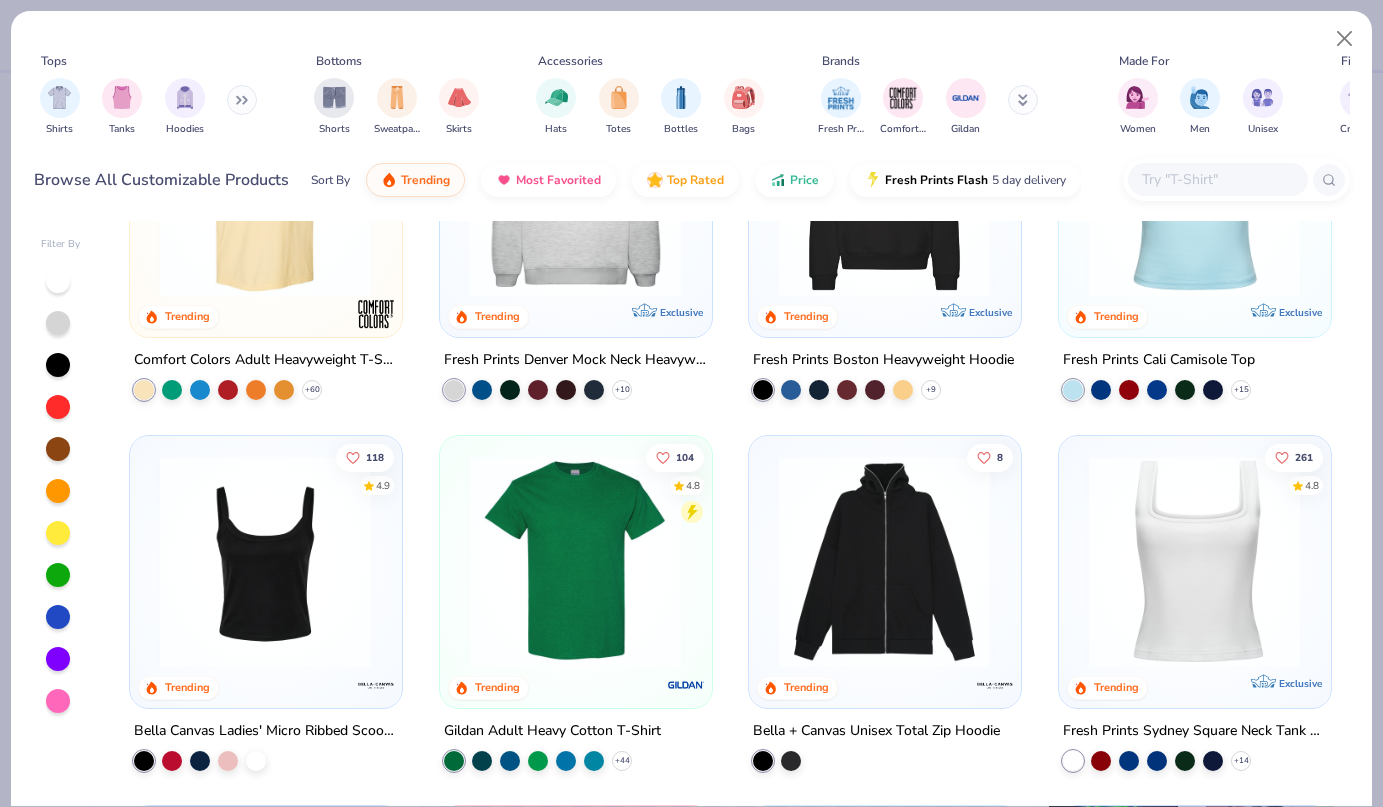 scroll, scrollTop: 371, scrollLeft: 0, axis: vertical 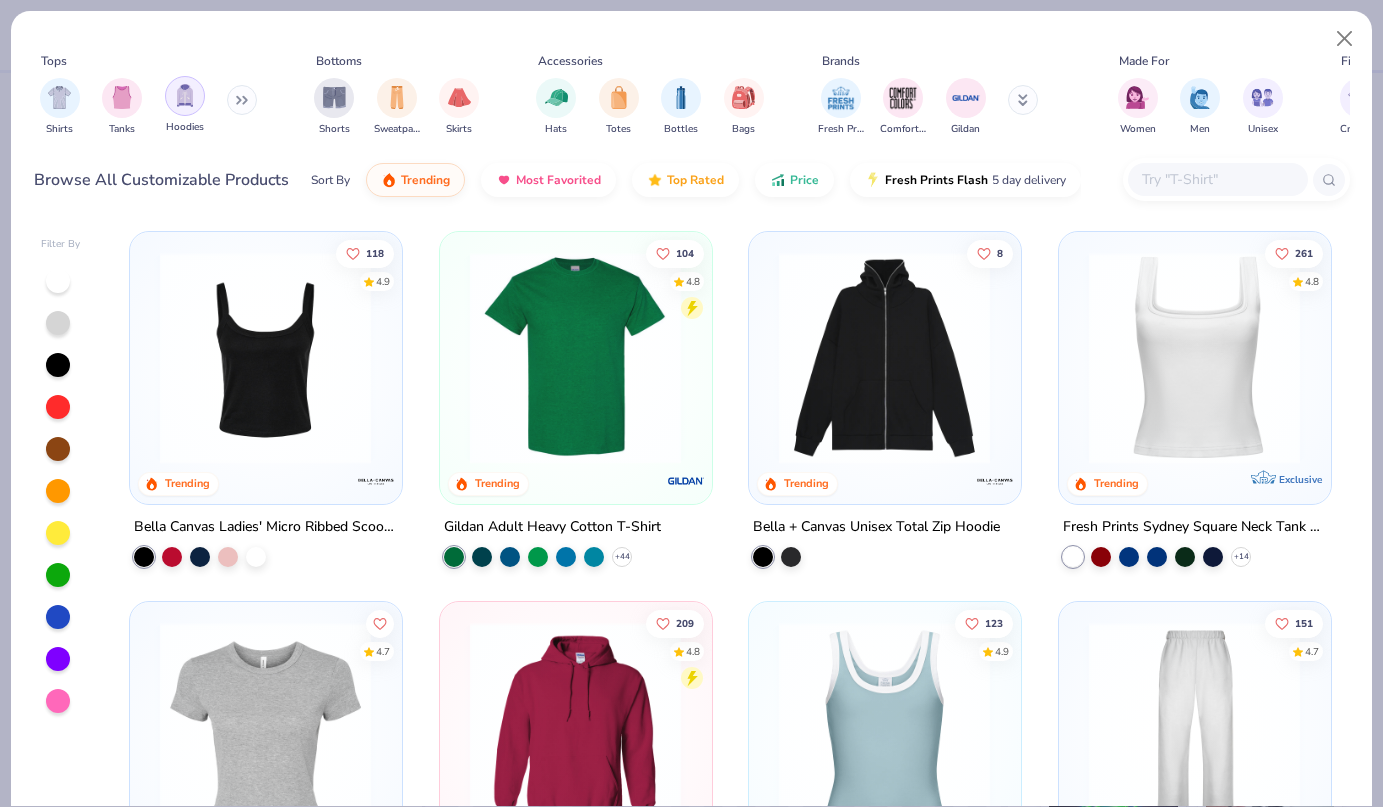 click at bounding box center (185, 96) 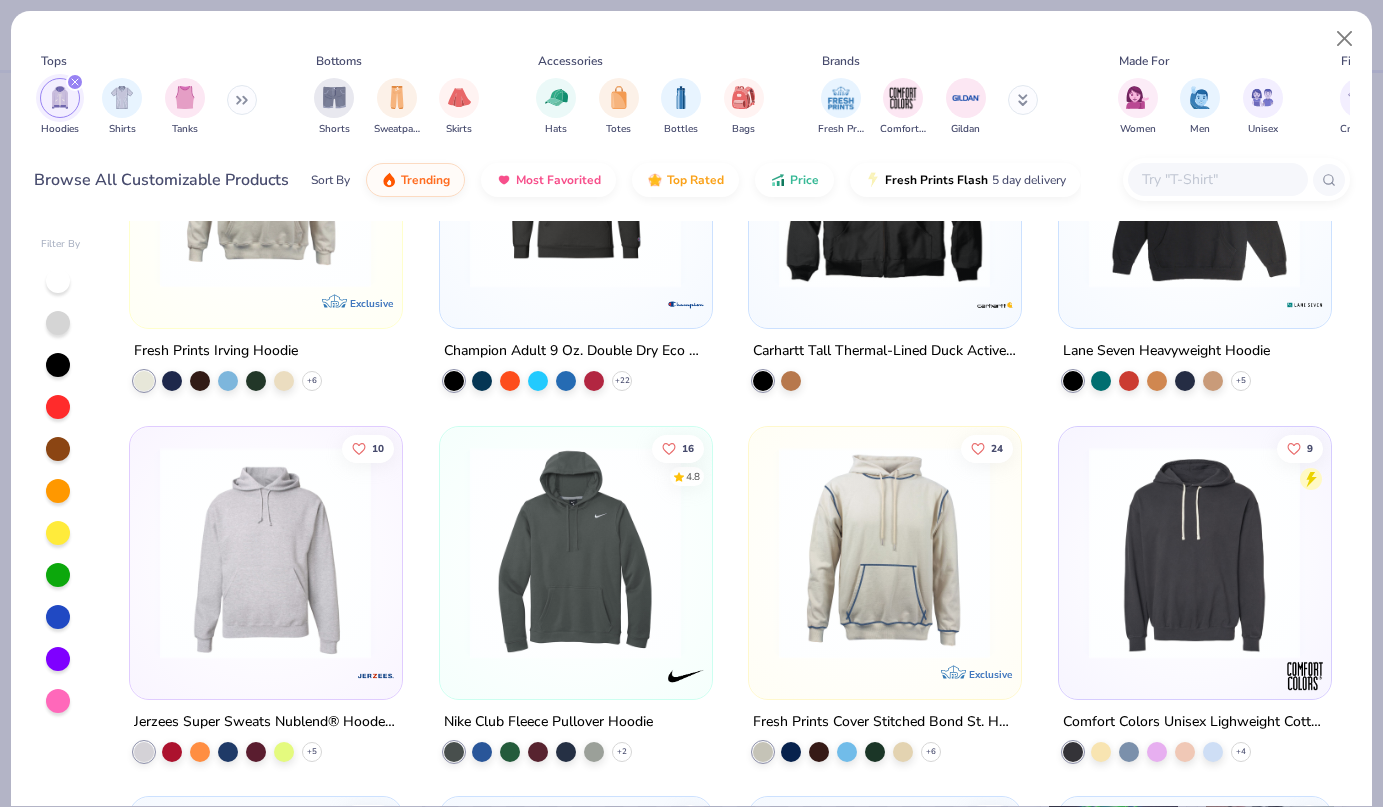 scroll, scrollTop: 2401, scrollLeft: 0, axis: vertical 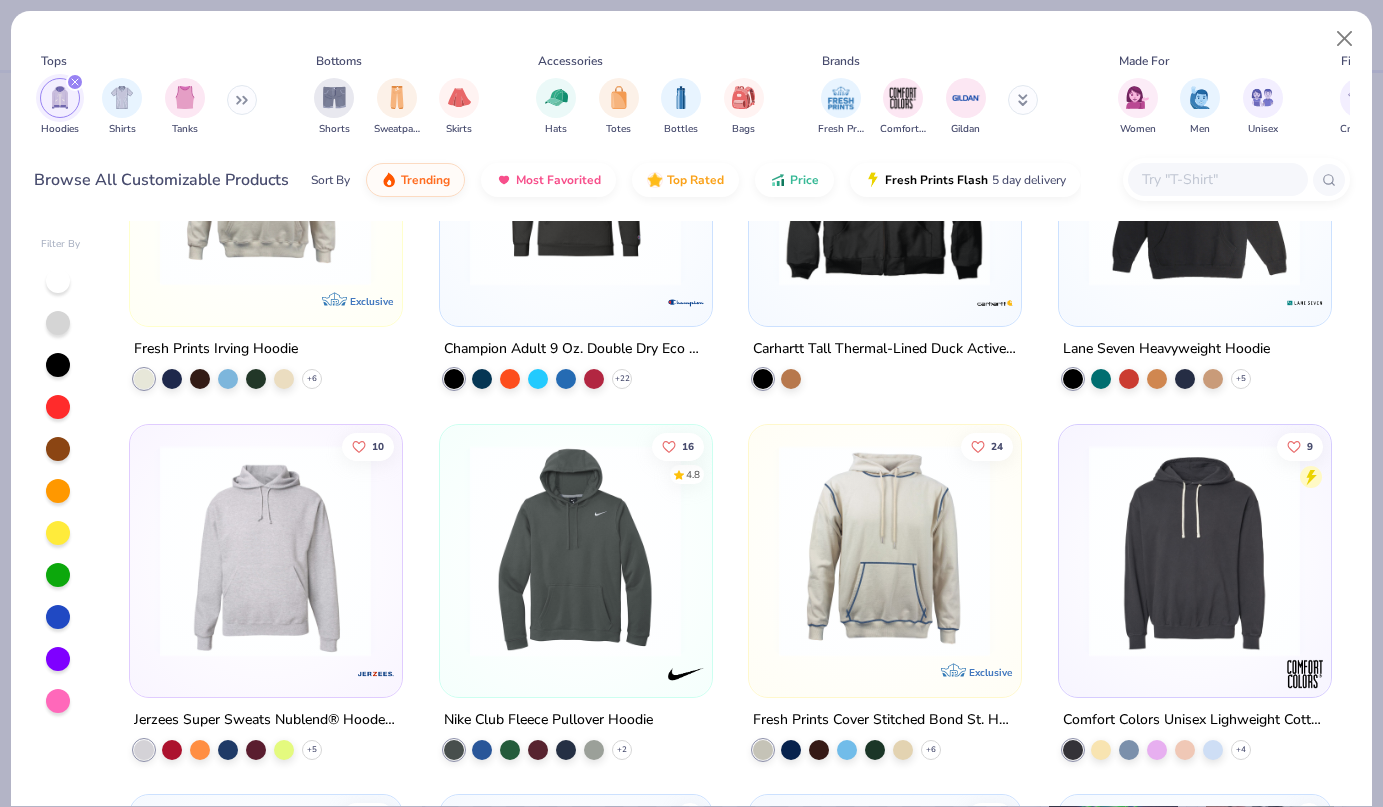 click at bounding box center (265, 550) 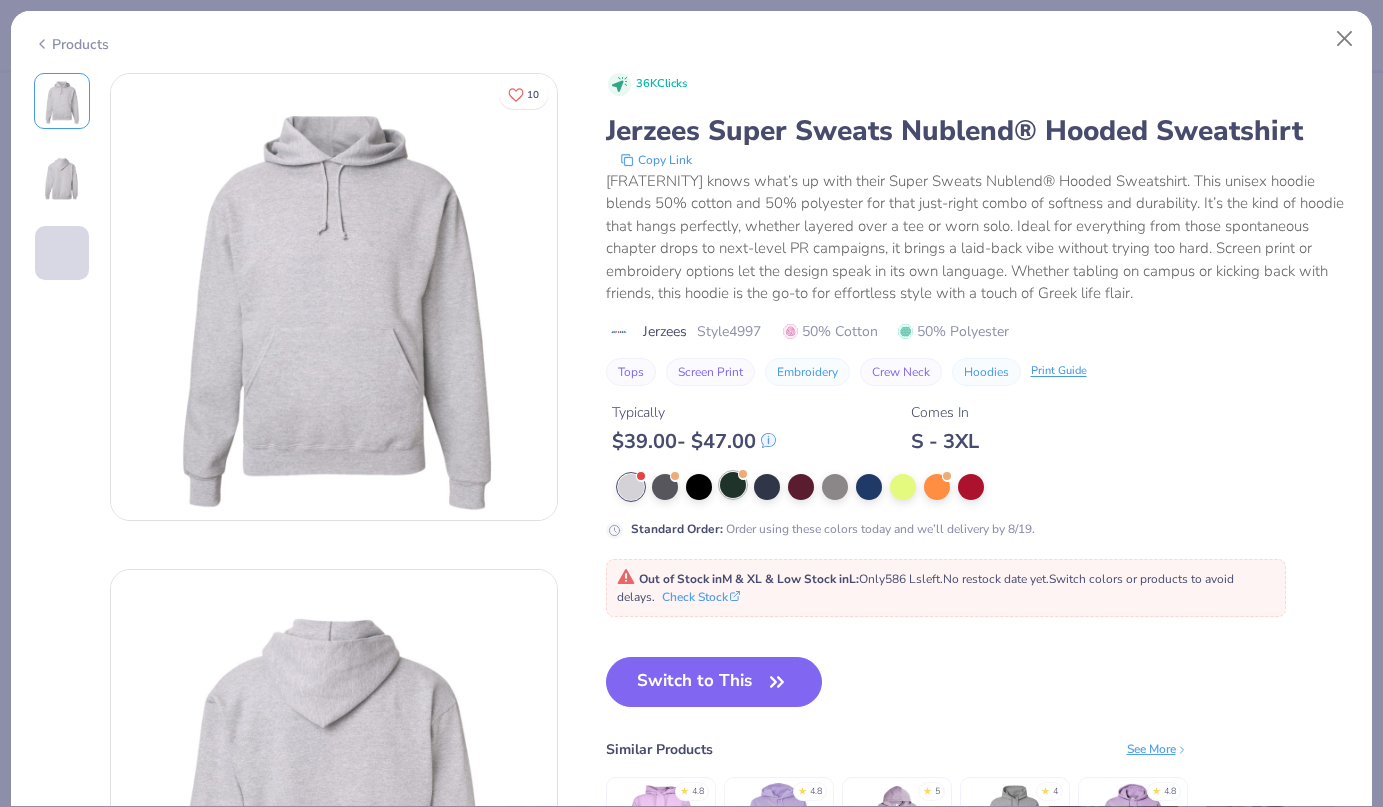 click at bounding box center [733, 485] 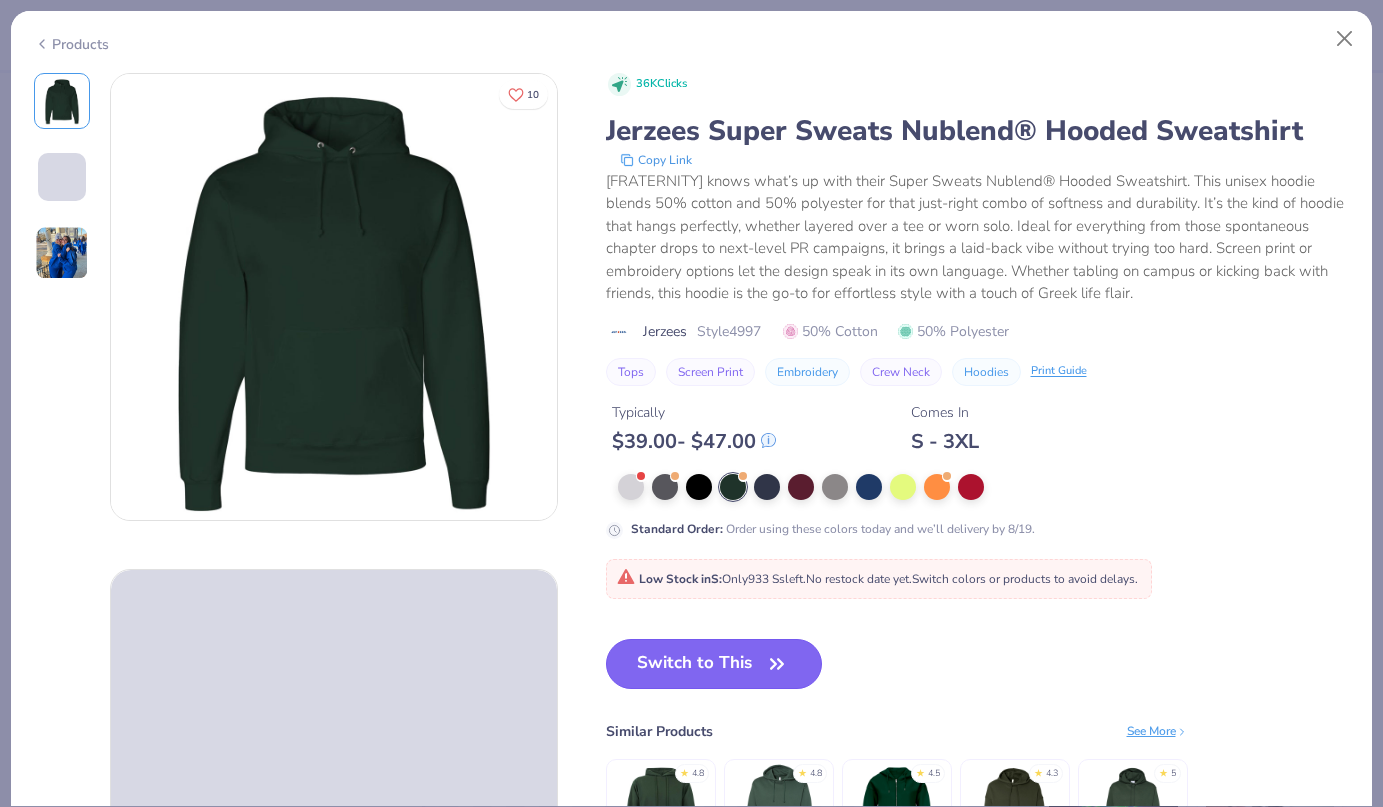 click on "Switch to This" at bounding box center [714, 664] 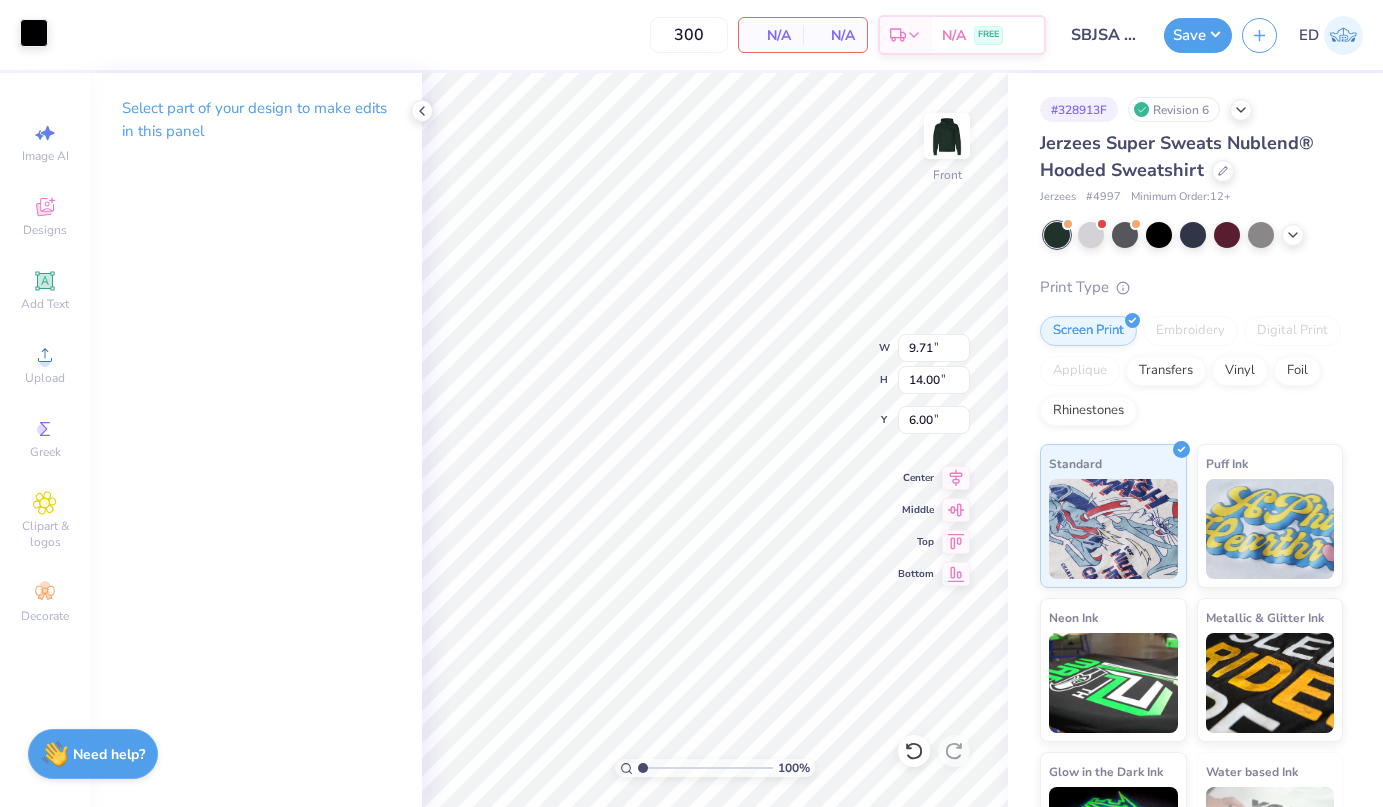 click at bounding box center [34, 33] 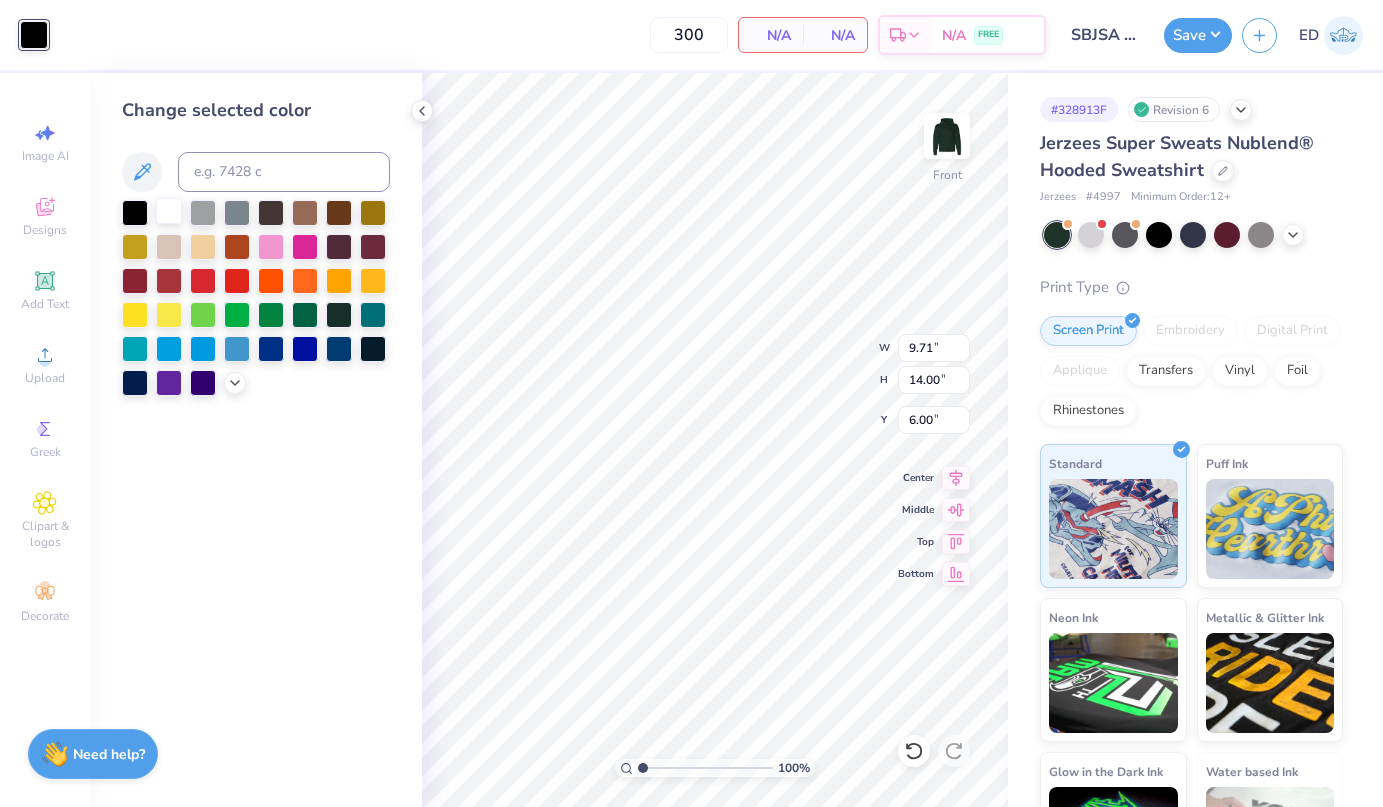 click at bounding box center [169, 211] 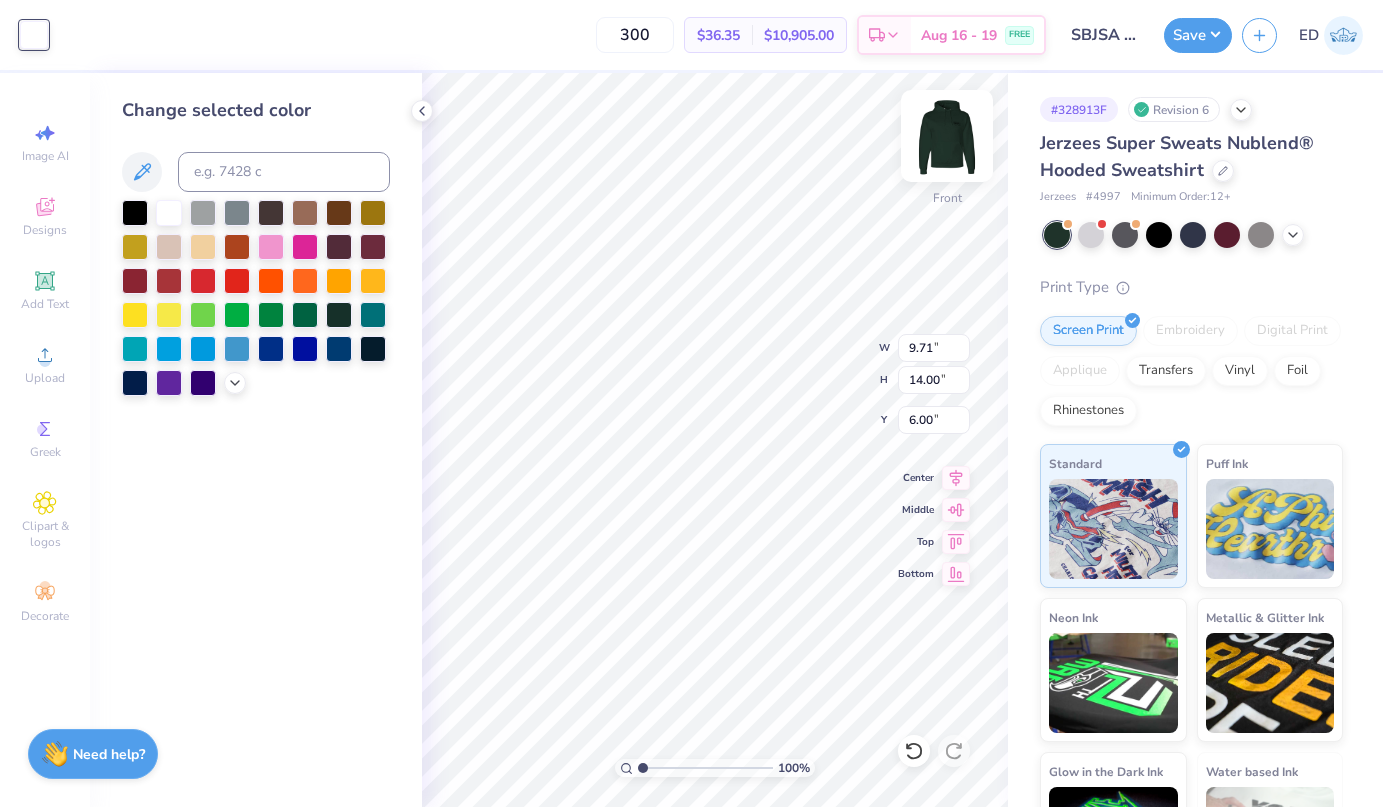 click at bounding box center (947, 136) 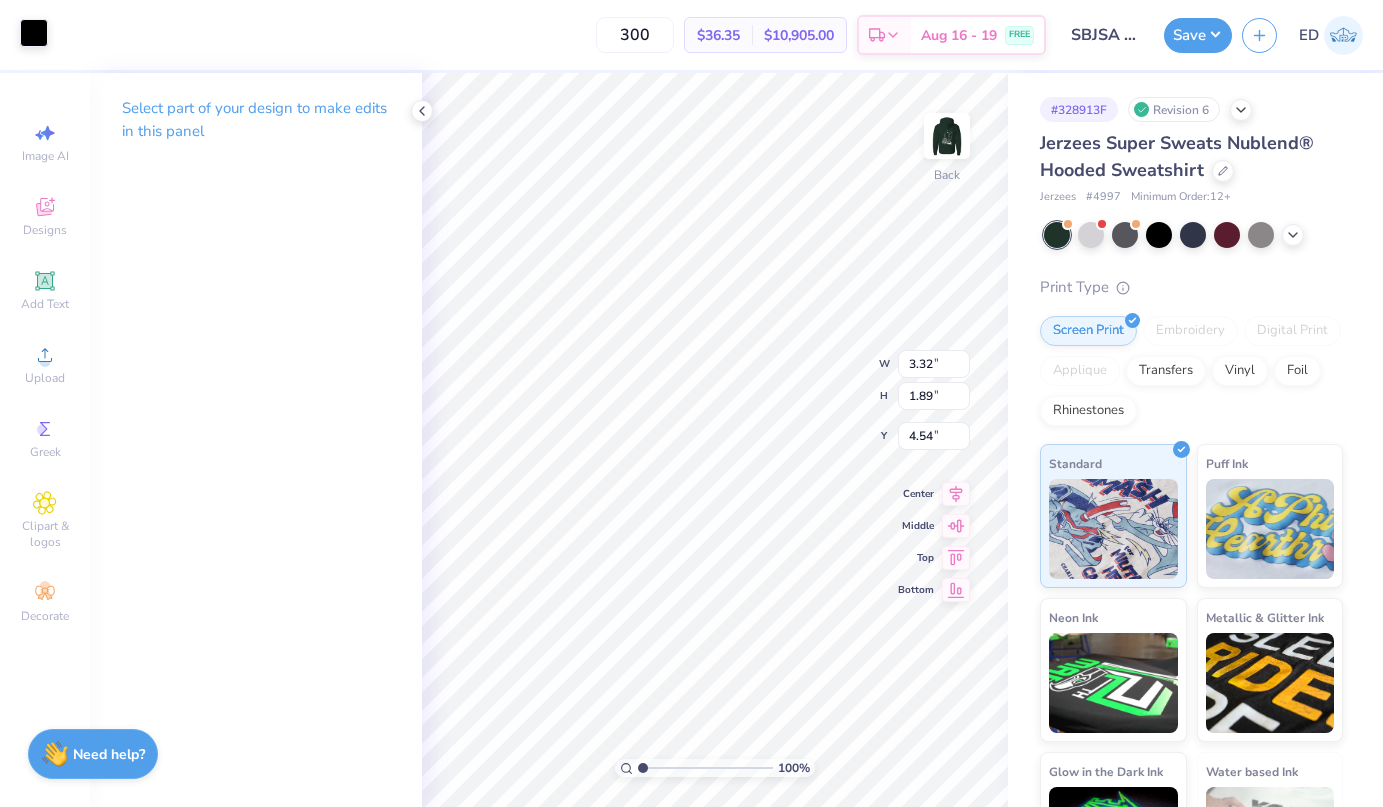 click at bounding box center [34, 33] 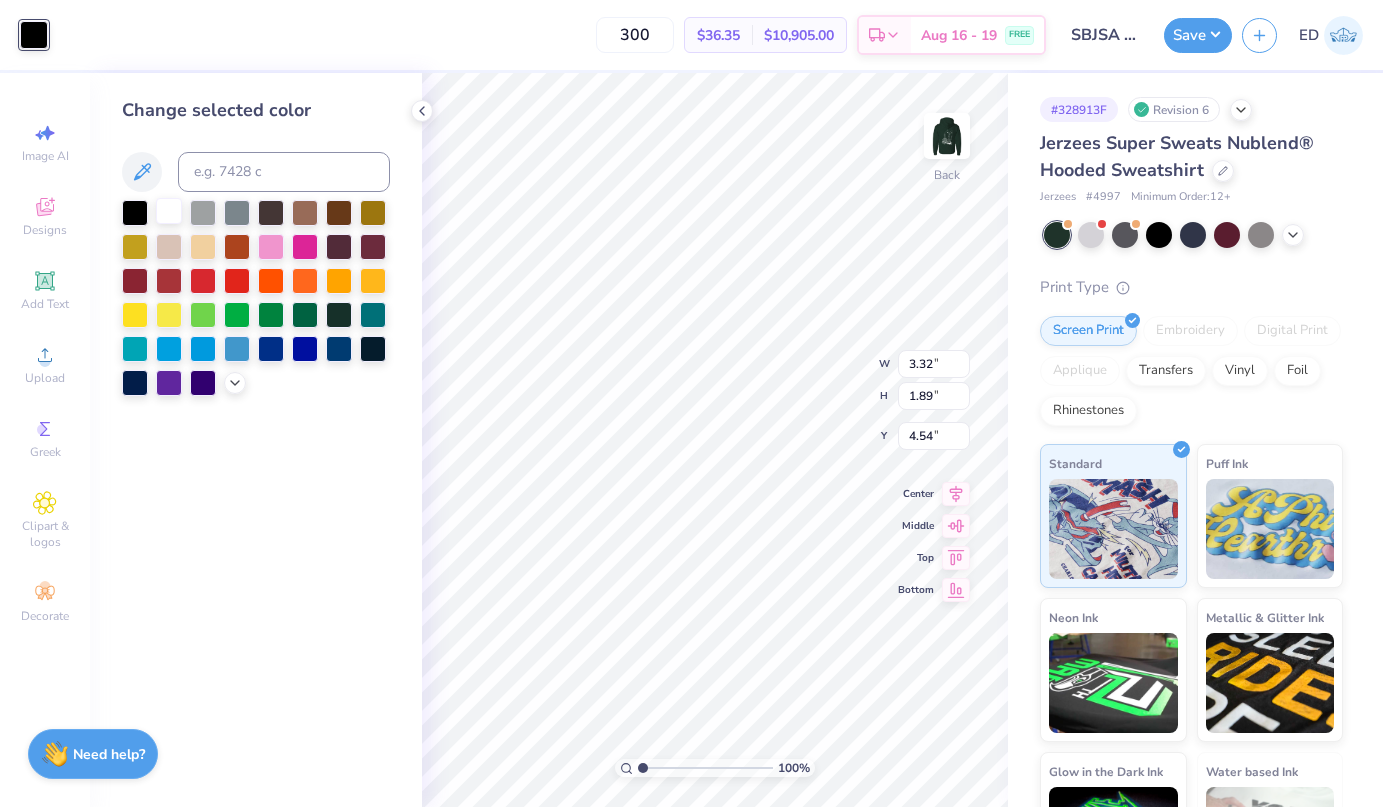 click at bounding box center (169, 211) 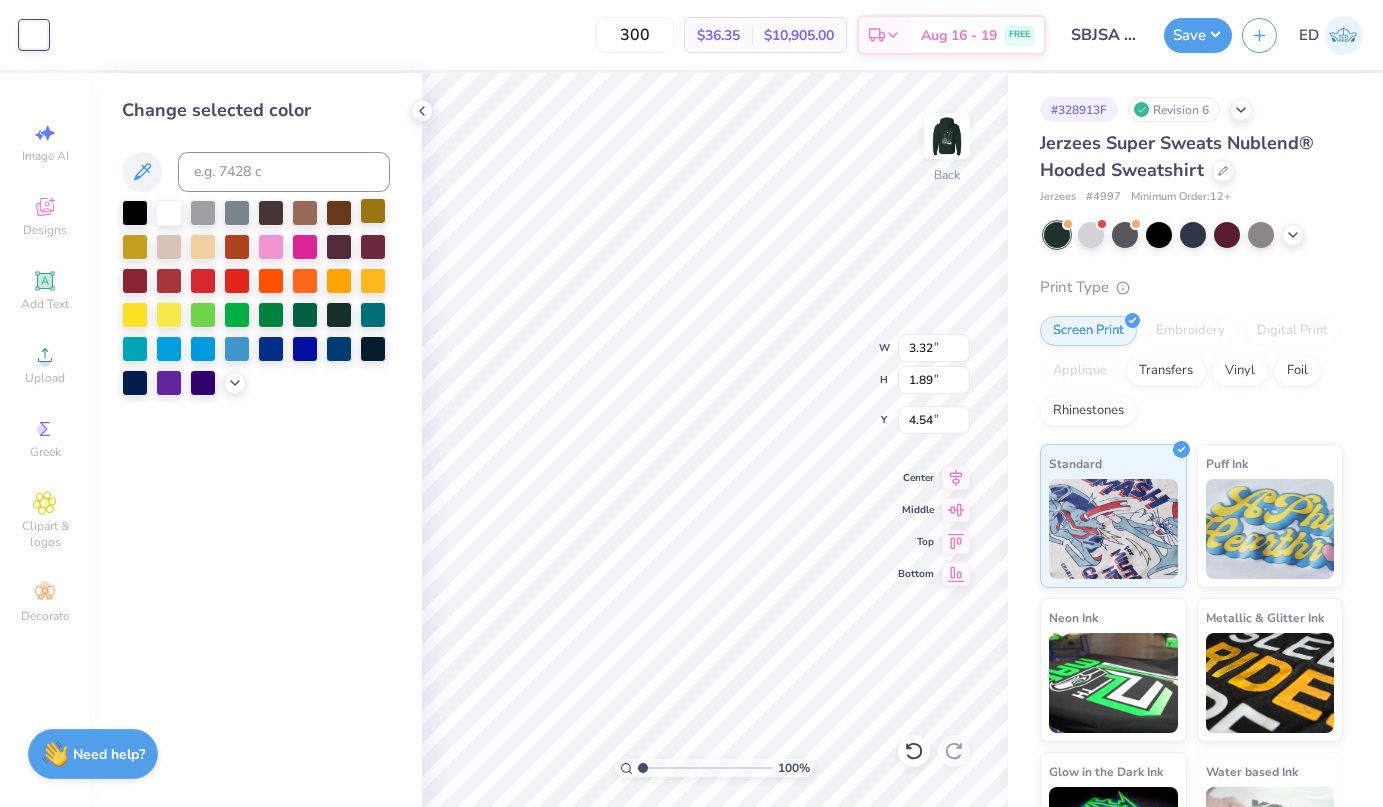 type on "3.00" 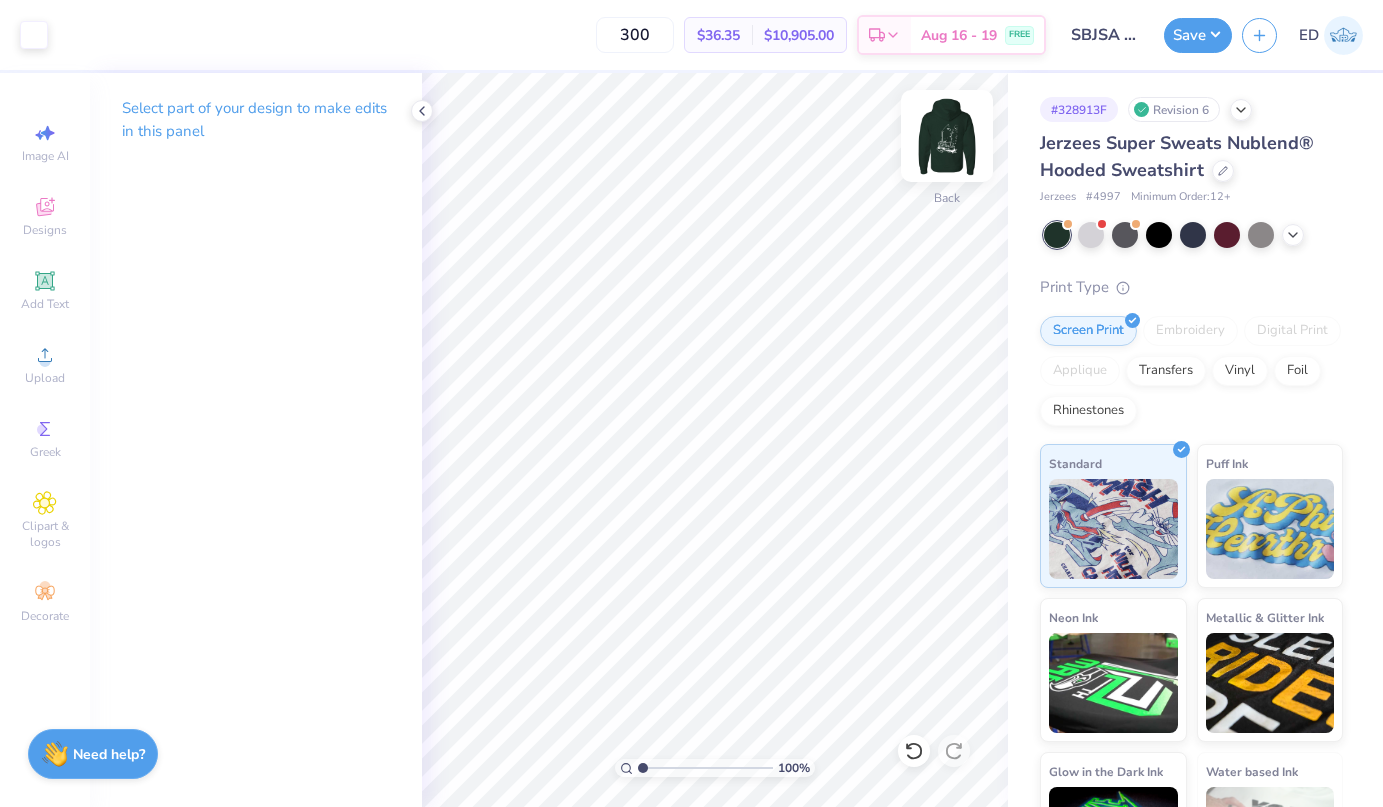 click at bounding box center [947, 136] 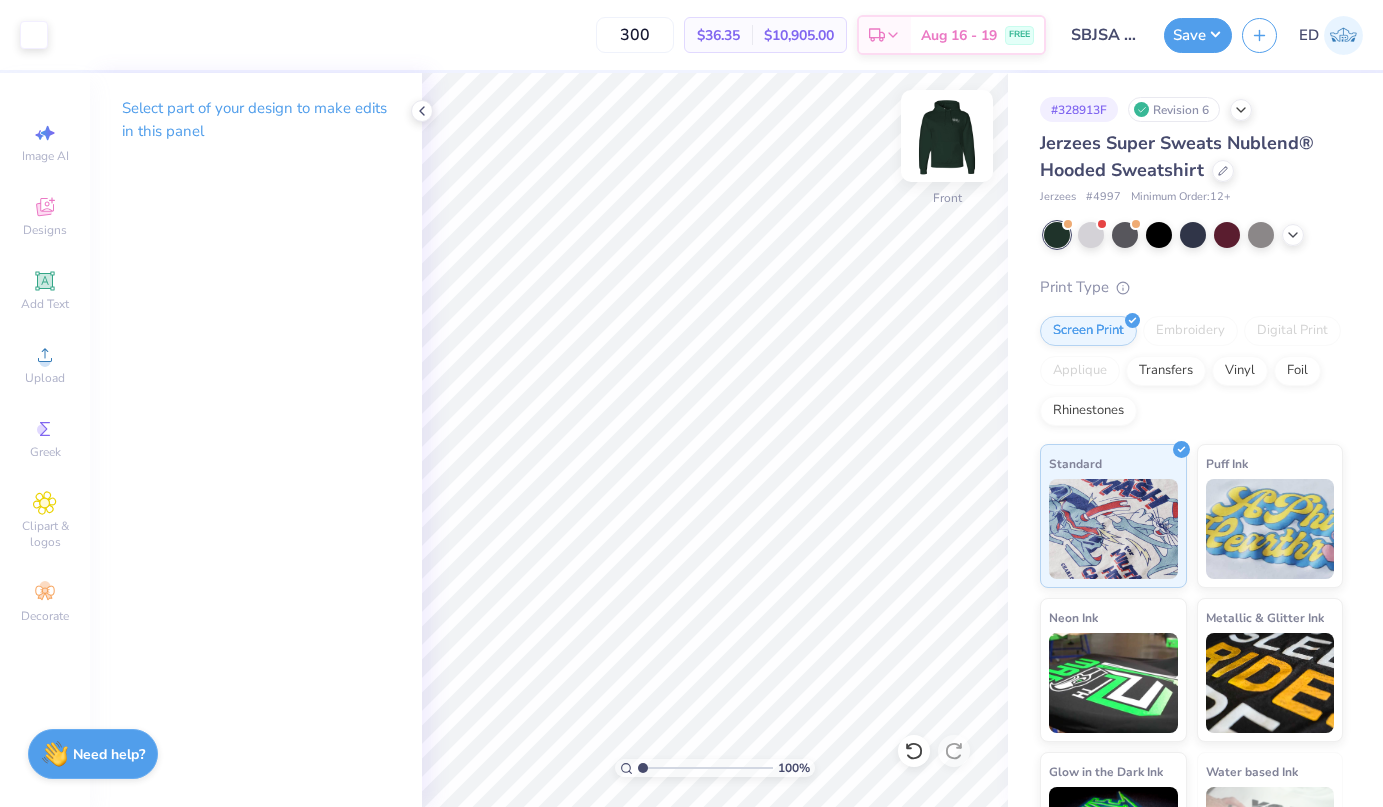 click at bounding box center [947, 136] 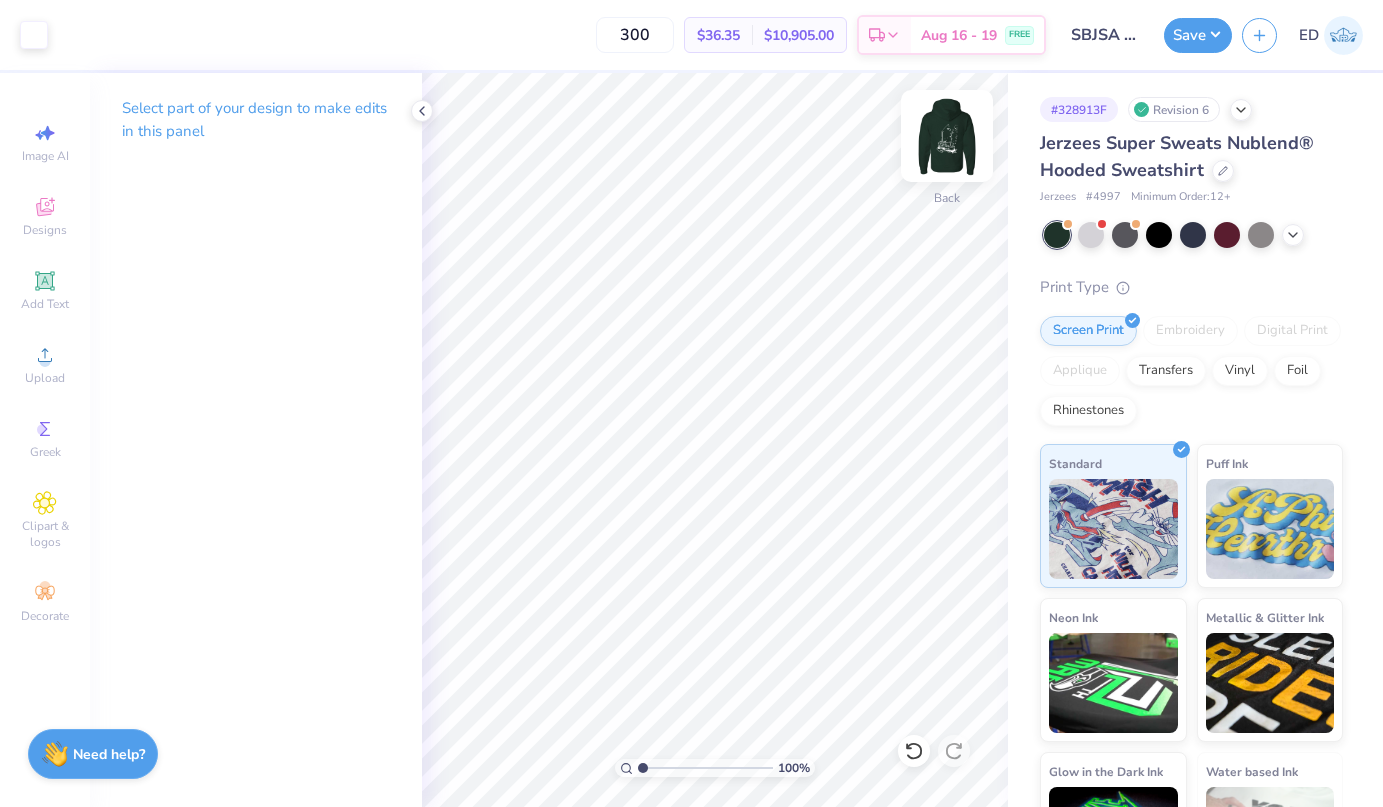 click at bounding box center (947, 136) 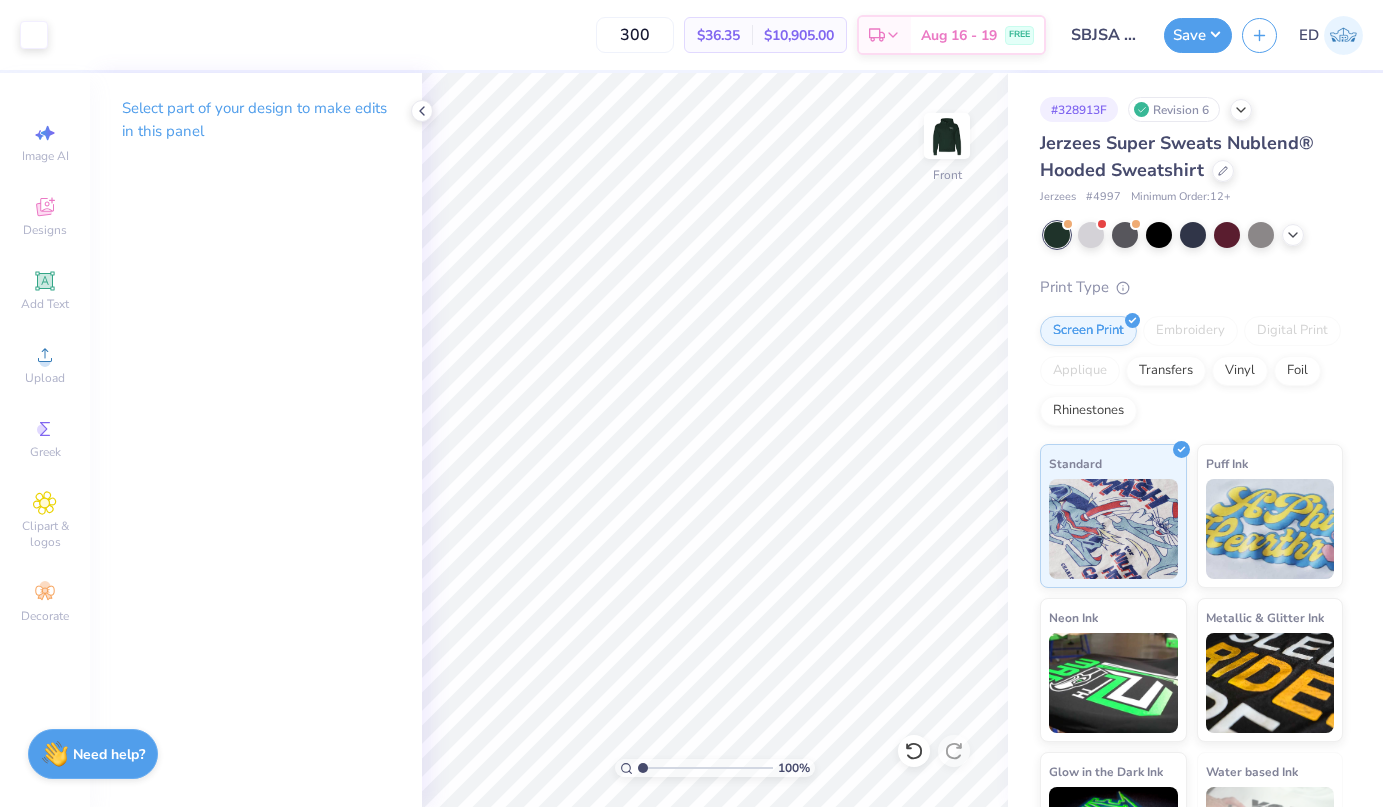 click at bounding box center [947, 136] 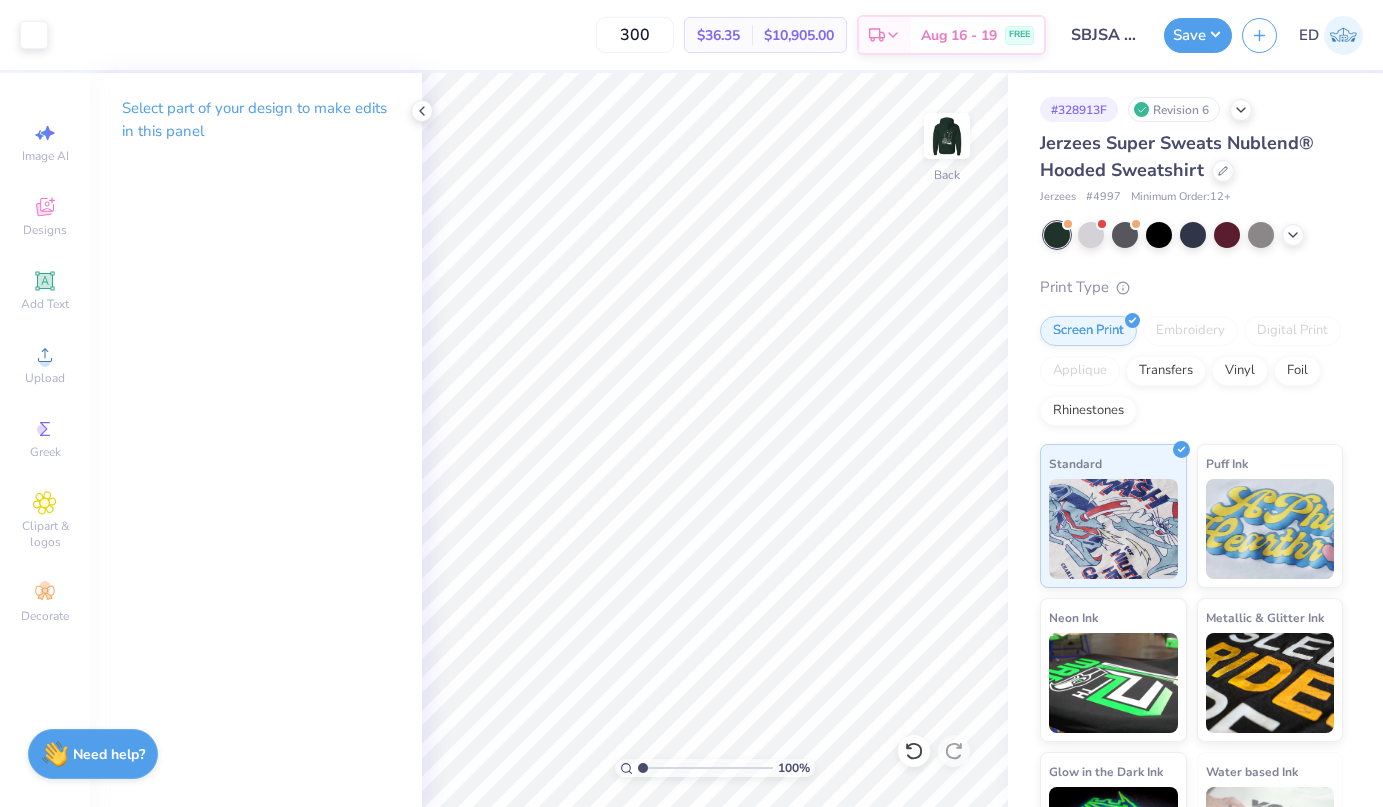click at bounding box center (947, 136) 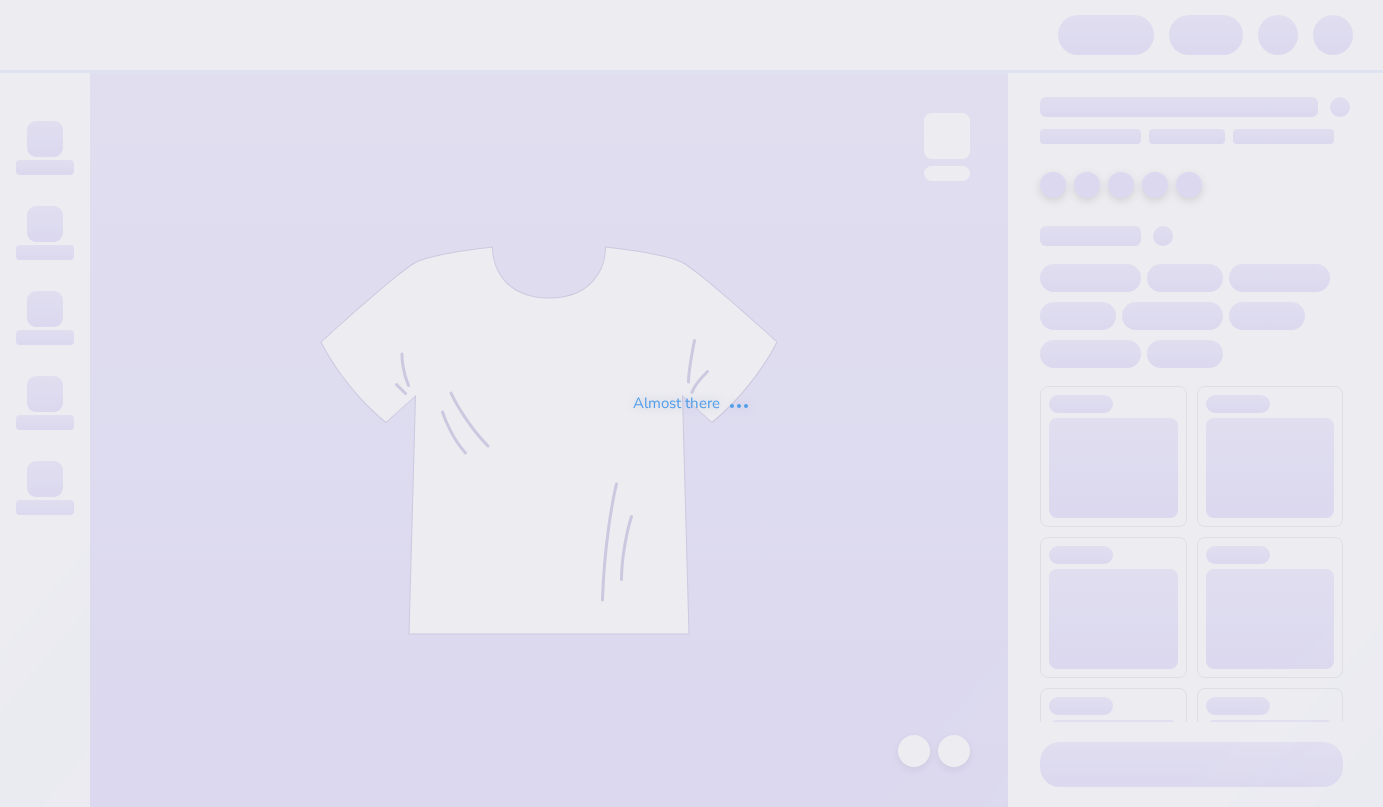 scroll, scrollTop: 0, scrollLeft: 0, axis: both 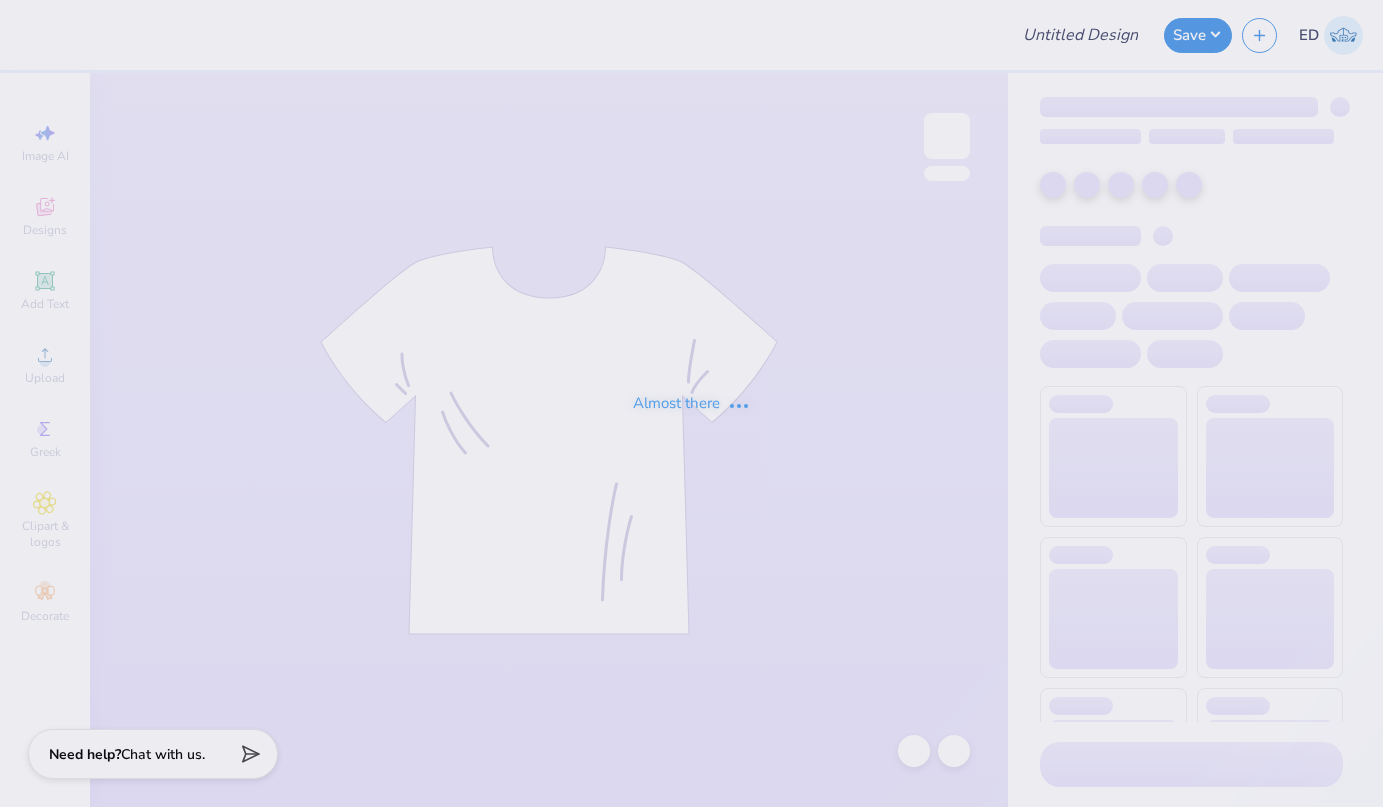 type on "SBJSA Staff Sweatshirts" 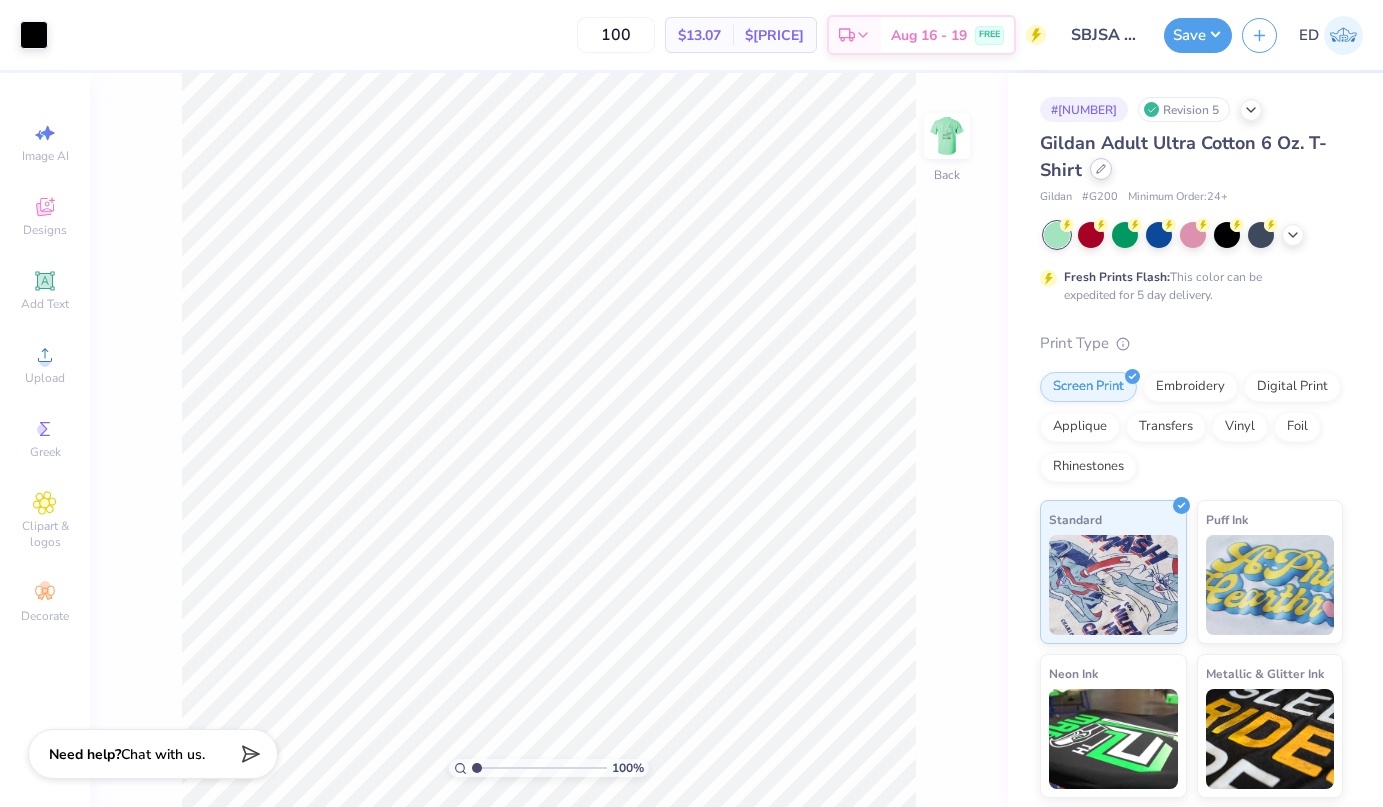 click 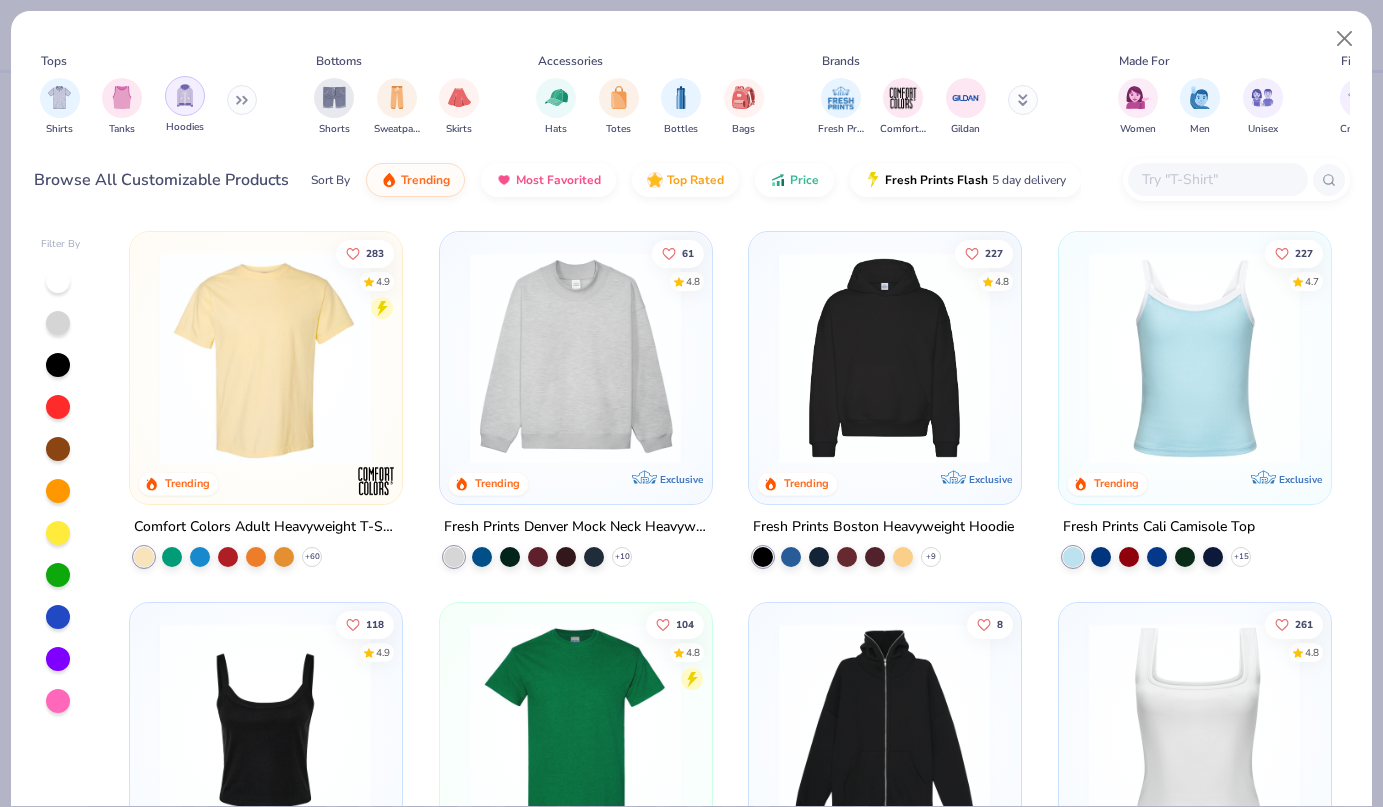 click at bounding box center [185, 95] 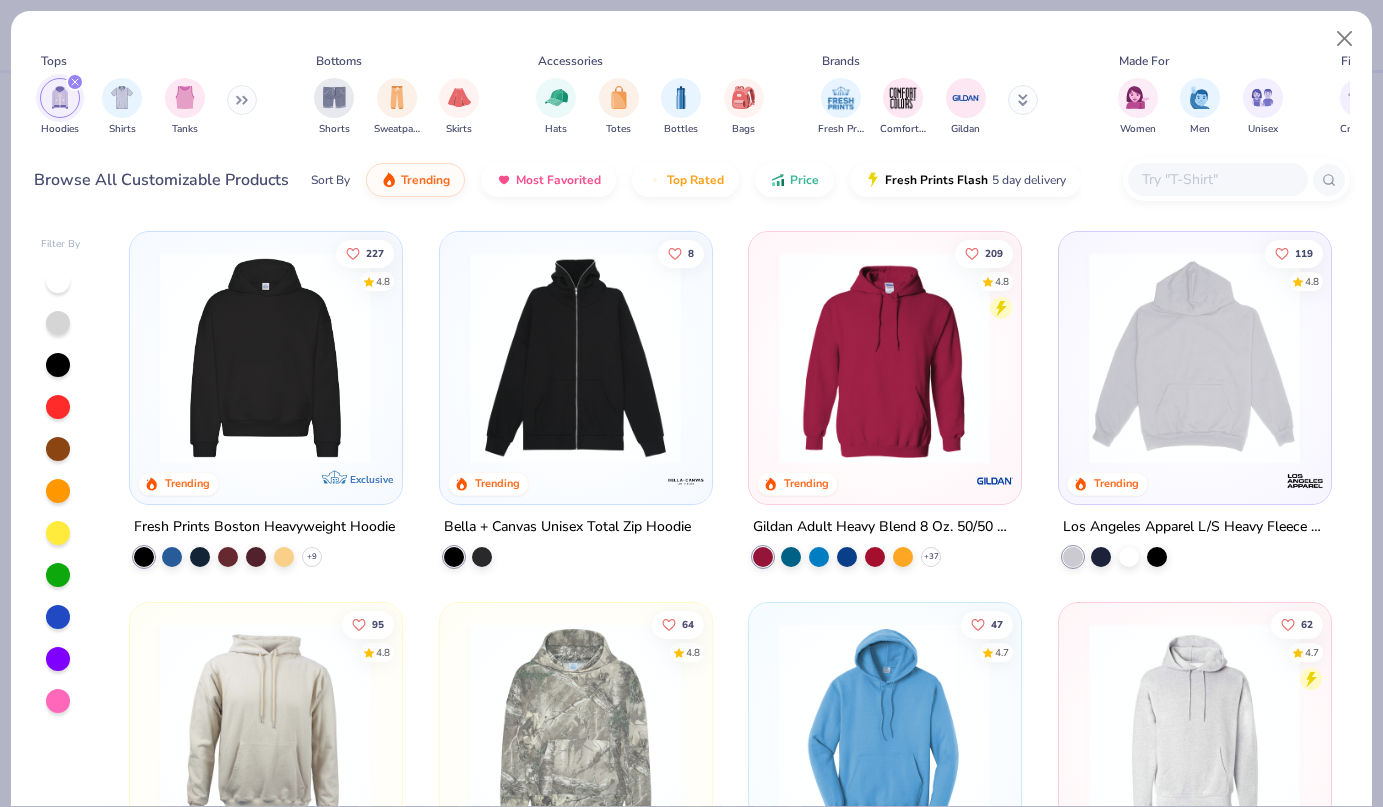 click 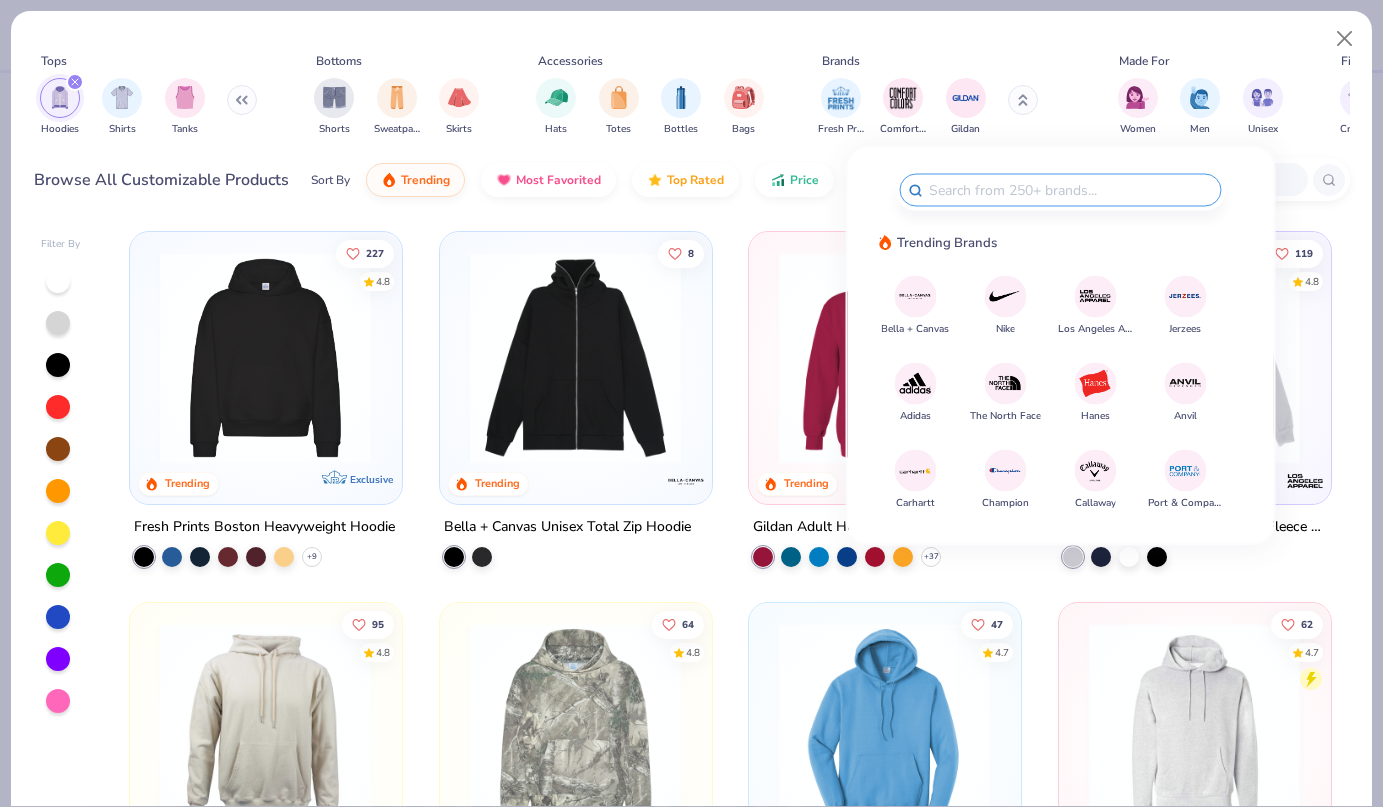 click at bounding box center [1070, 190] 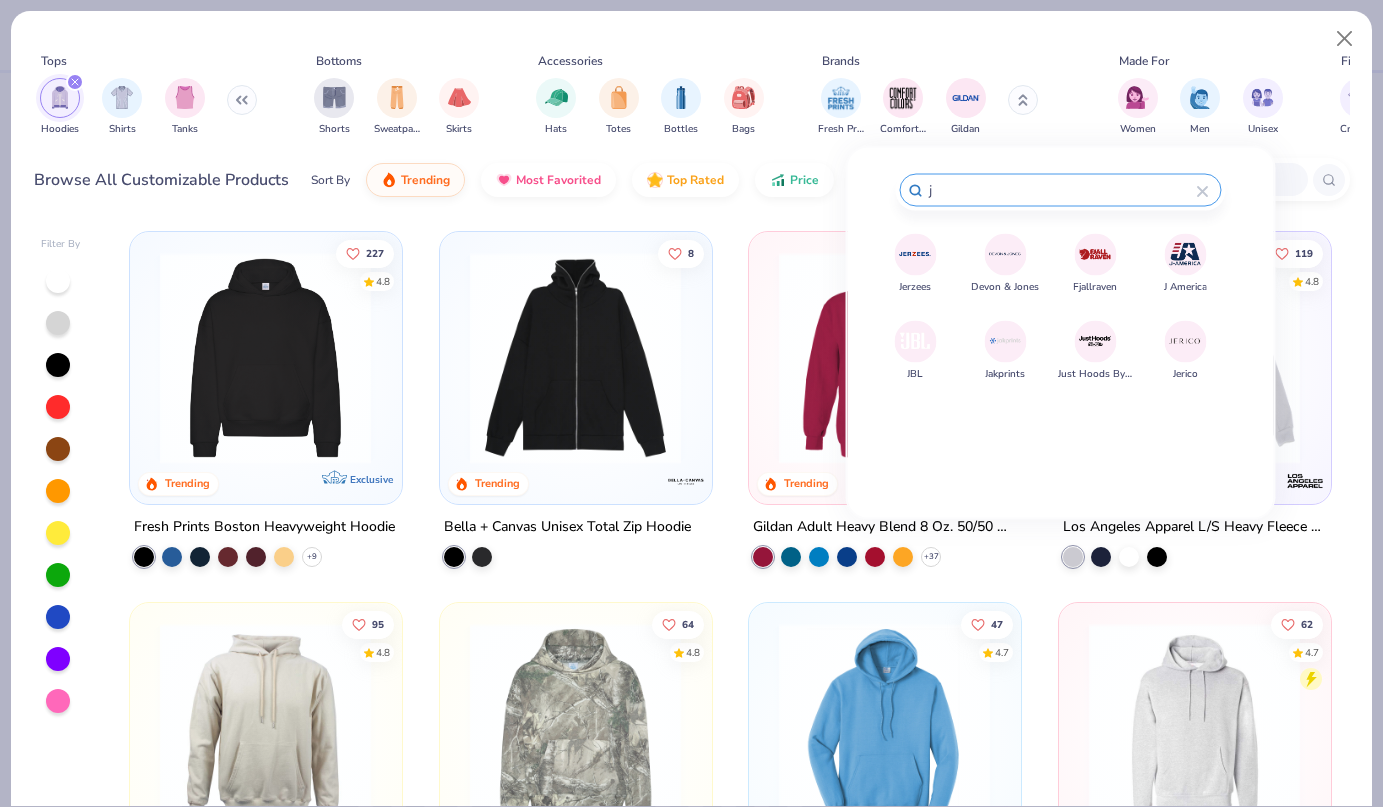 type on "j" 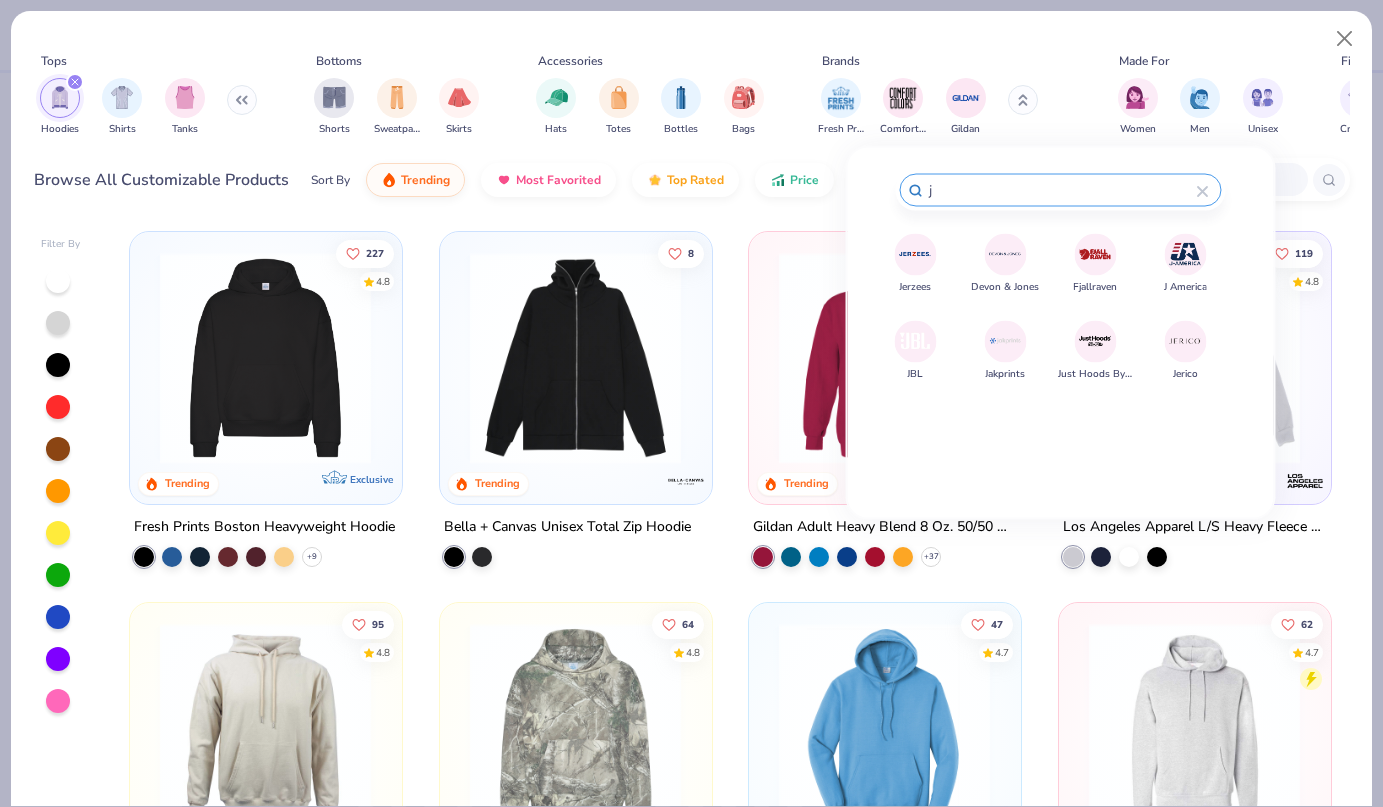 click at bounding box center [915, 254] 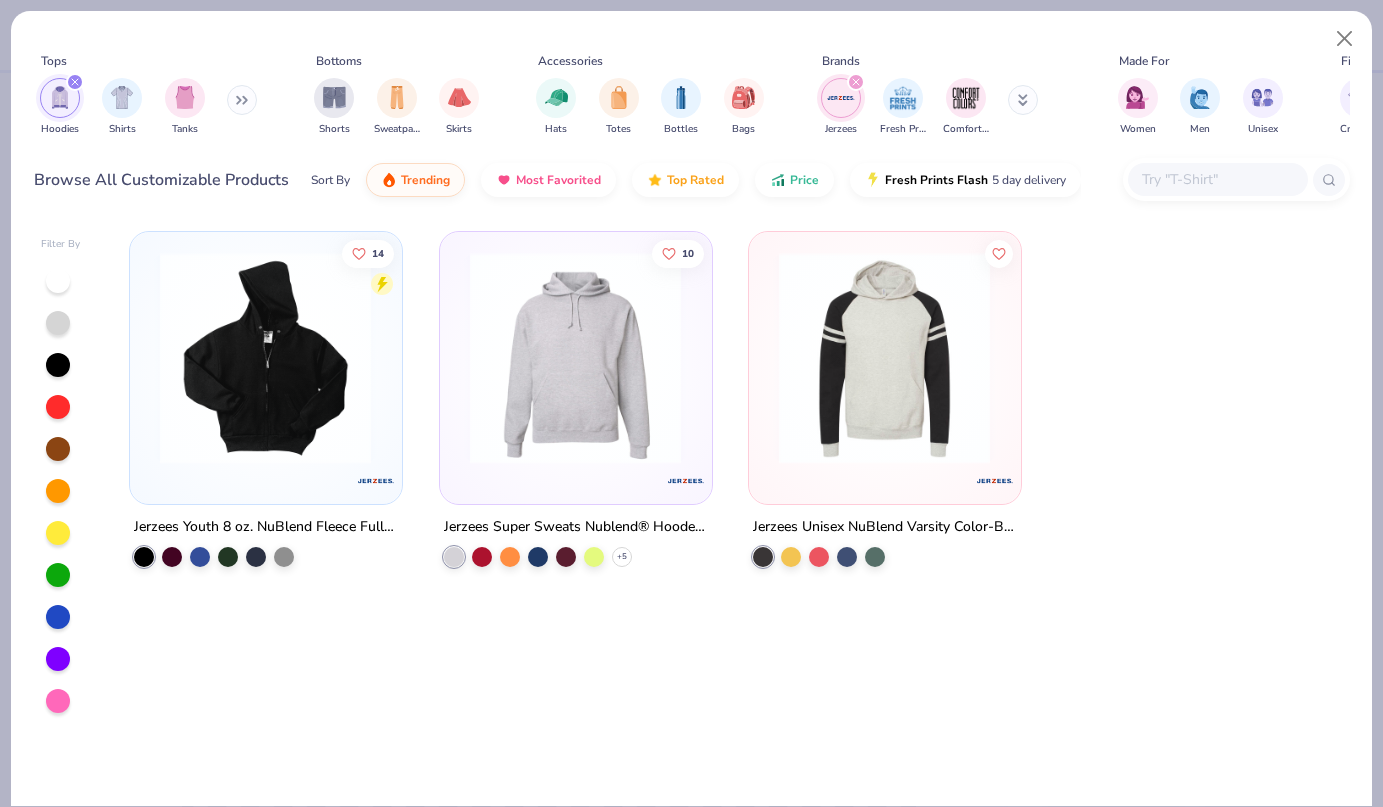 click at bounding box center [575, 358] 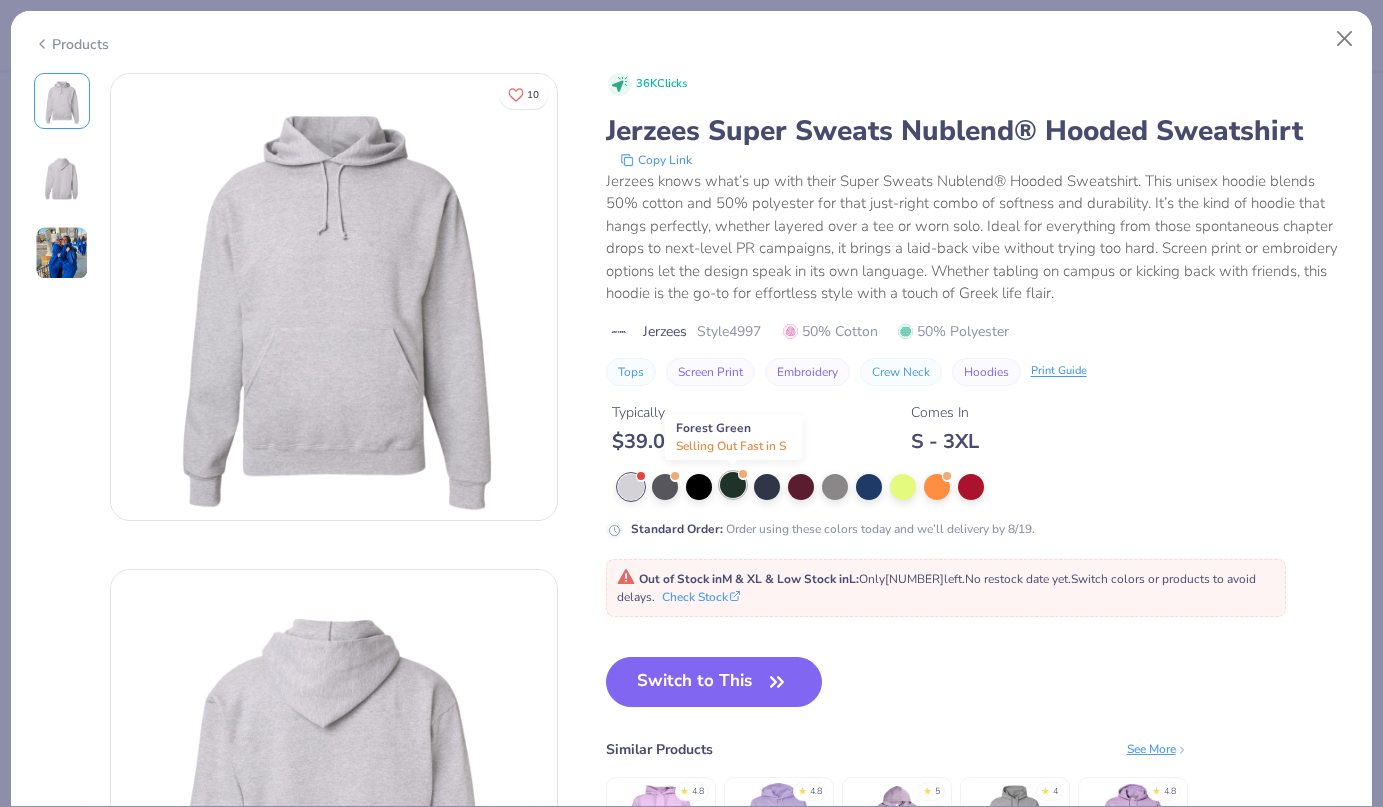 click at bounding box center (733, 485) 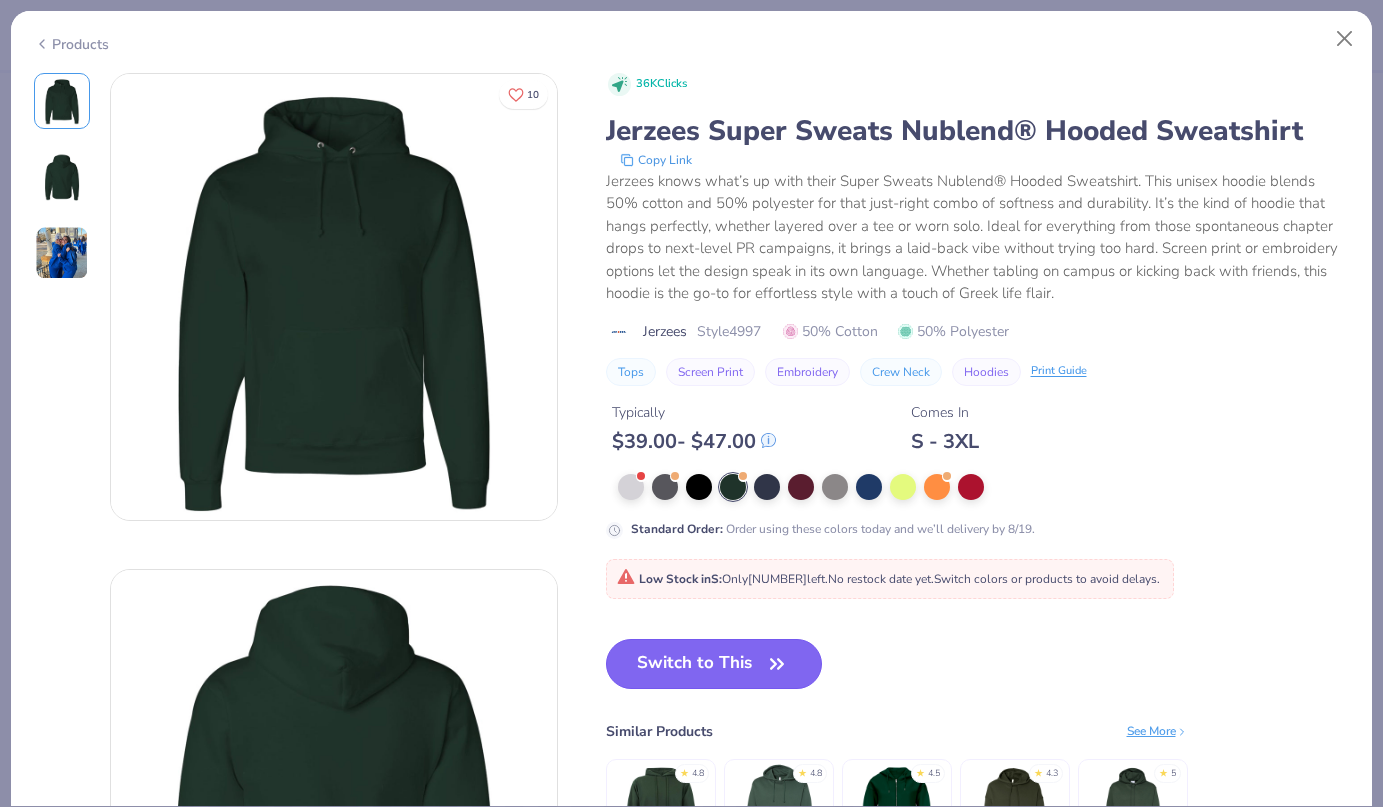 click on "Switch to This" at bounding box center (714, 664) 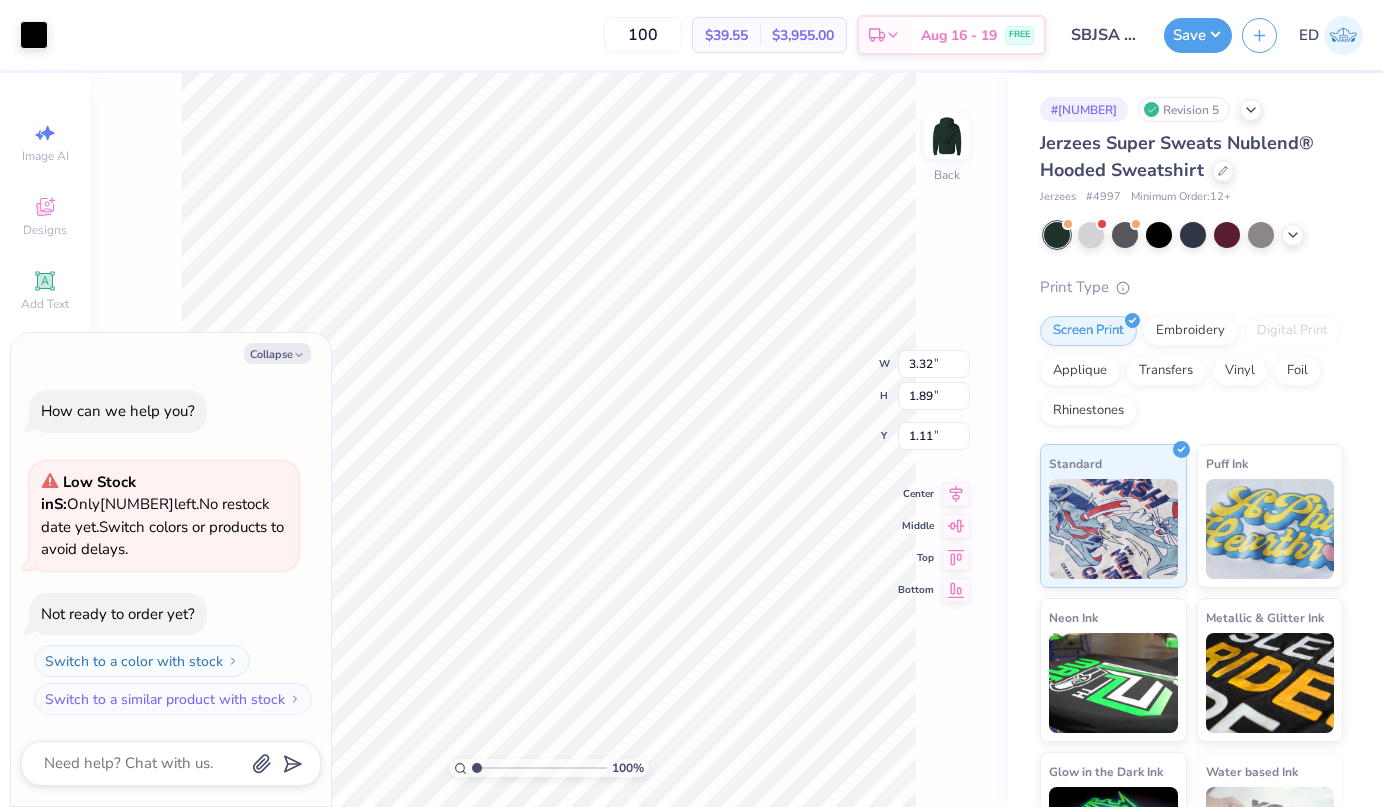 type on "x" 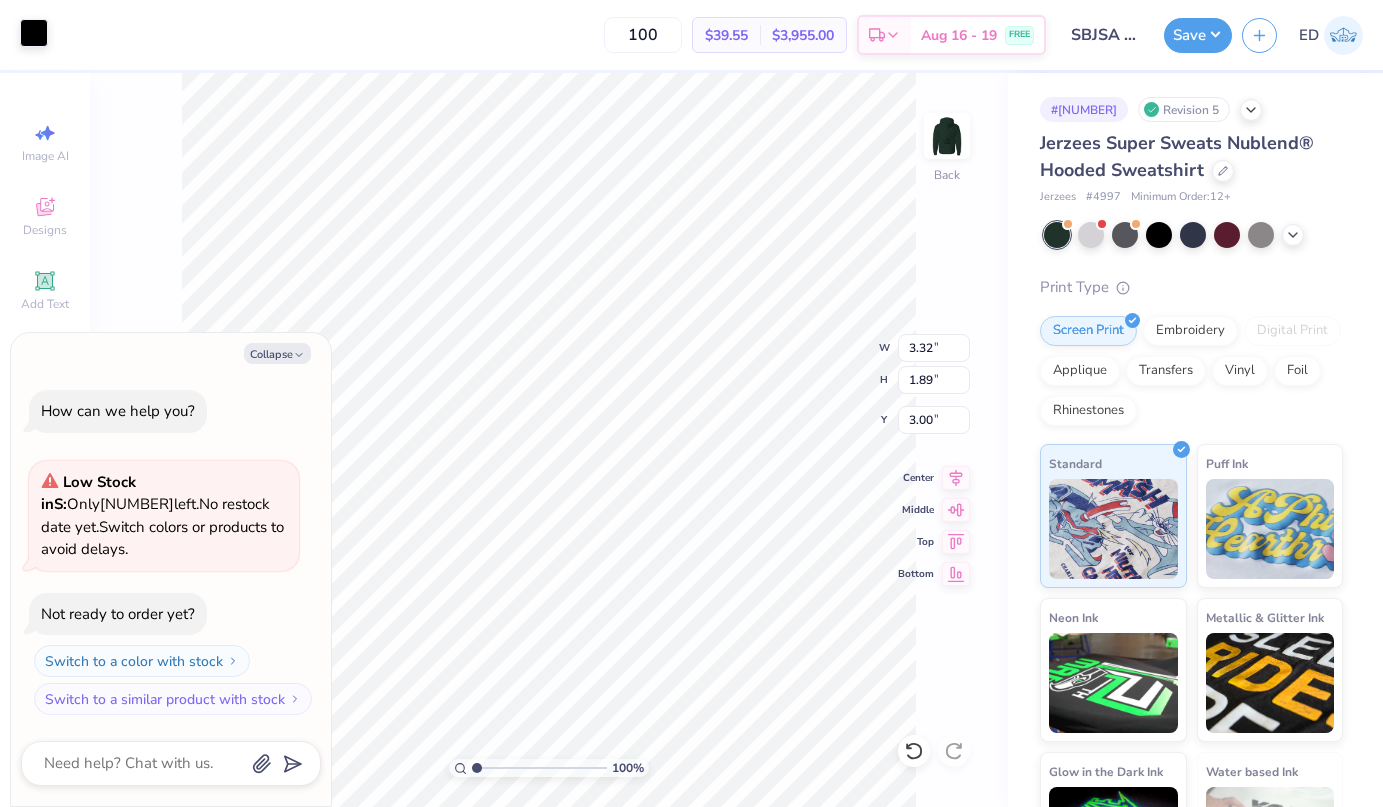 click at bounding box center [34, 33] 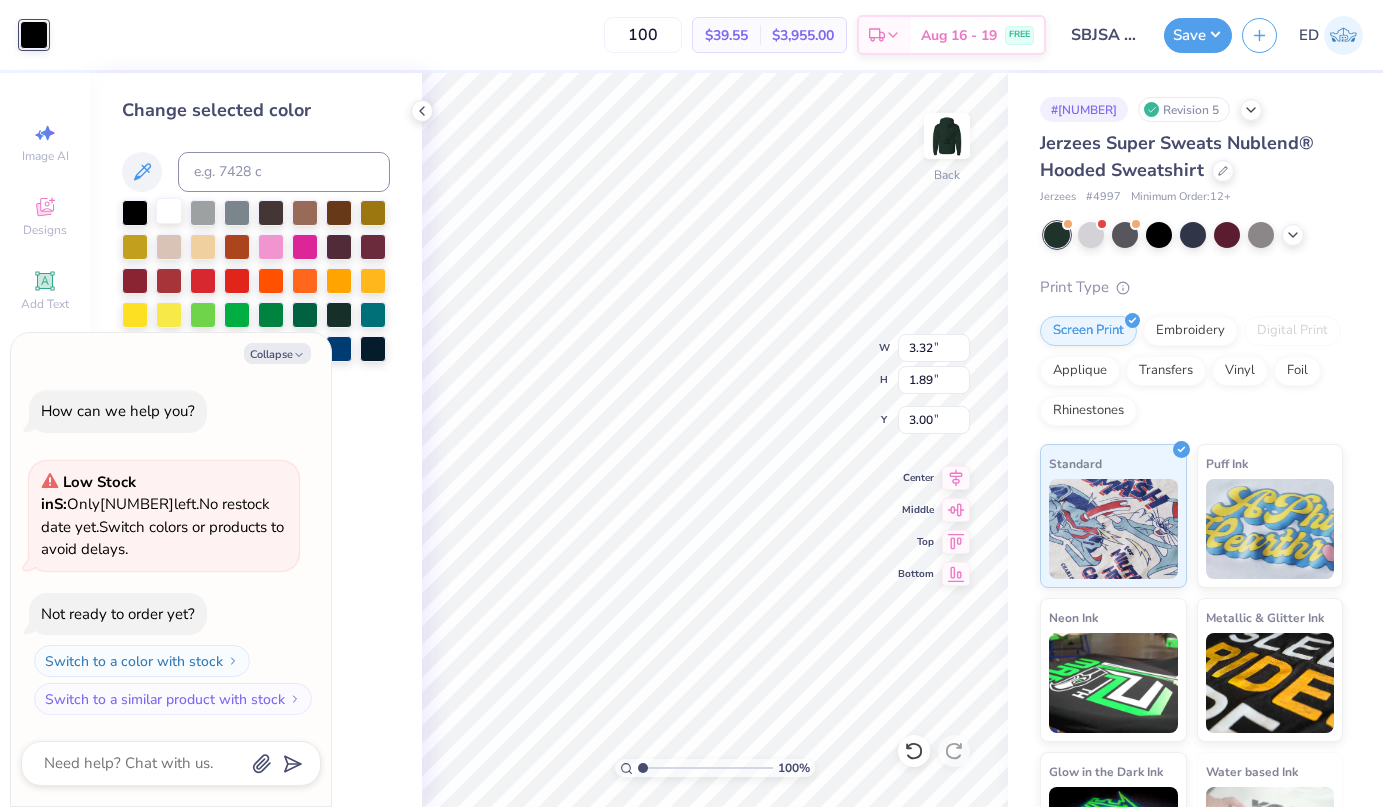 click at bounding box center [169, 211] 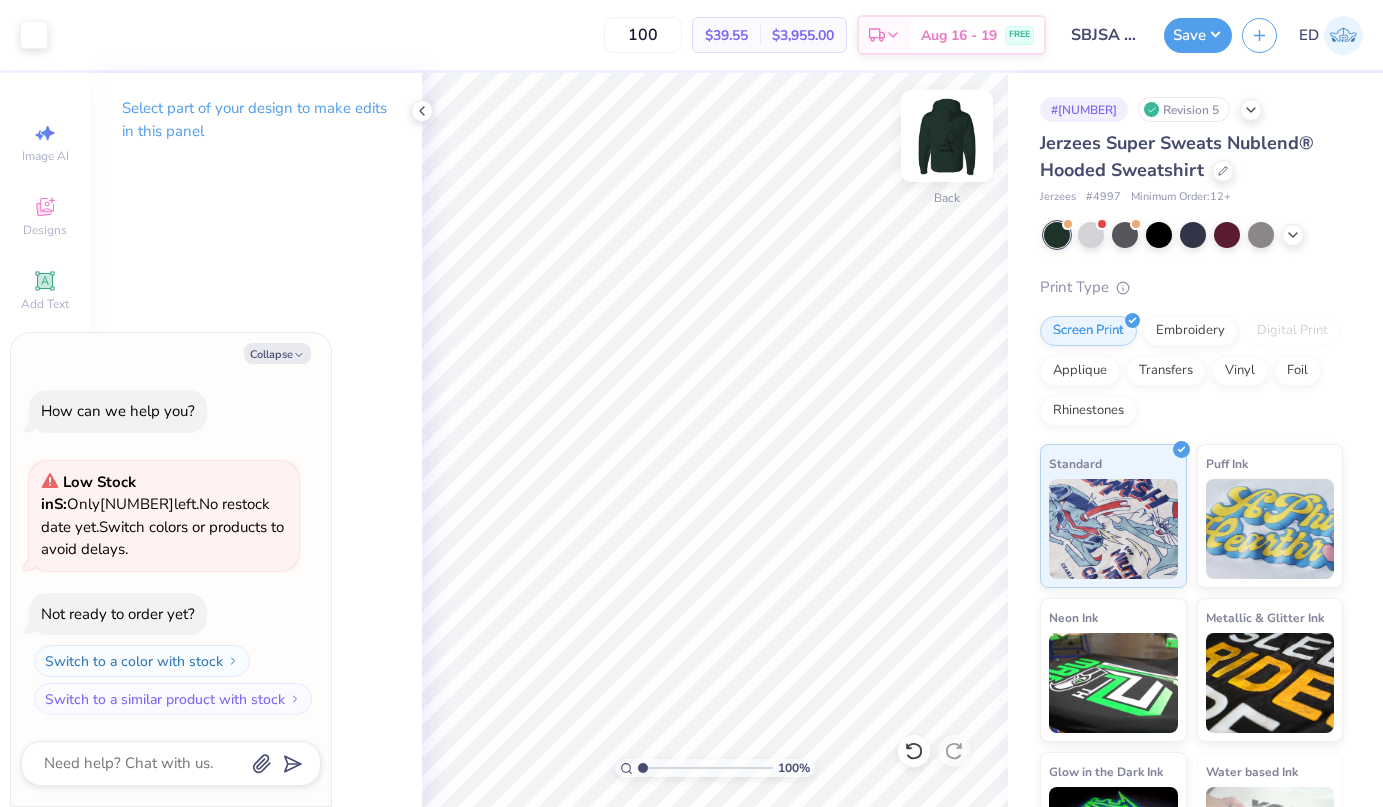 click at bounding box center (947, 136) 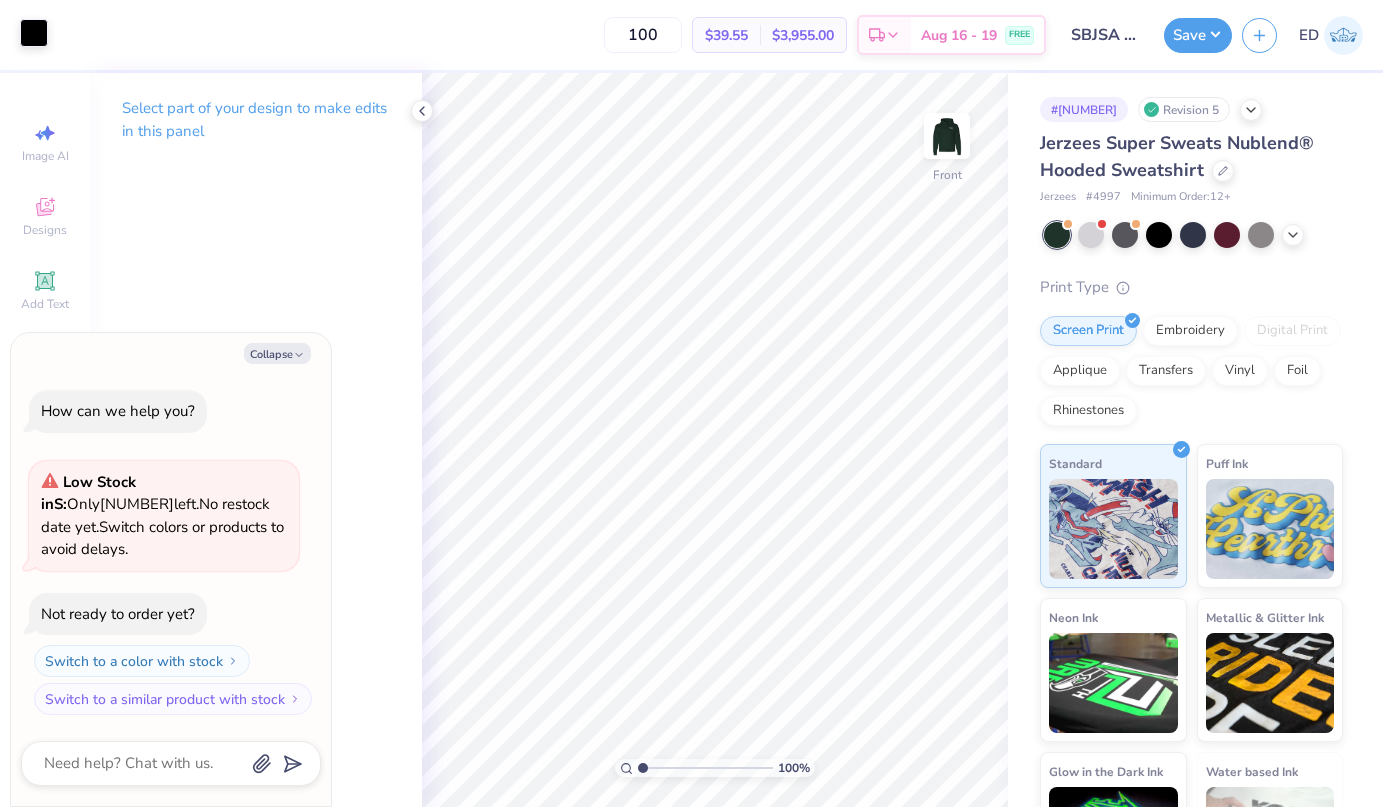 click at bounding box center [34, 33] 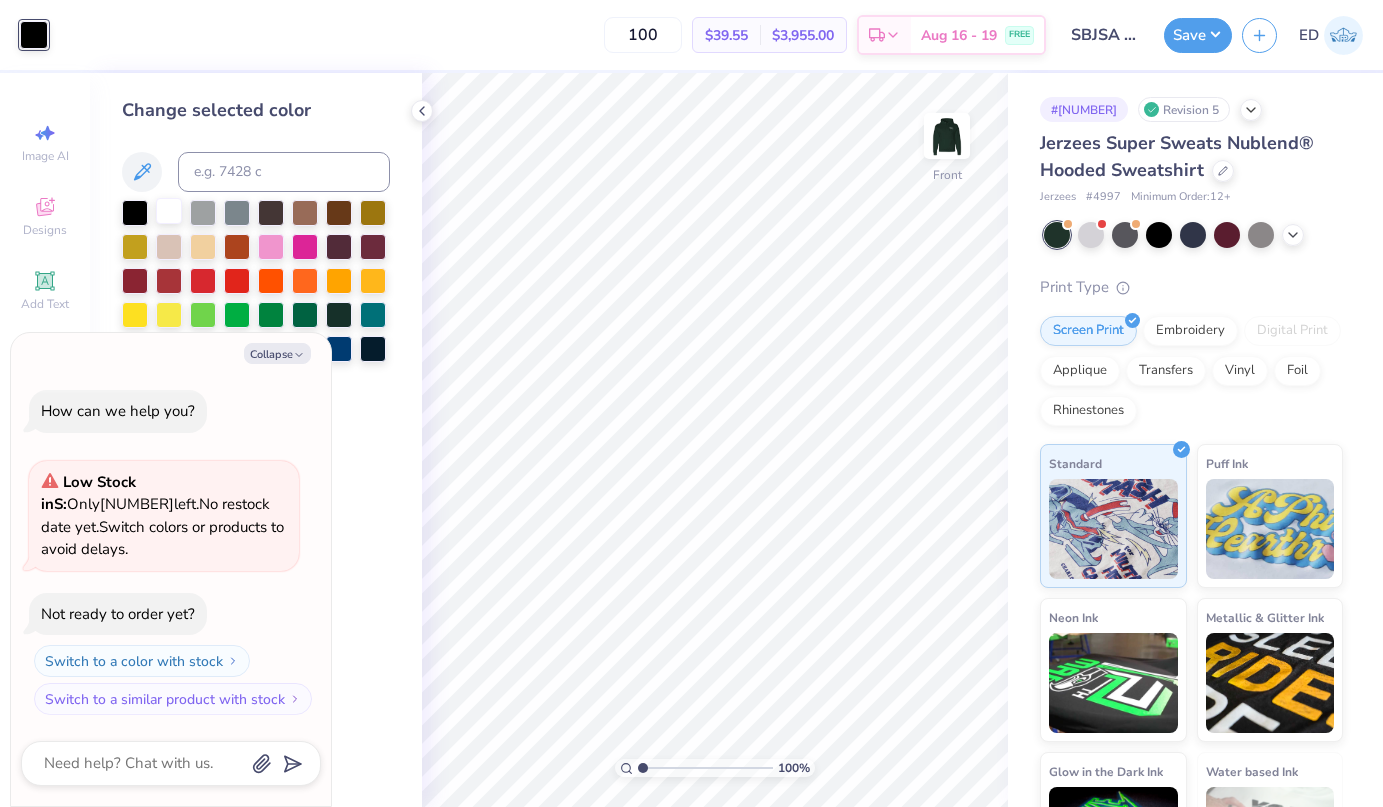 click at bounding box center [169, 211] 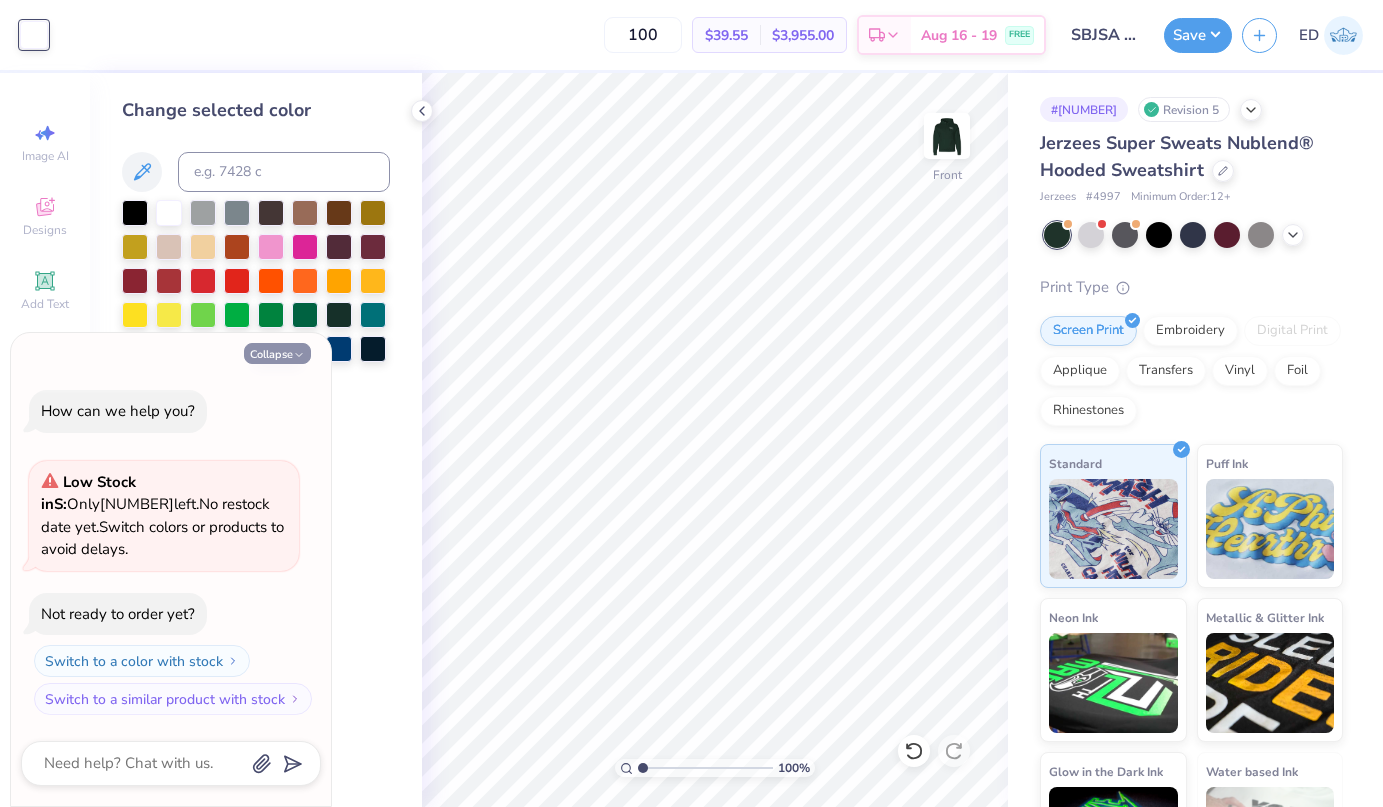 click on "Collapse" at bounding box center [277, 353] 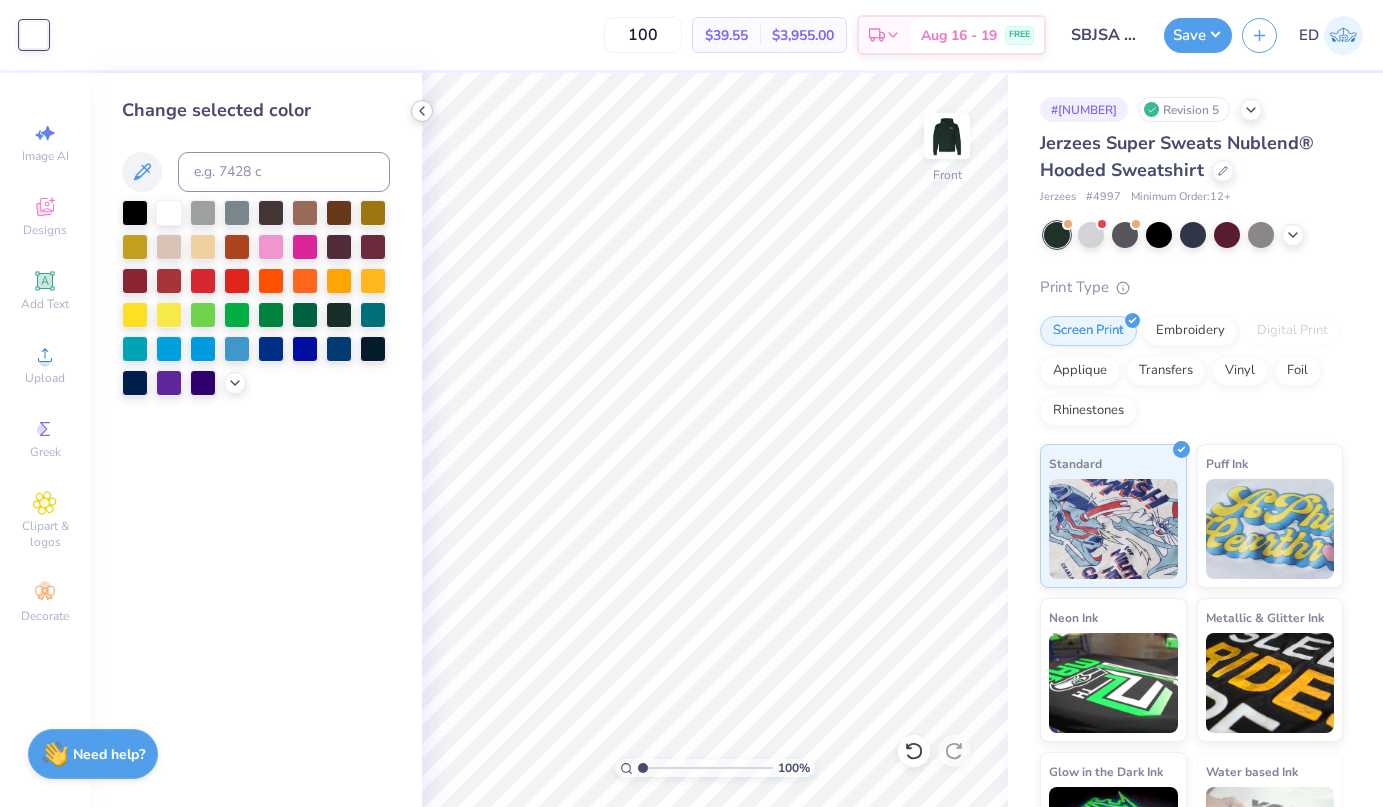 click 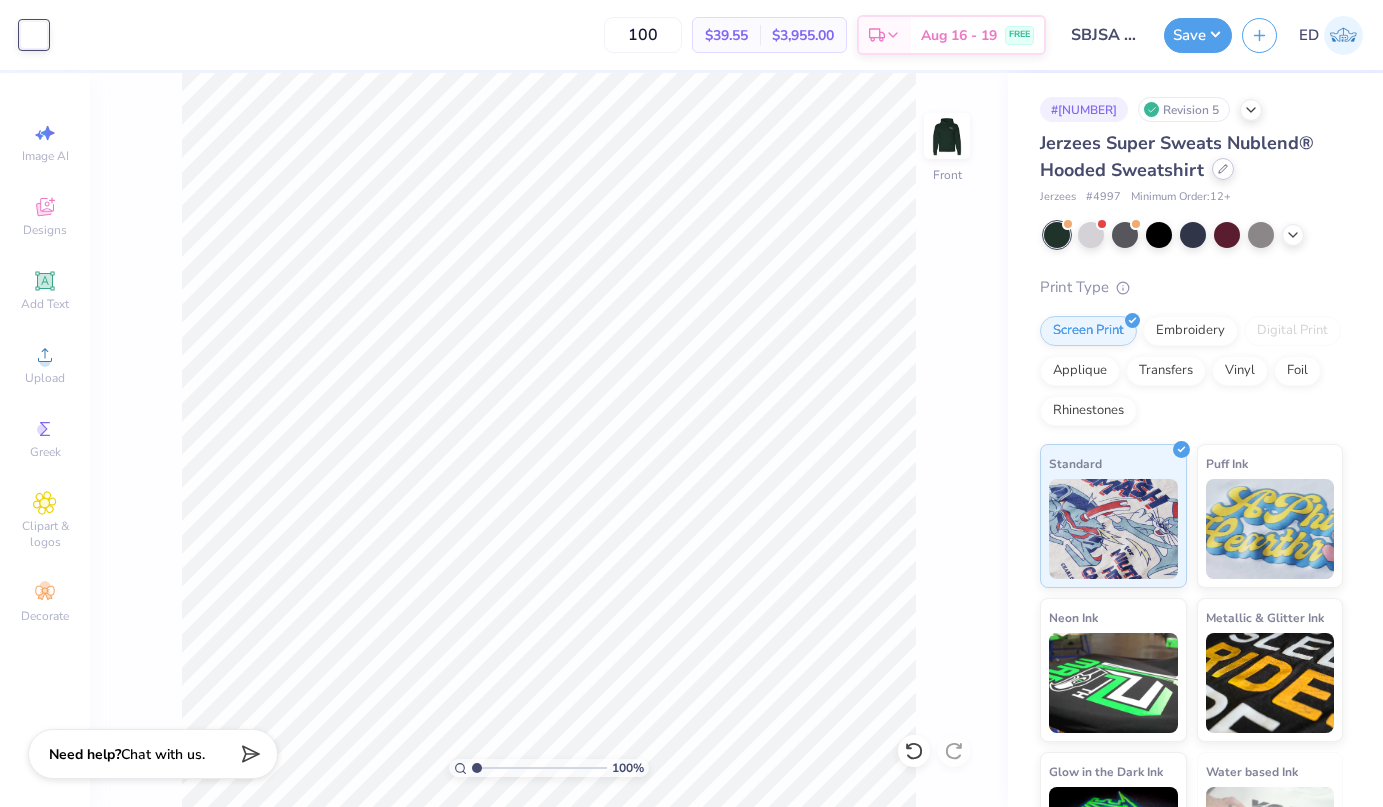click on "Jerzees Super Sweats Nublend® Hooded Sweatshirt" at bounding box center [1191, 157] 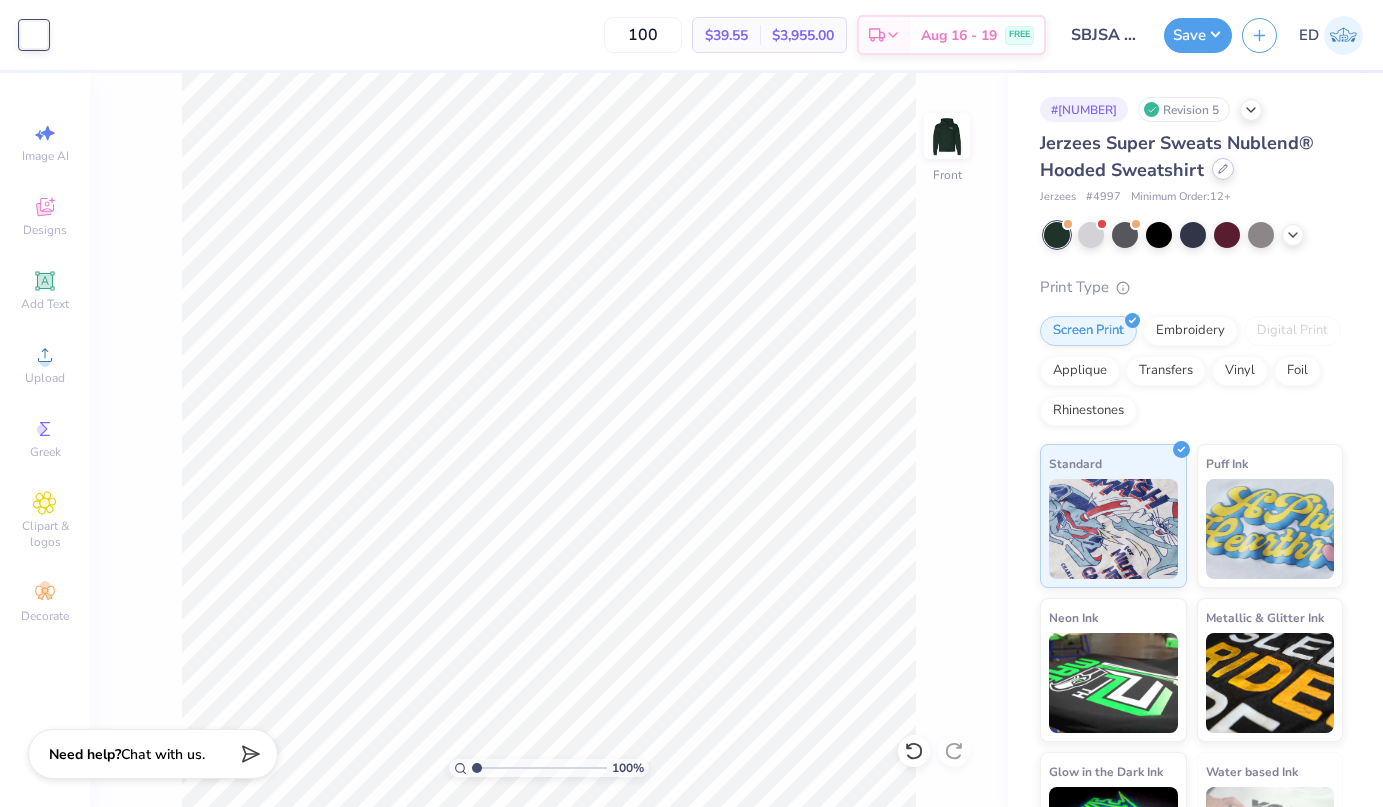 click at bounding box center [1223, 169] 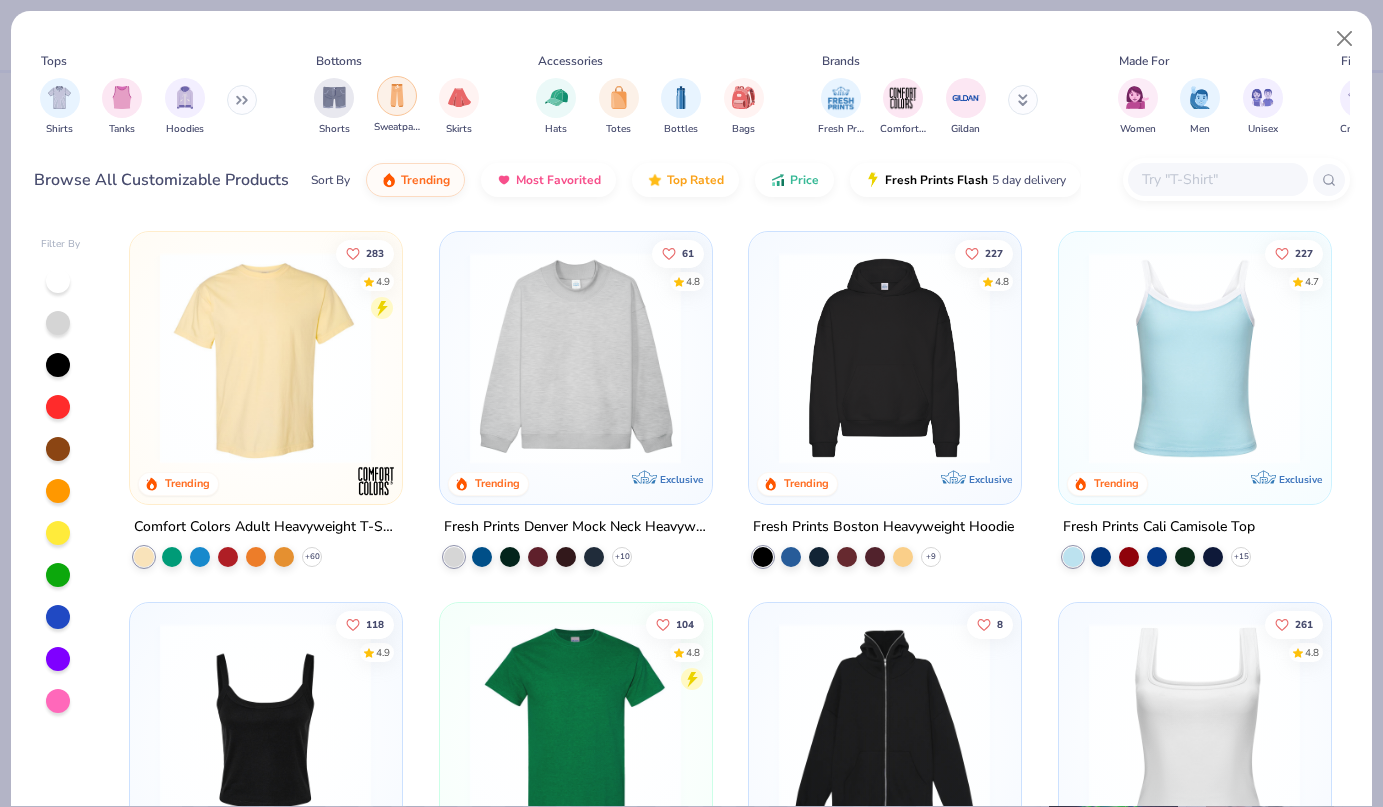 click at bounding box center [397, 95] 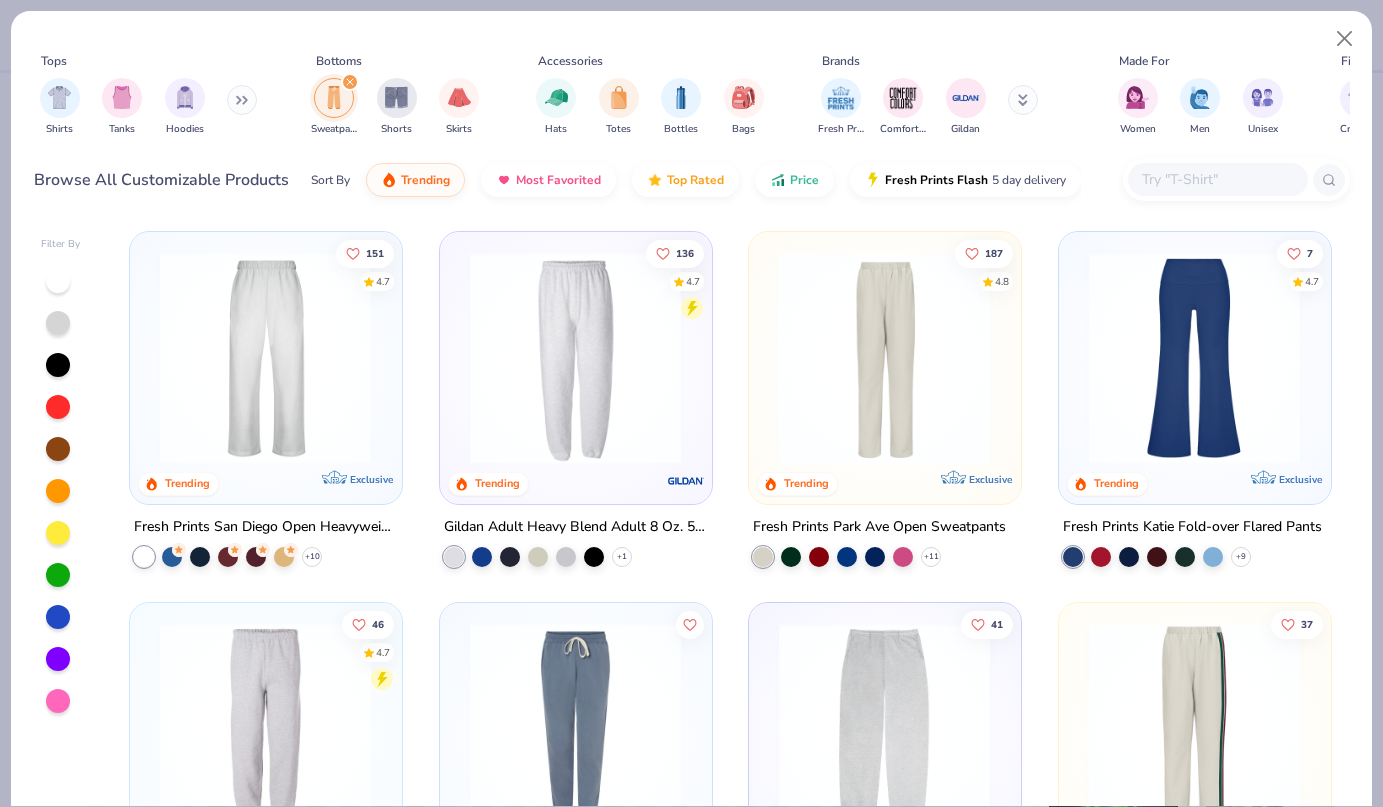 click at bounding box center [1023, 100] 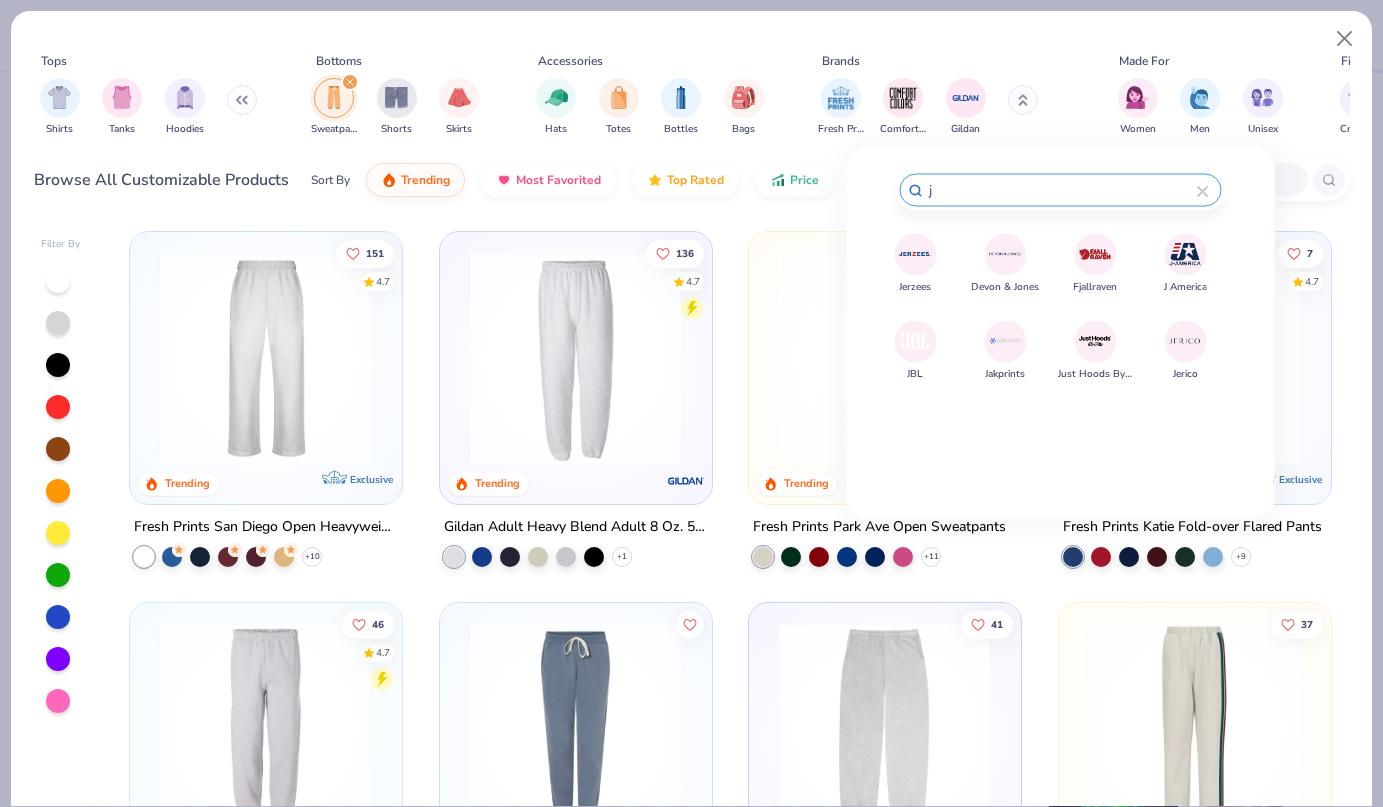 type on "j" 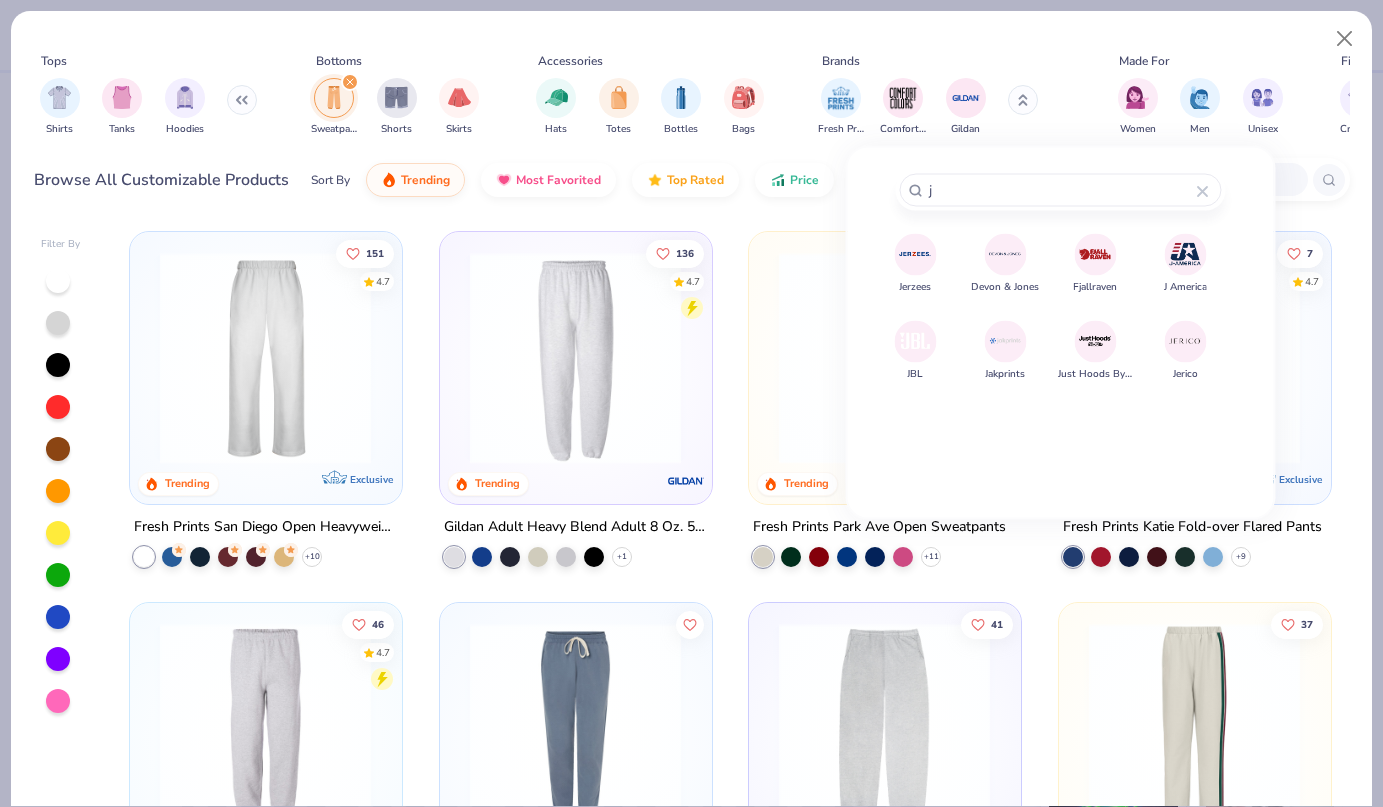 click at bounding box center (915, 254) 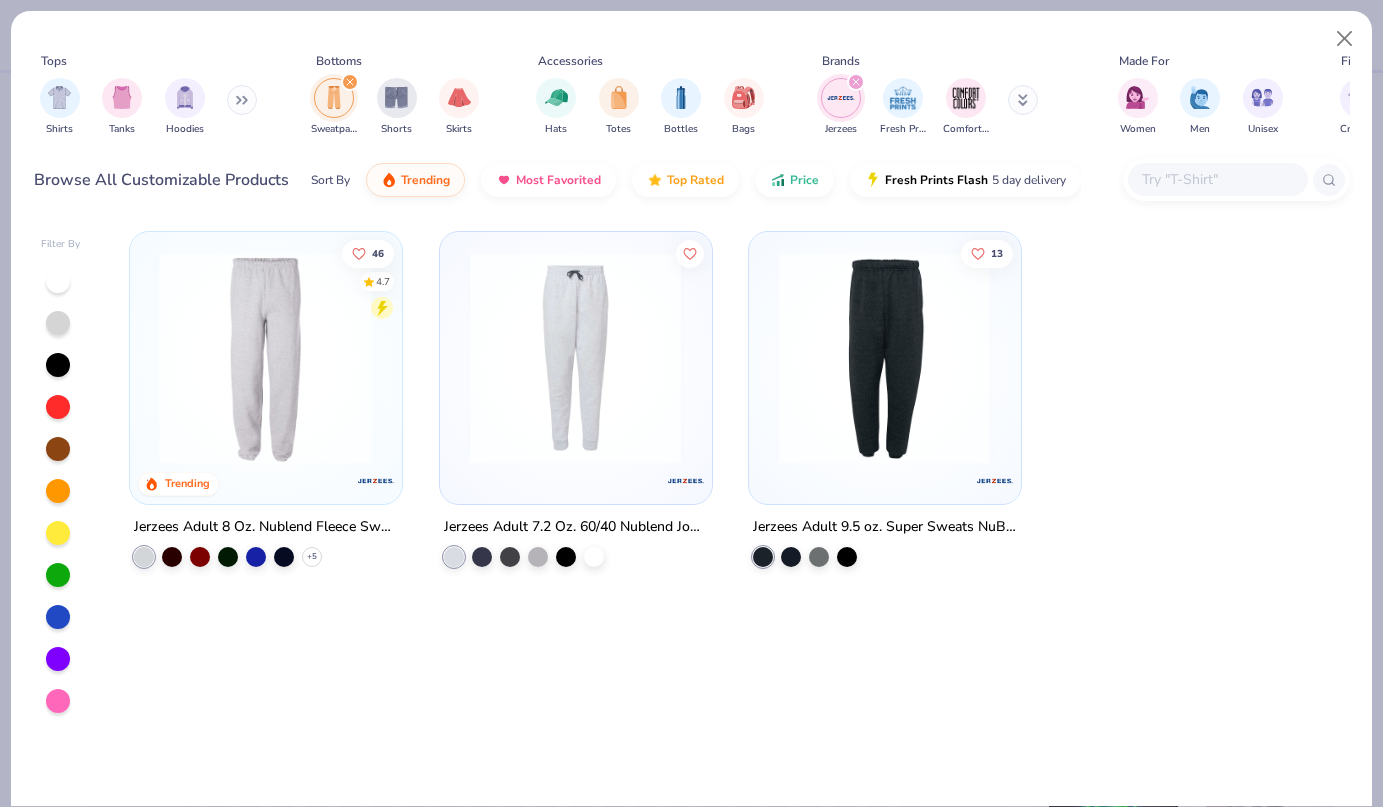 click at bounding box center (34, 358) 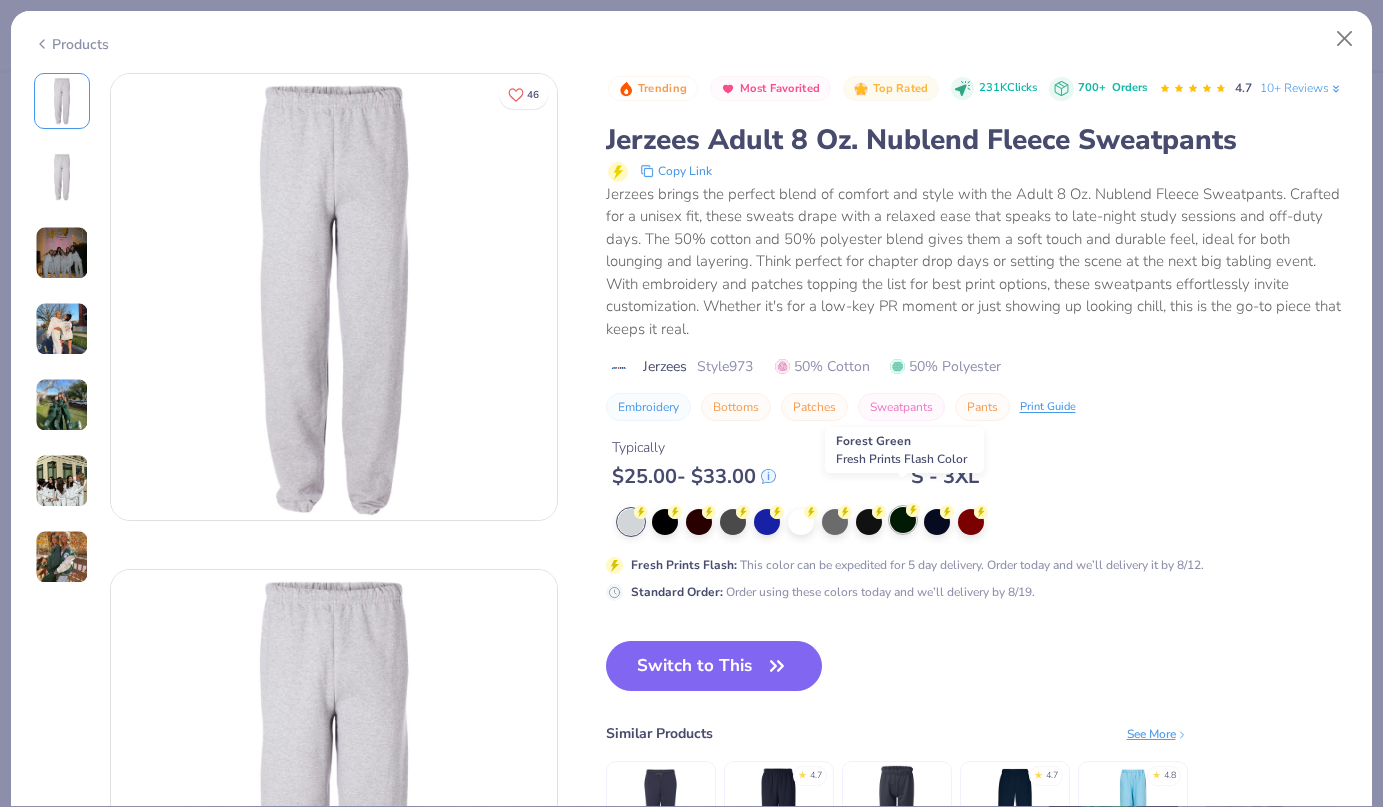 click at bounding box center [903, 520] 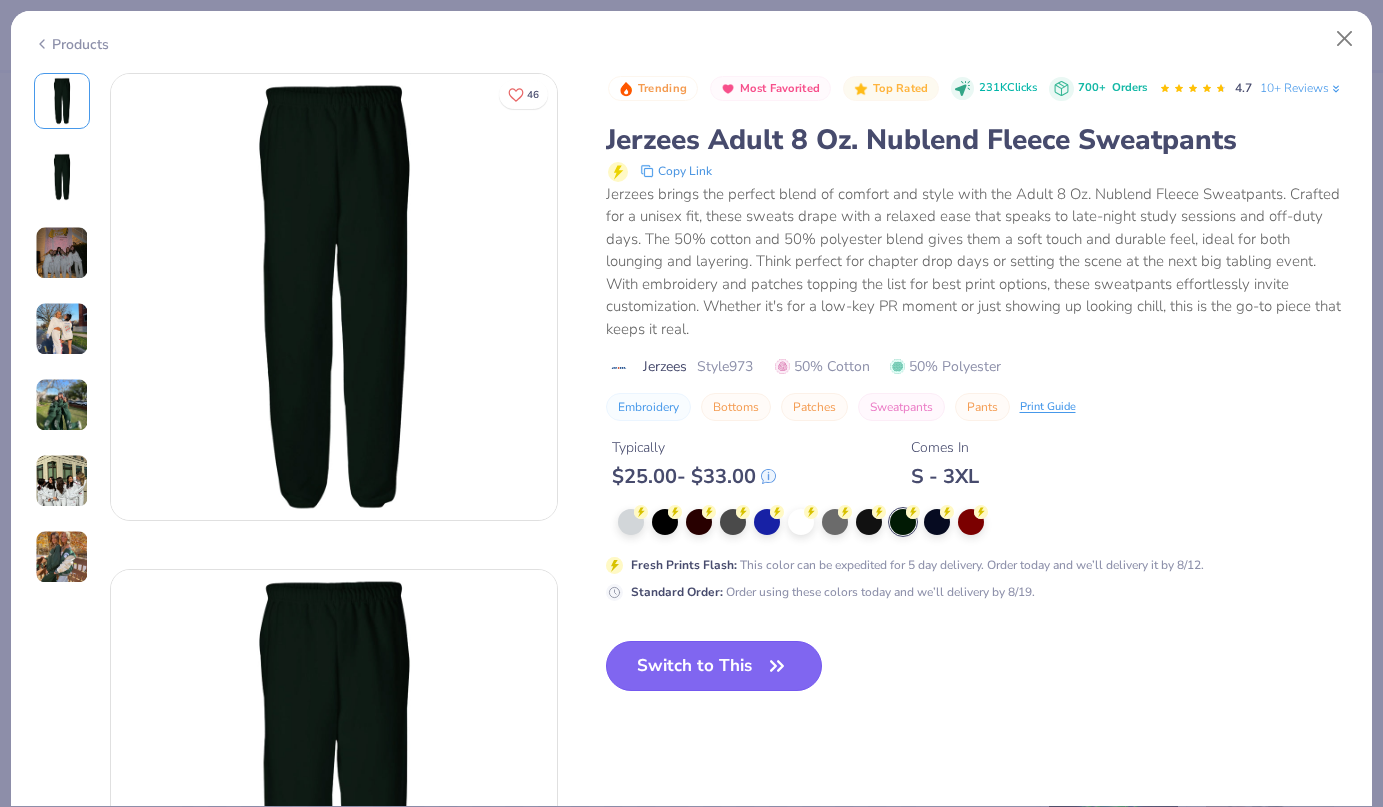 click on "Switch to This" at bounding box center [714, 666] 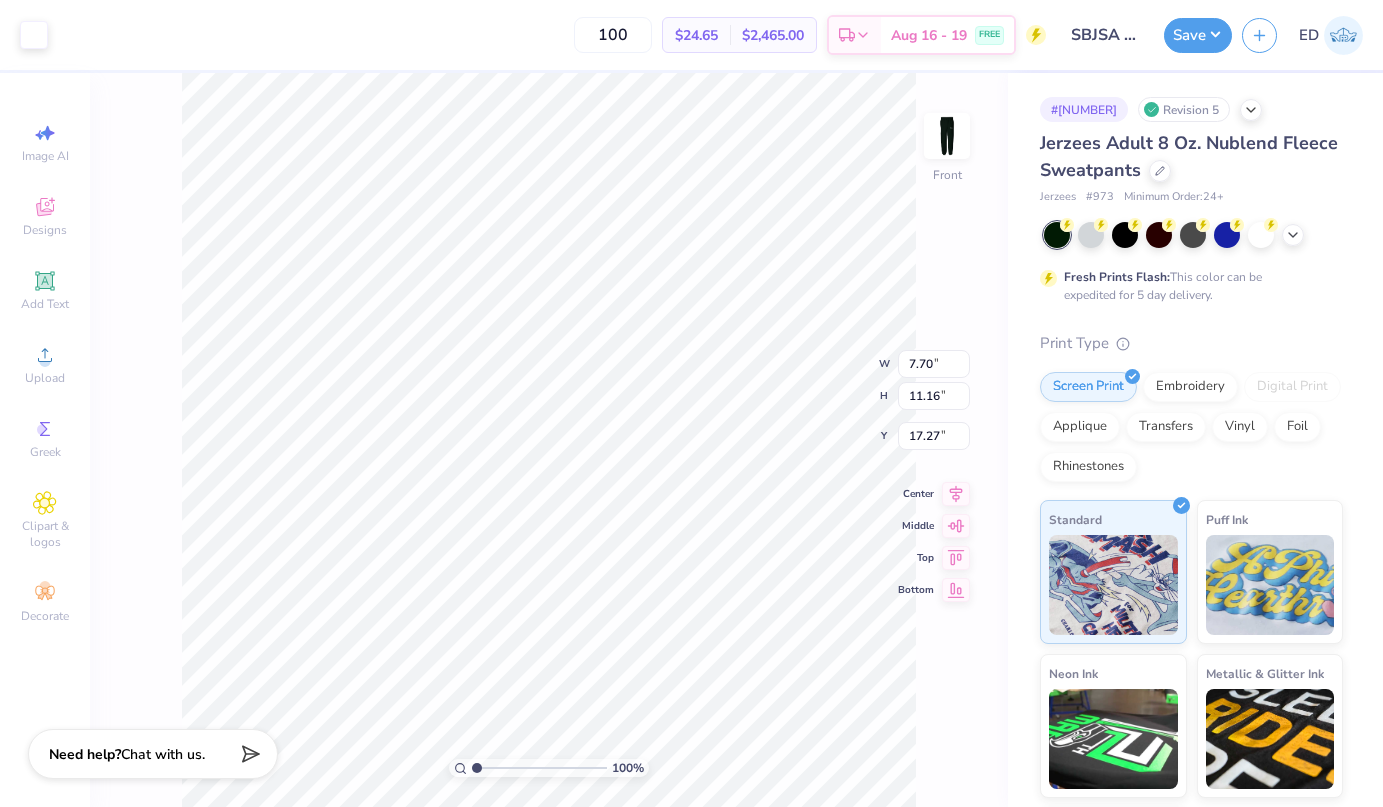 type on "12.11" 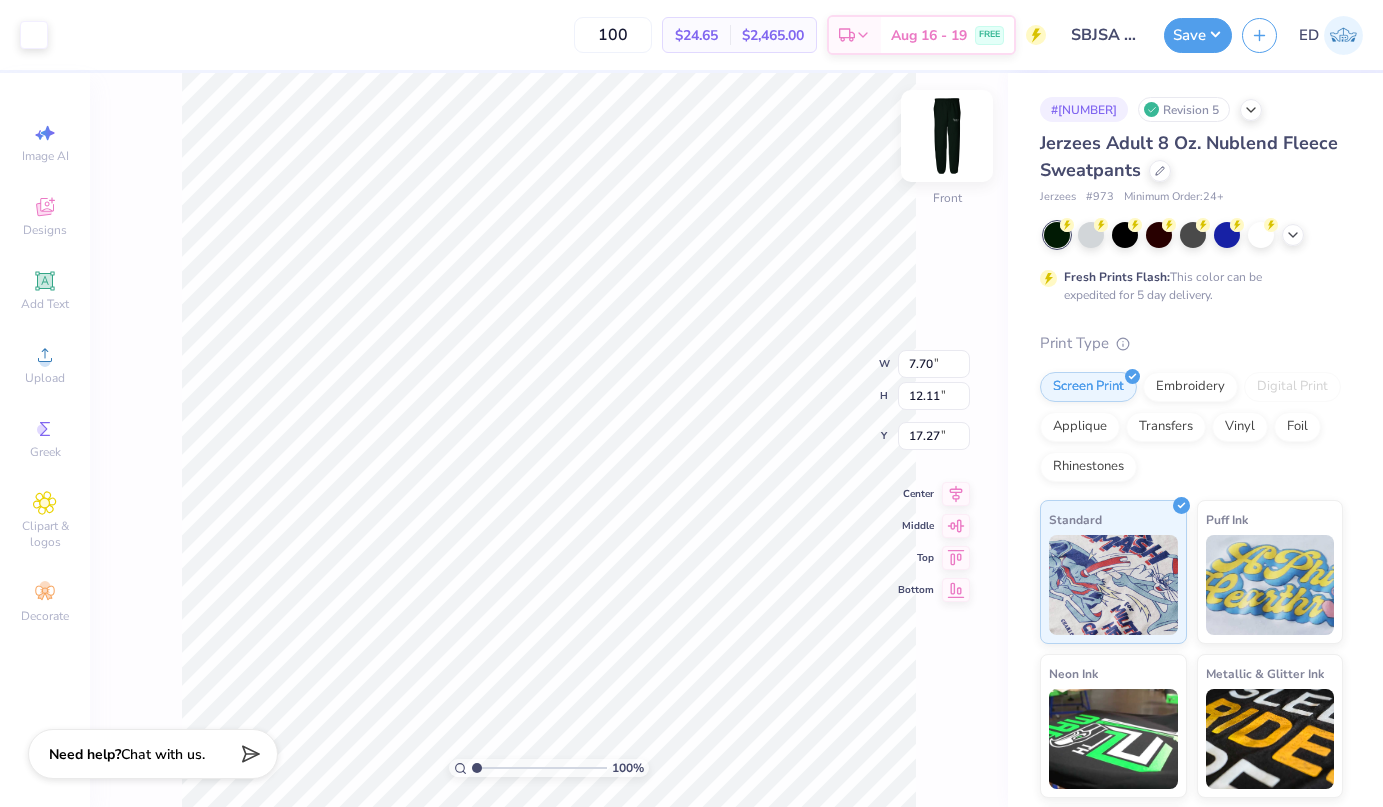 click at bounding box center [947, 136] 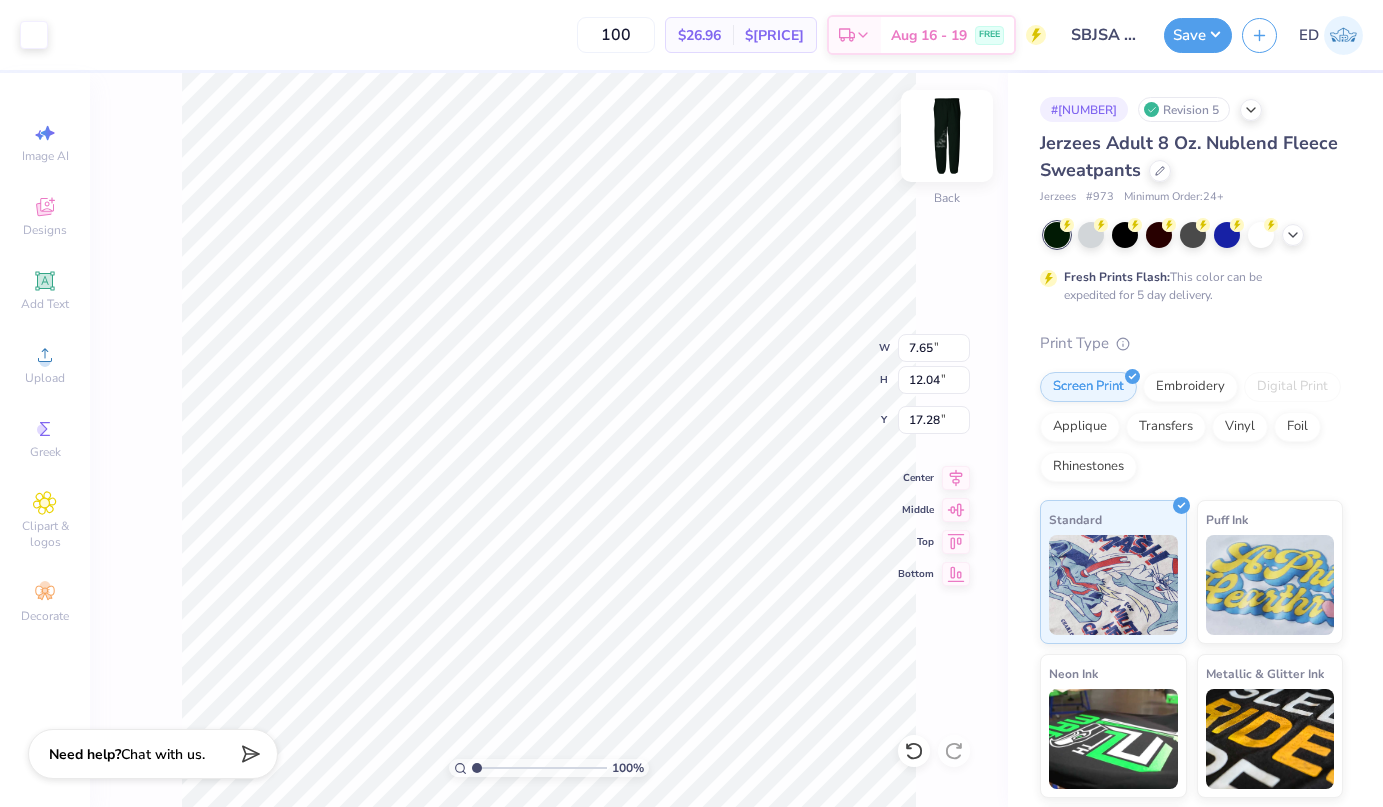 type on "5.90" 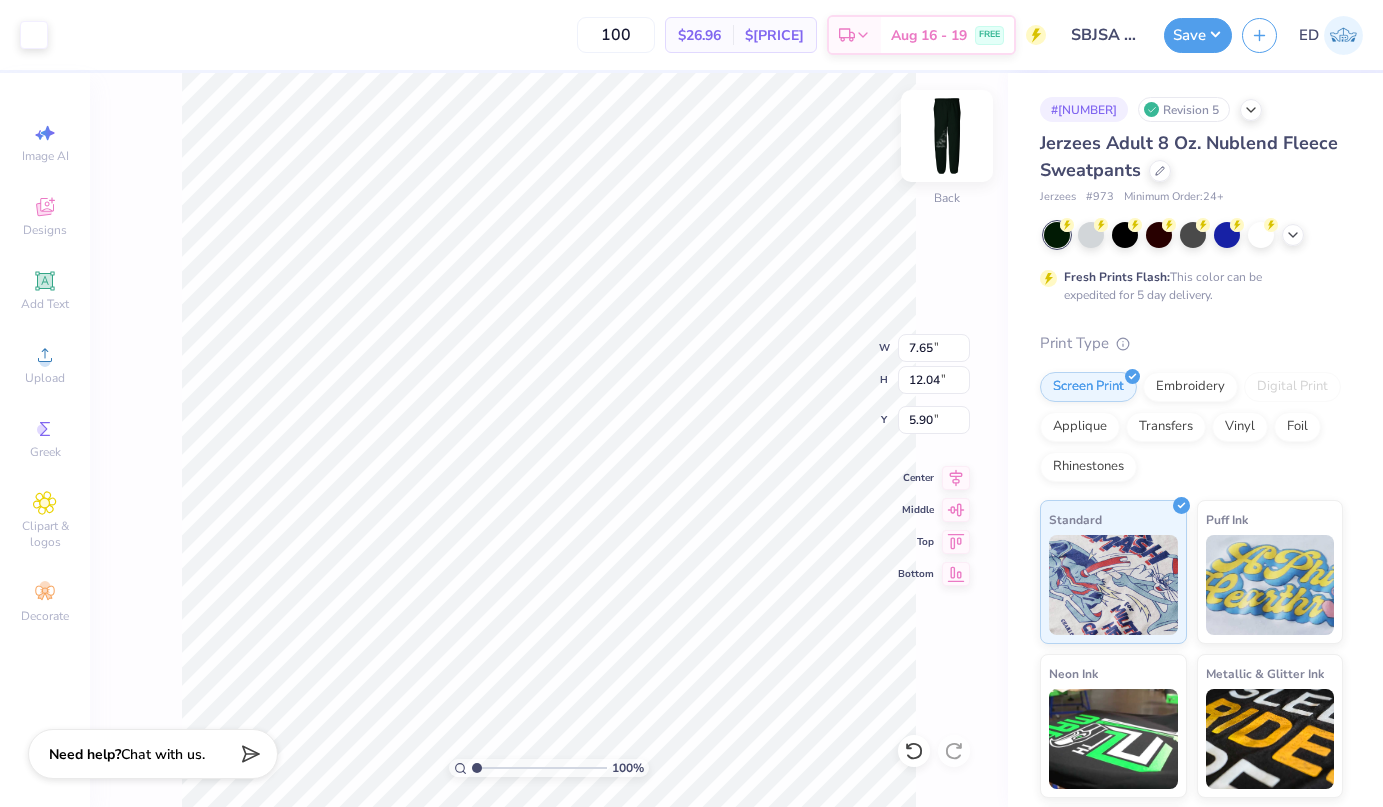type on "4.21" 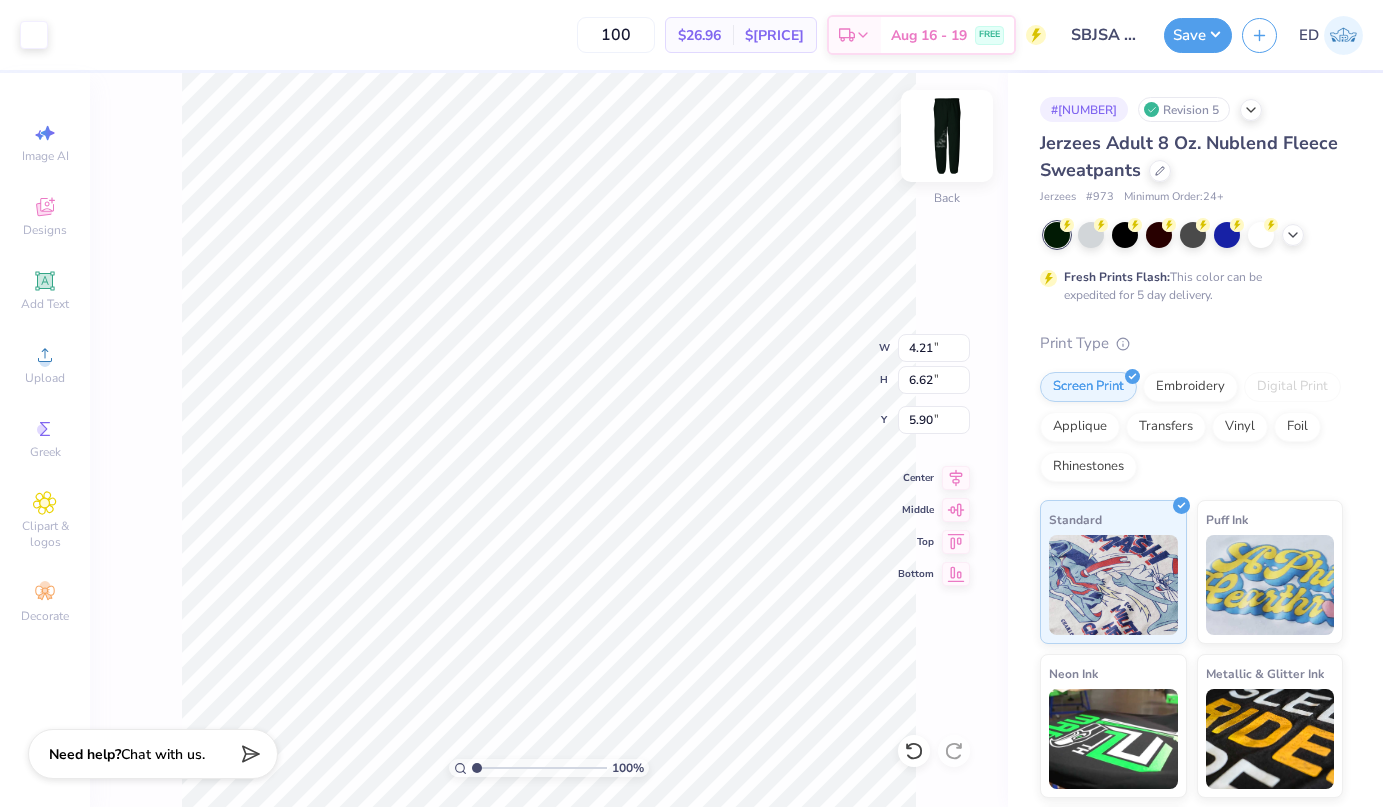 type on "4.35" 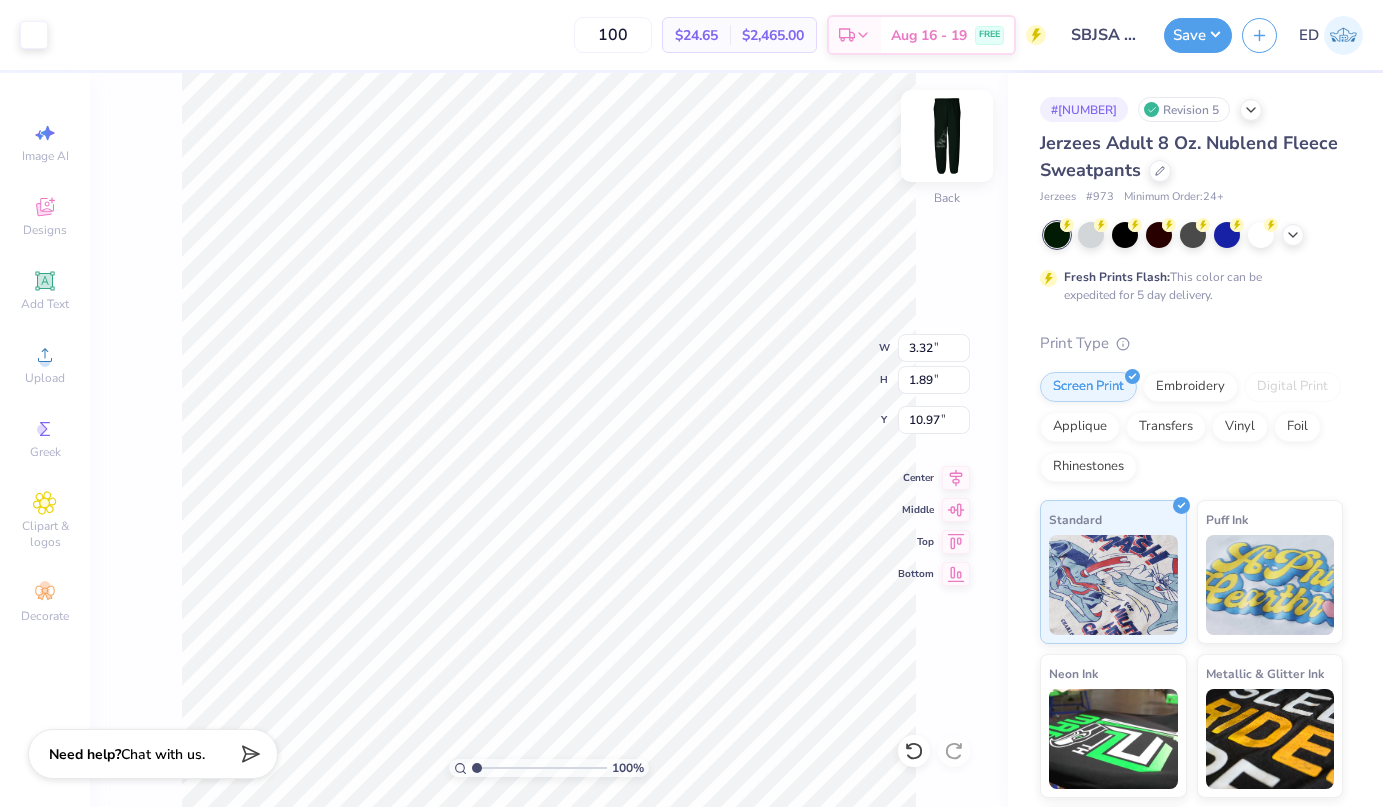type on "16.88" 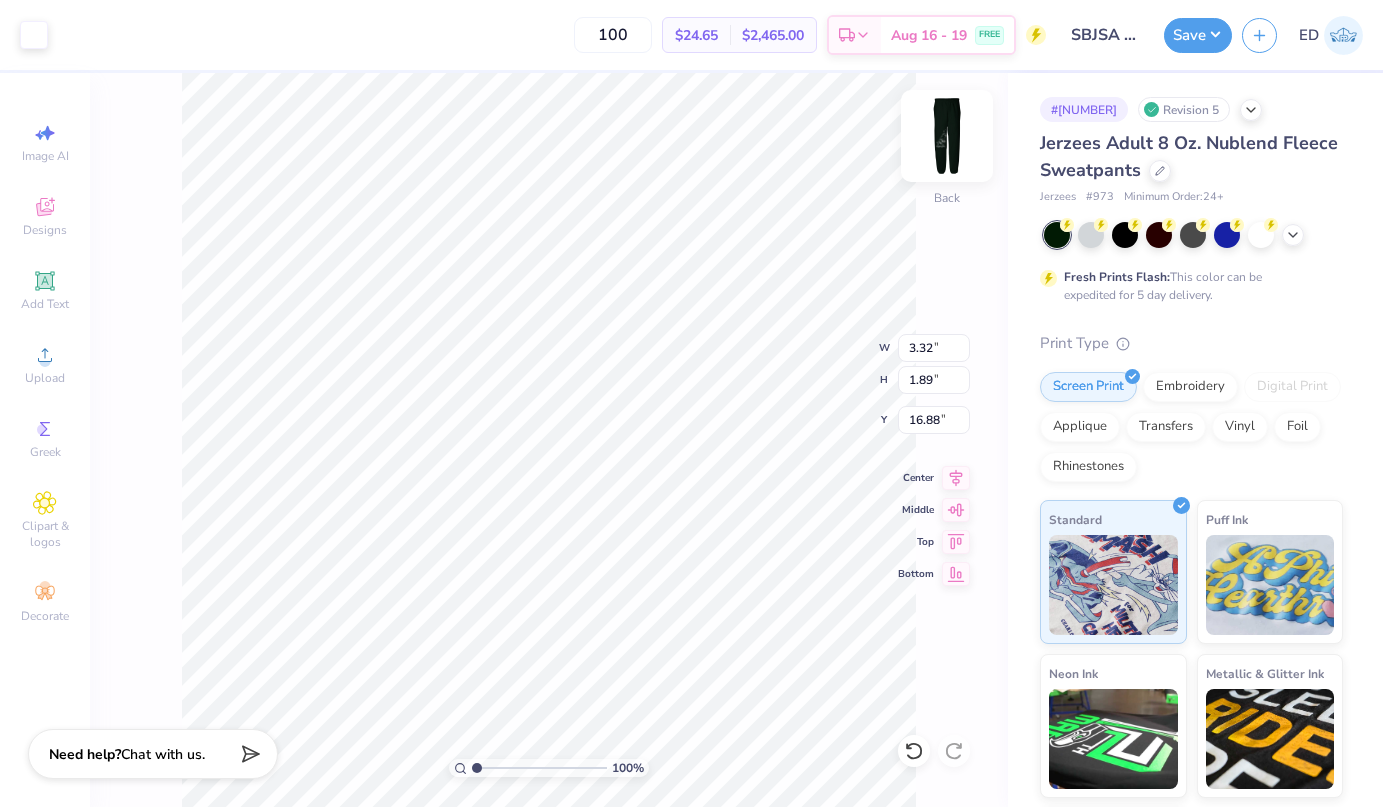 type on "4.21" 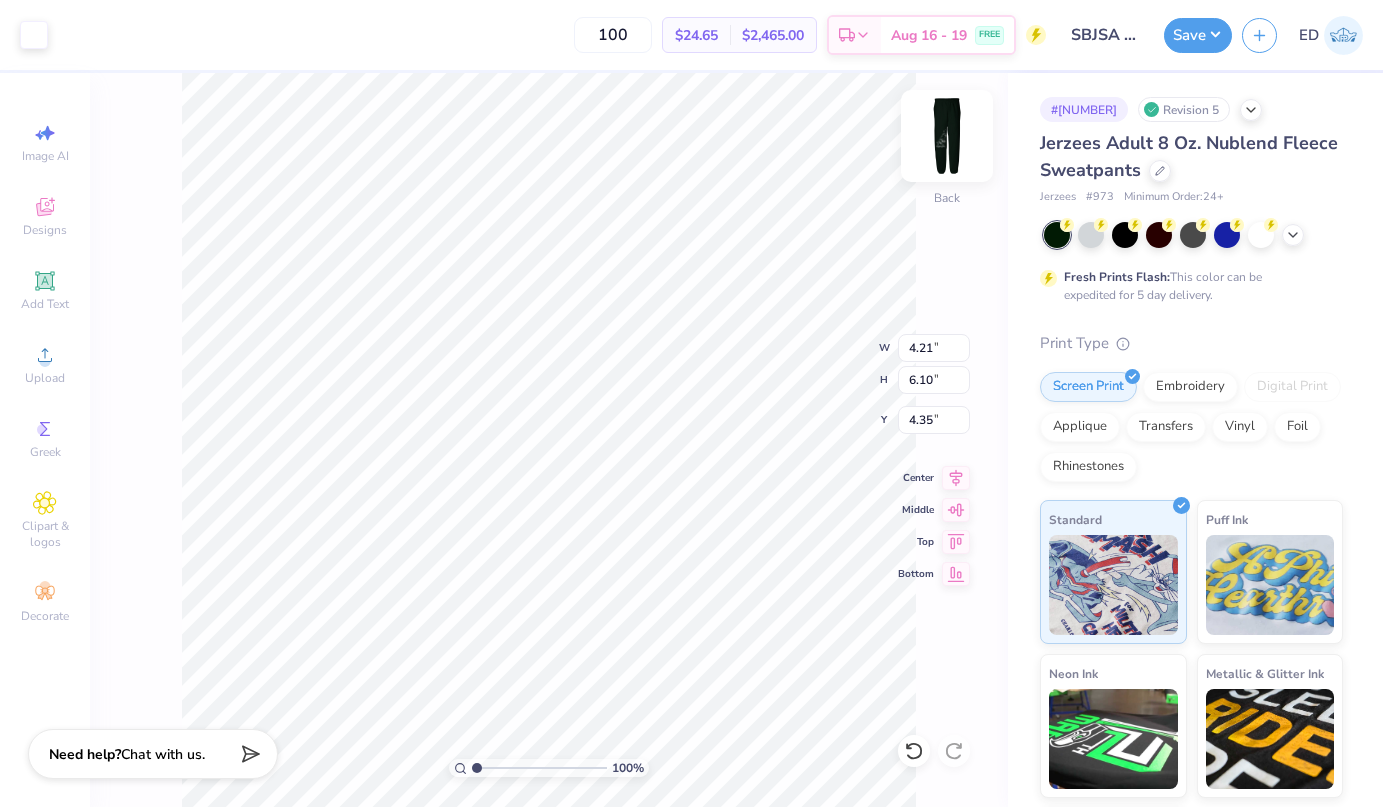 type on "6.62" 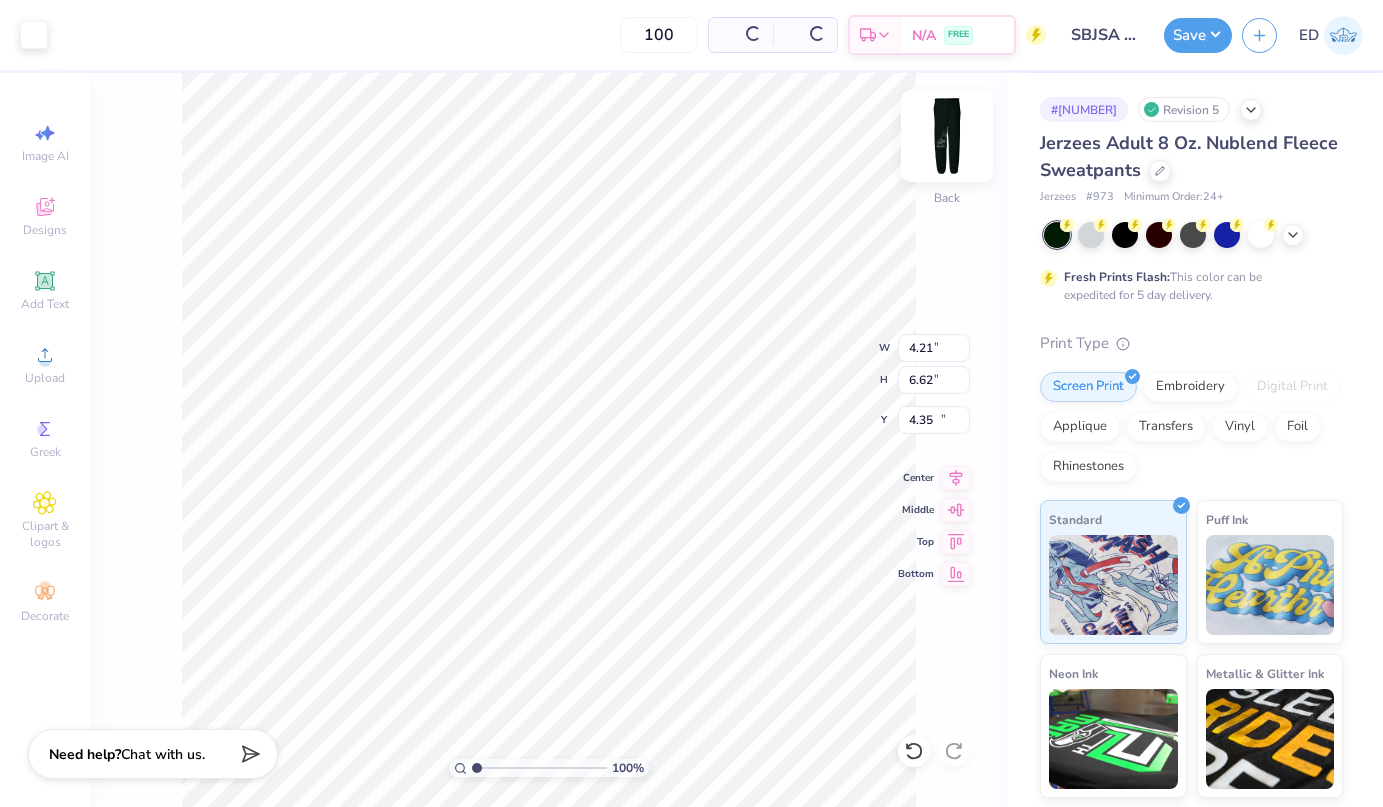 type on "36.76" 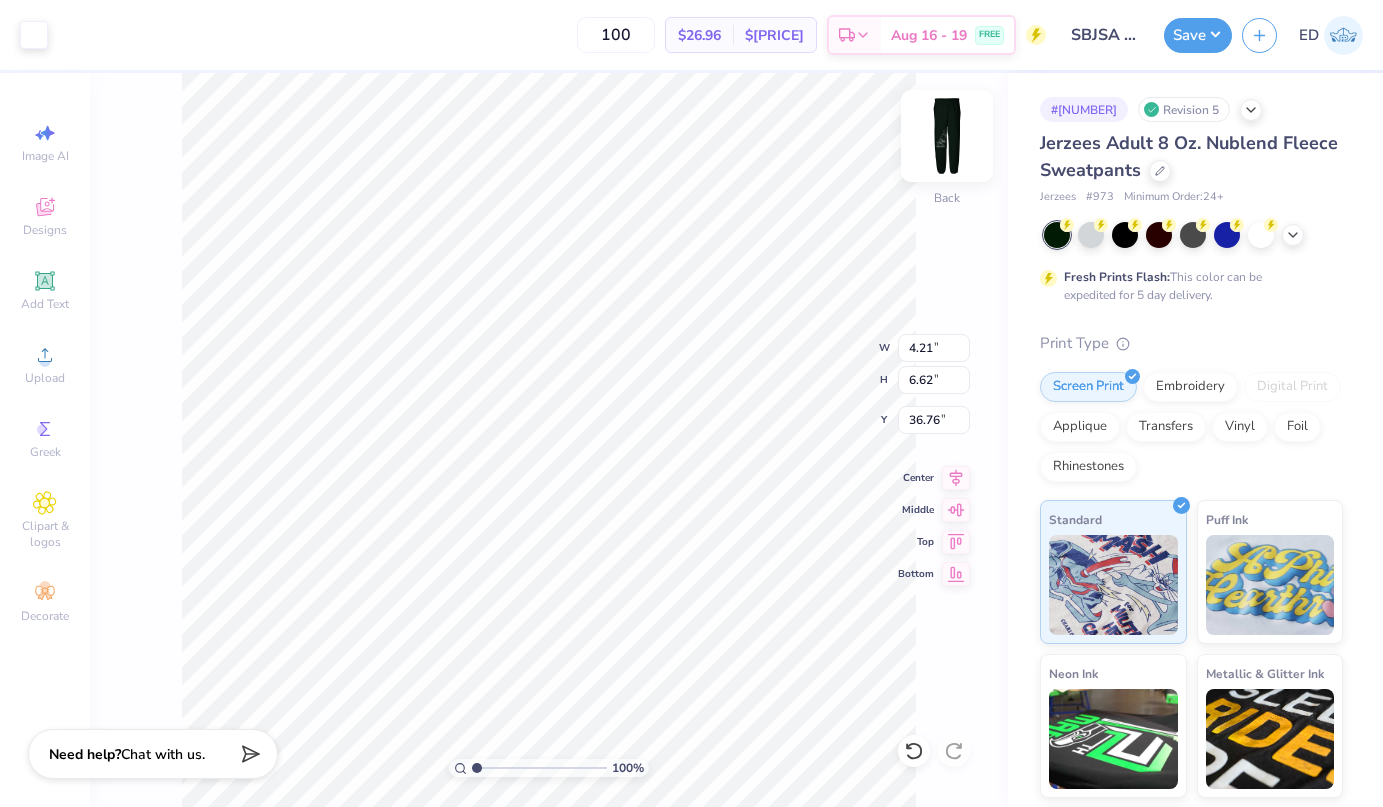 type on "3.32" 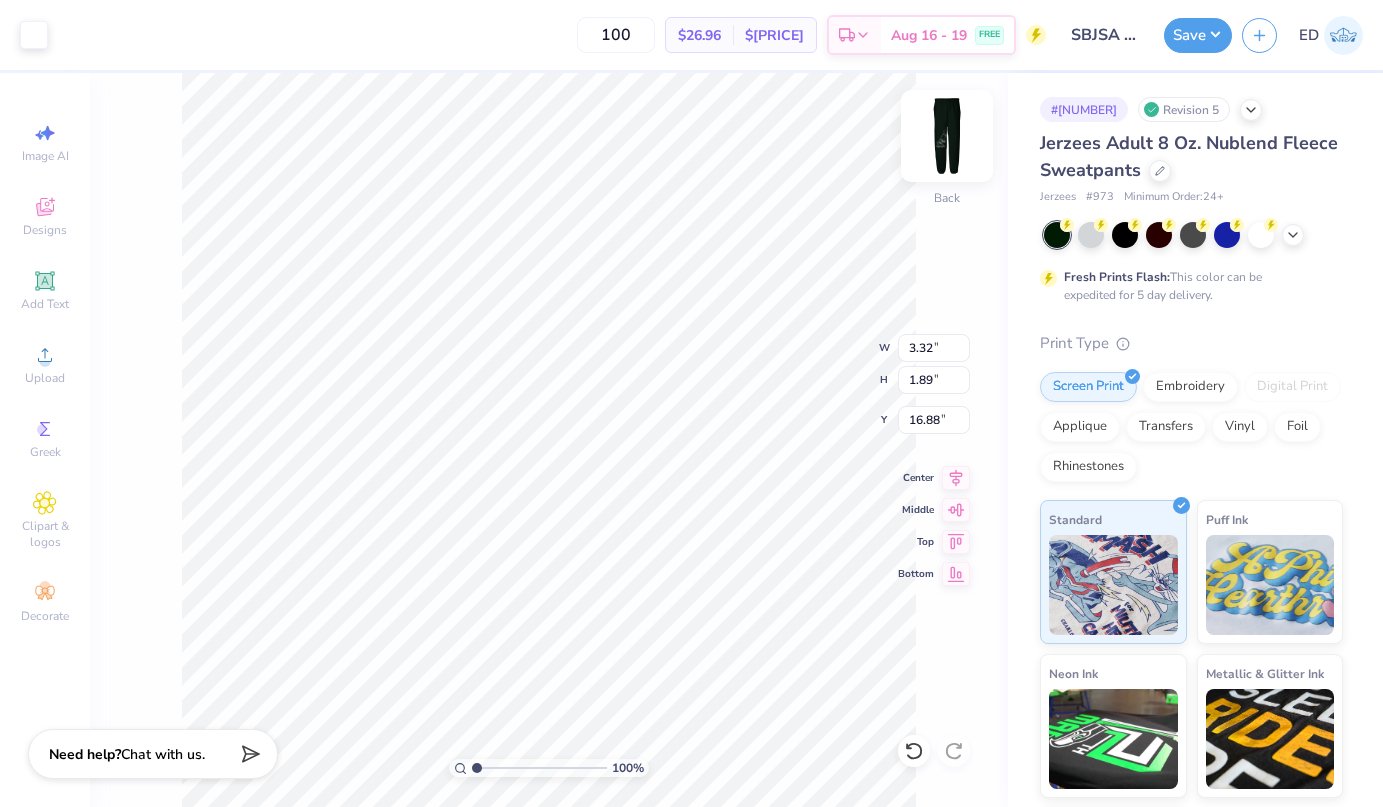 type on "5.65" 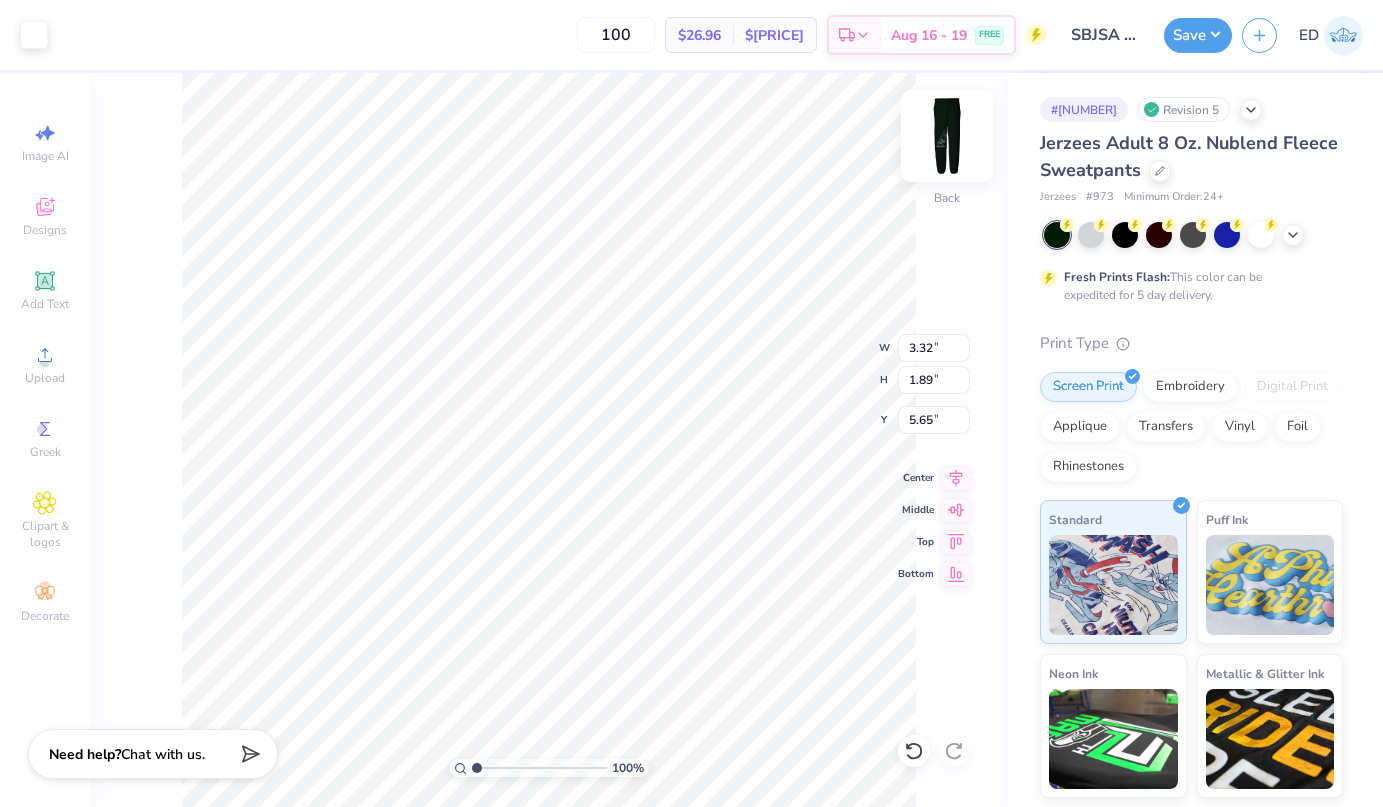 type on "6.80" 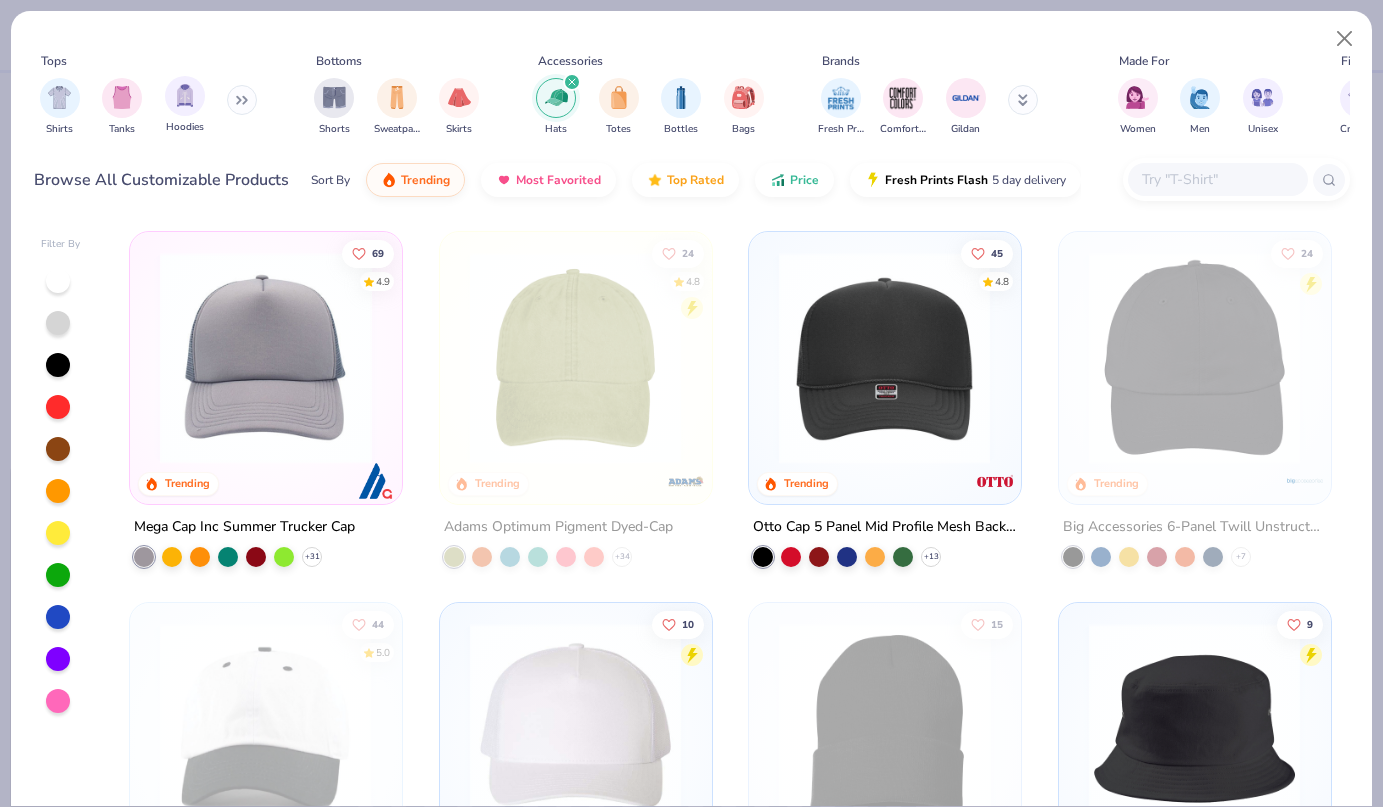 scroll, scrollTop: 0, scrollLeft: 0, axis: both 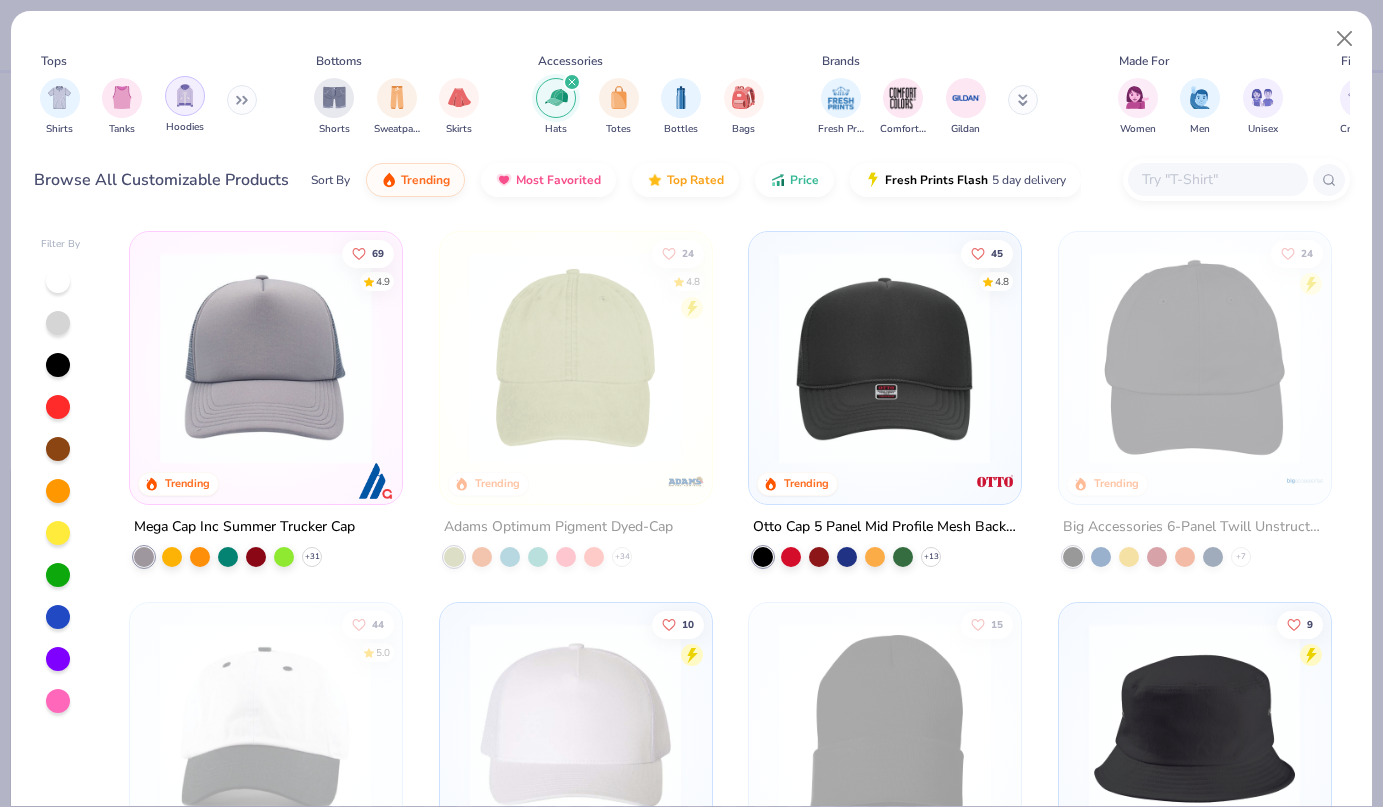 click at bounding box center (185, 95) 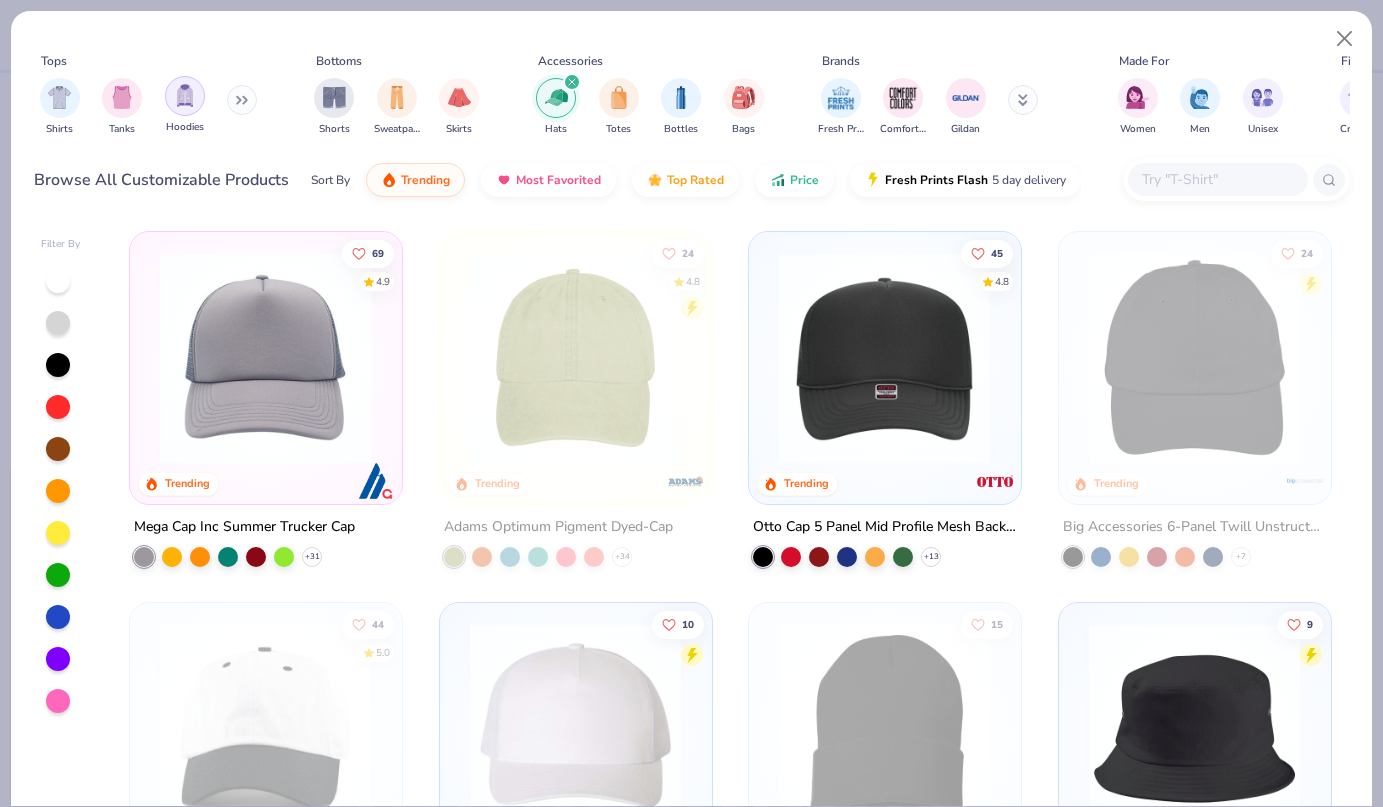 type on "x" 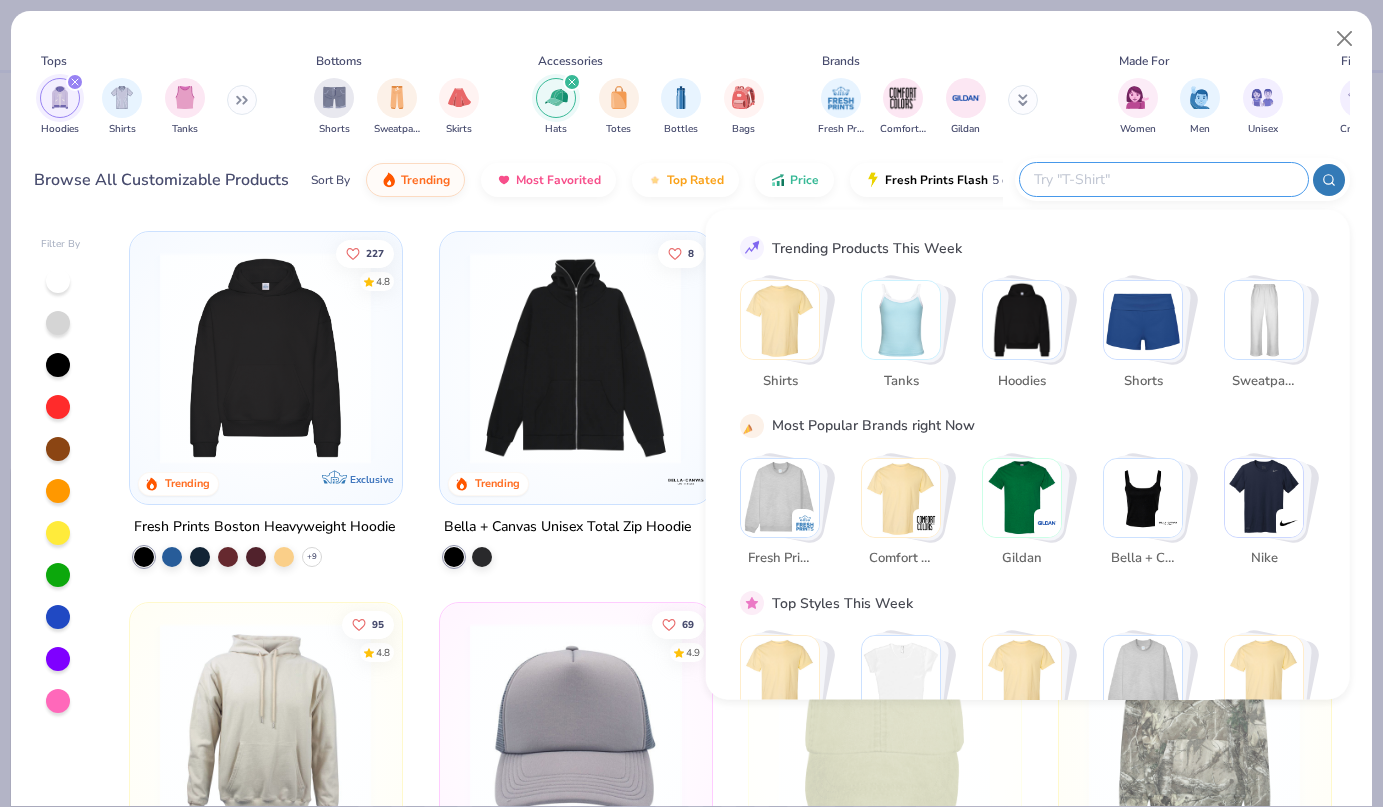 click at bounding box center [1163, 179] 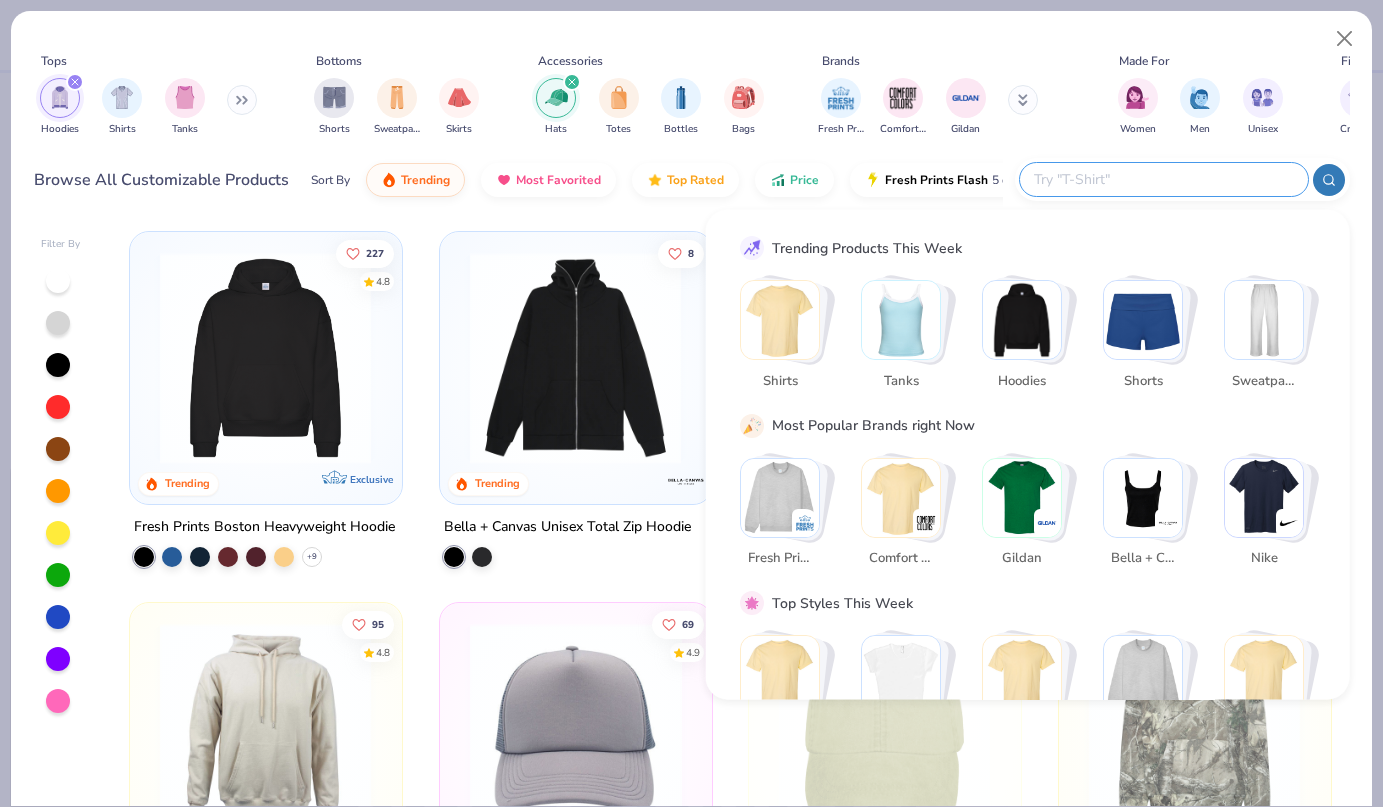 type on "j" 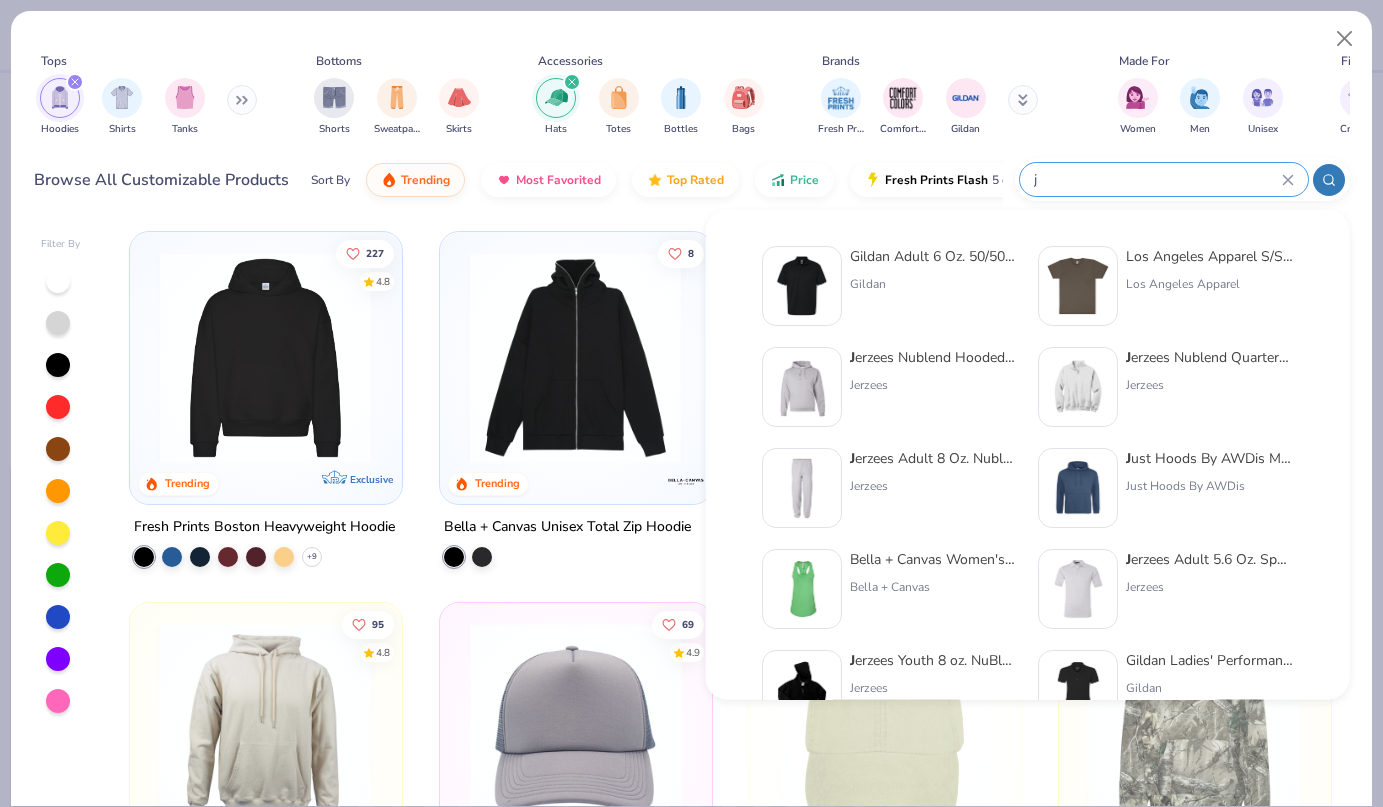 type 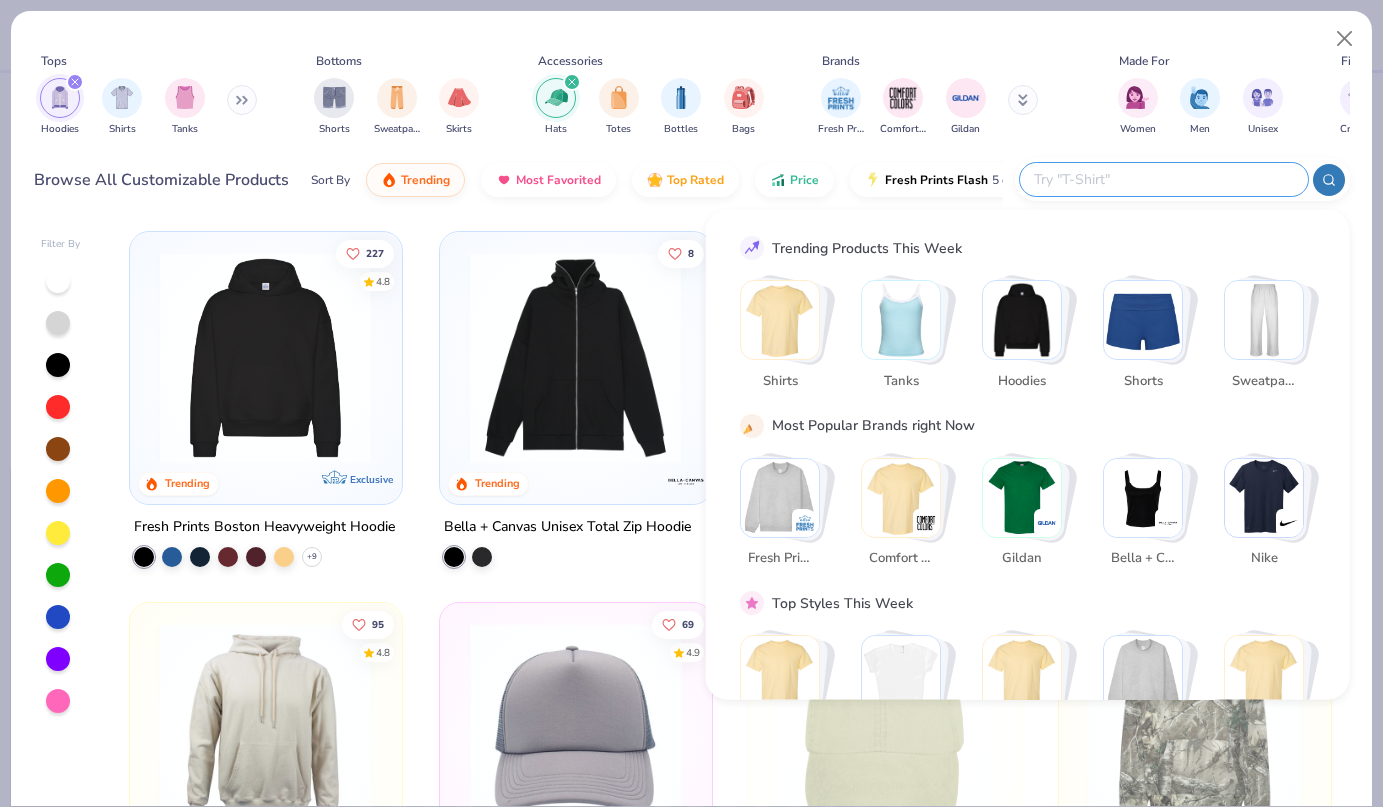 click at bounding box center (1023, 100) 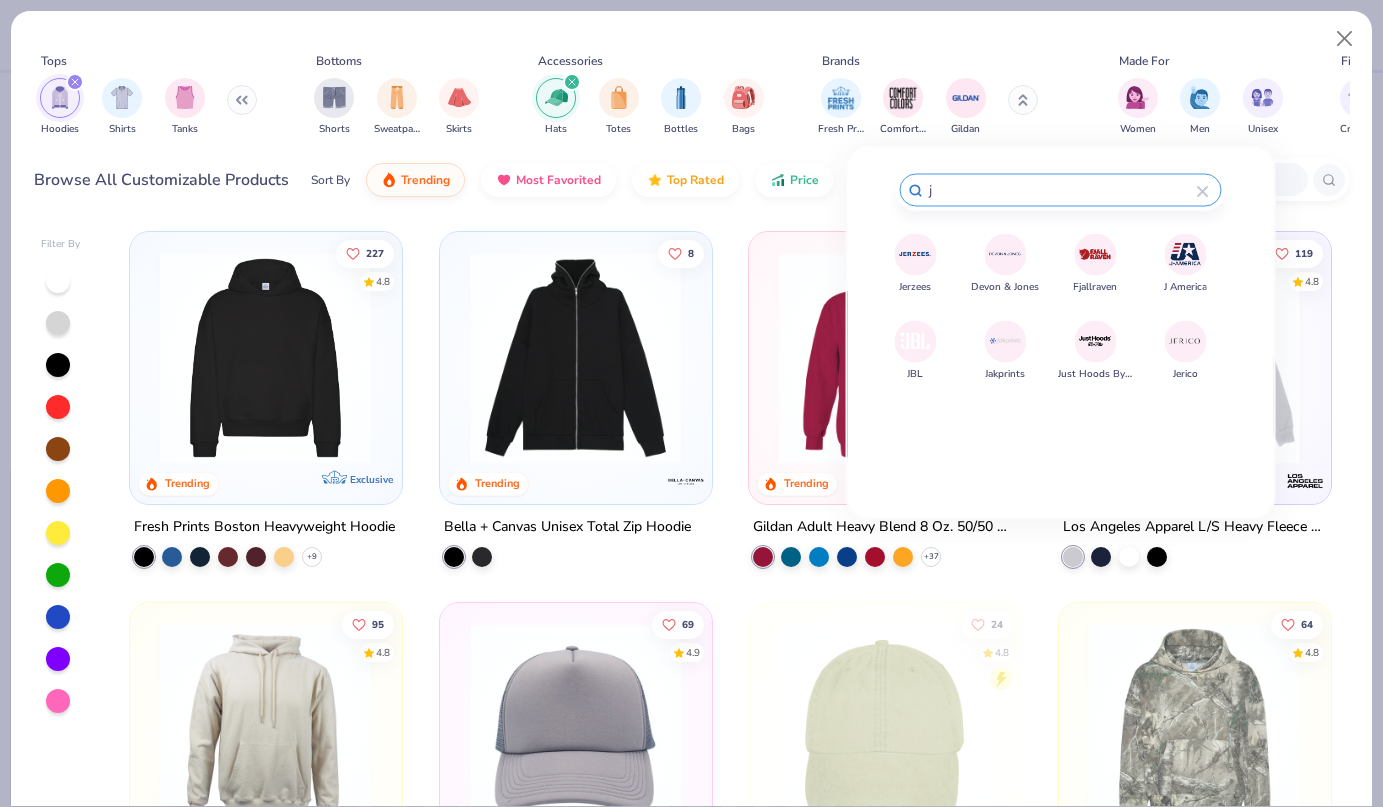type on "j" 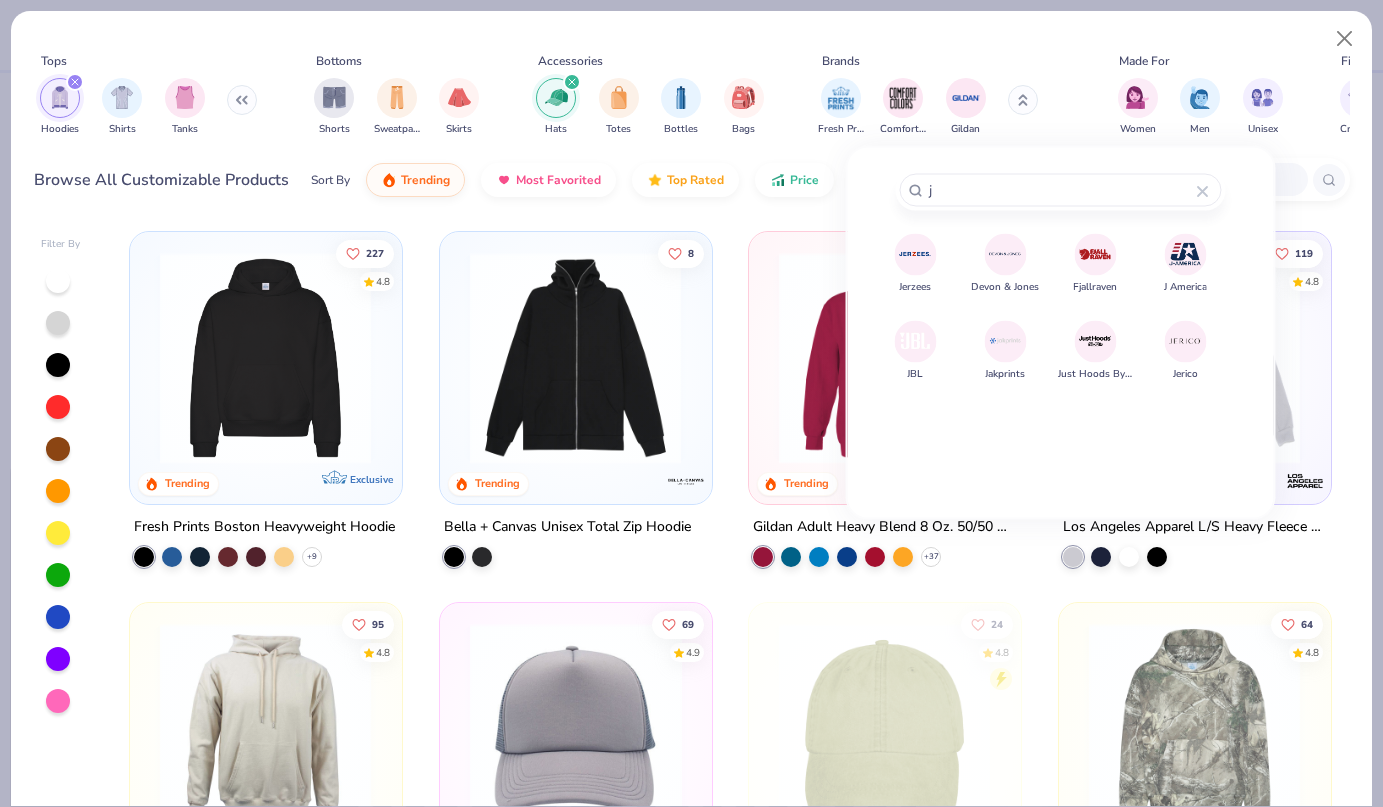 click on "Jerzees" at bounding box center [915, 263] 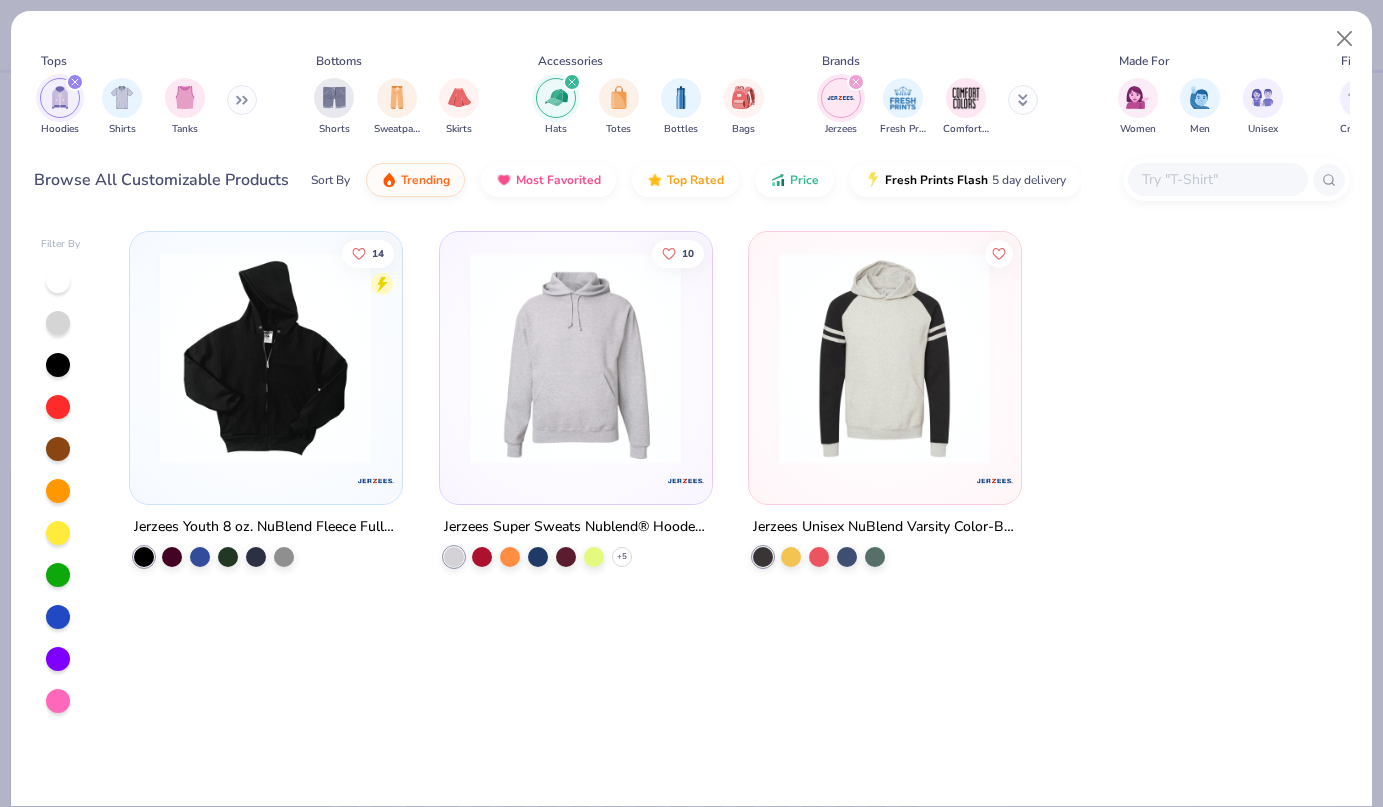 click at bounding box center (575, 358) 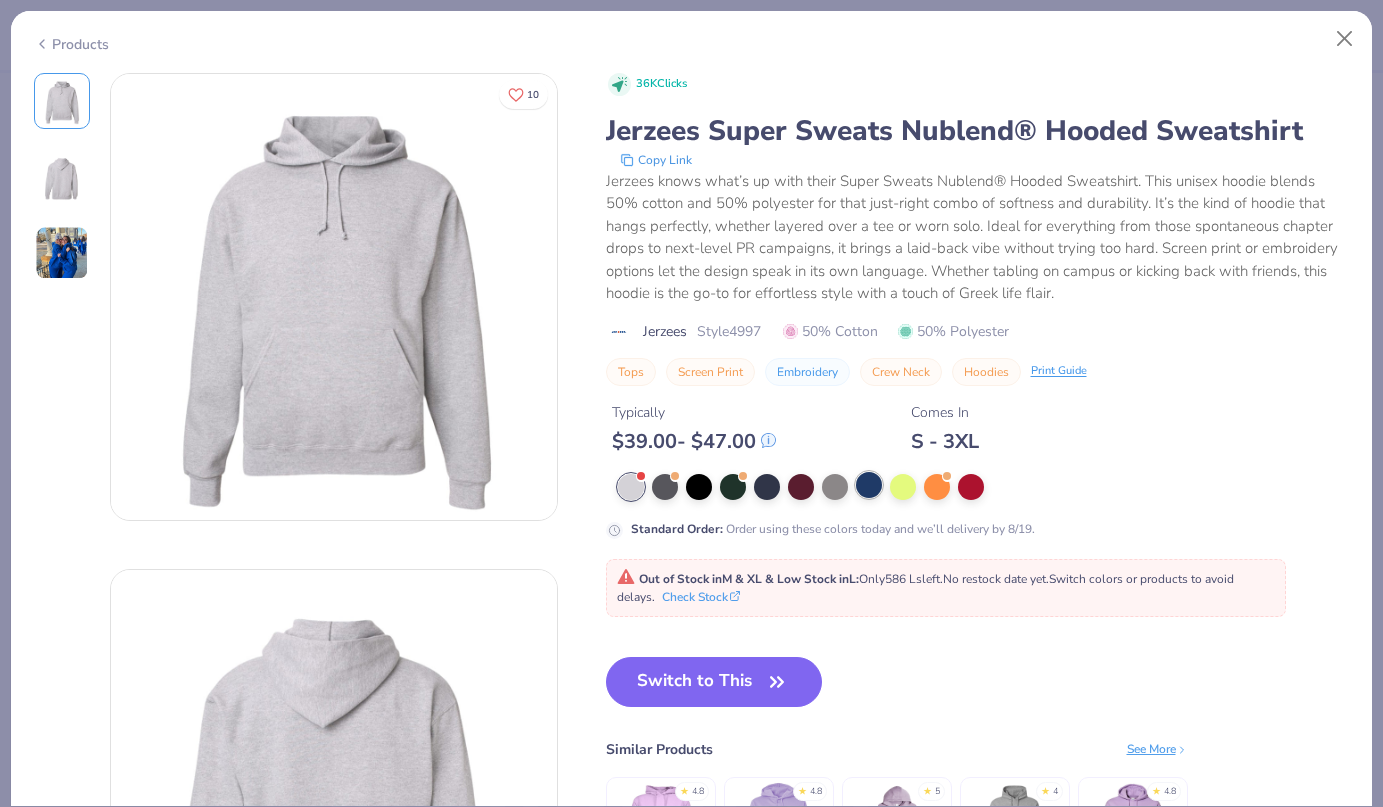 click at bounding box center [869, 485] 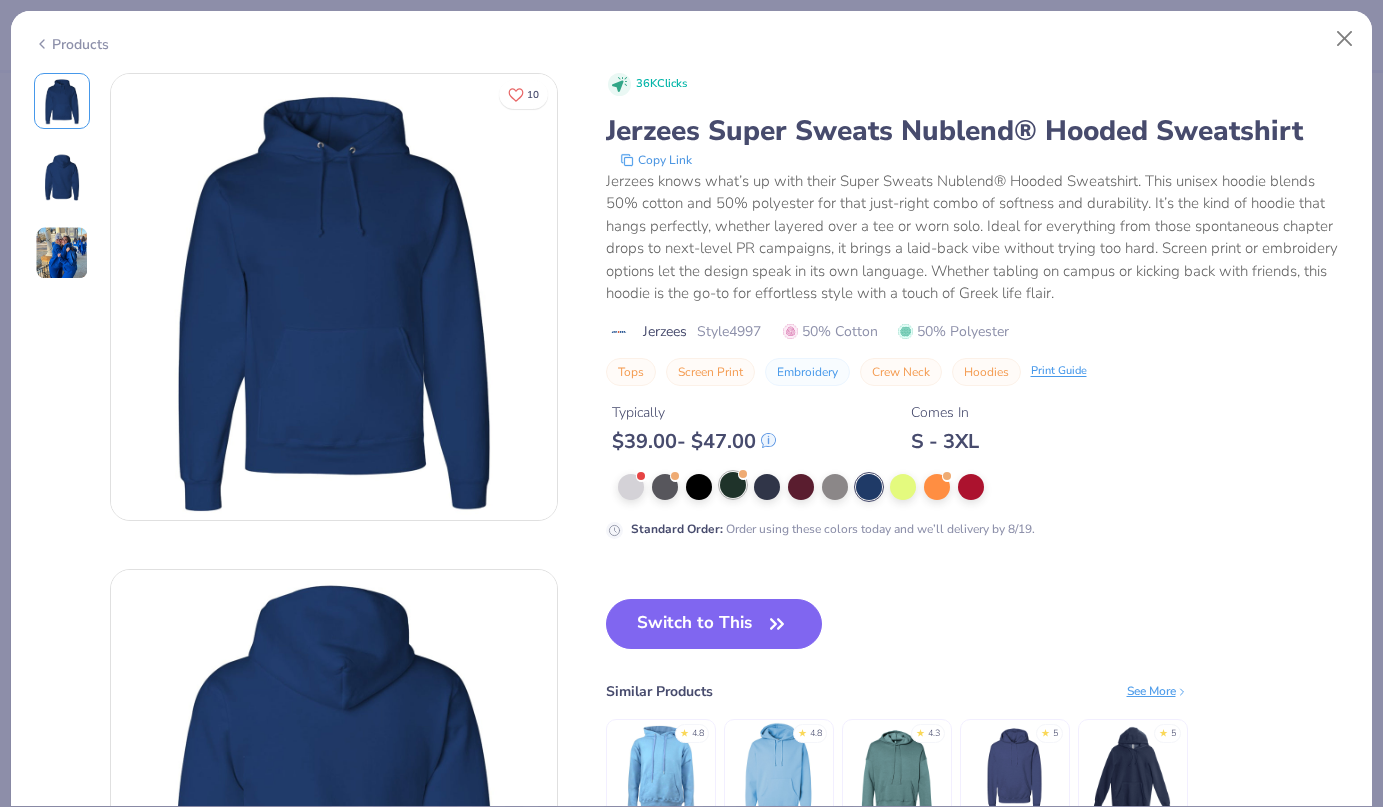 click at bounding box center (733, 485) 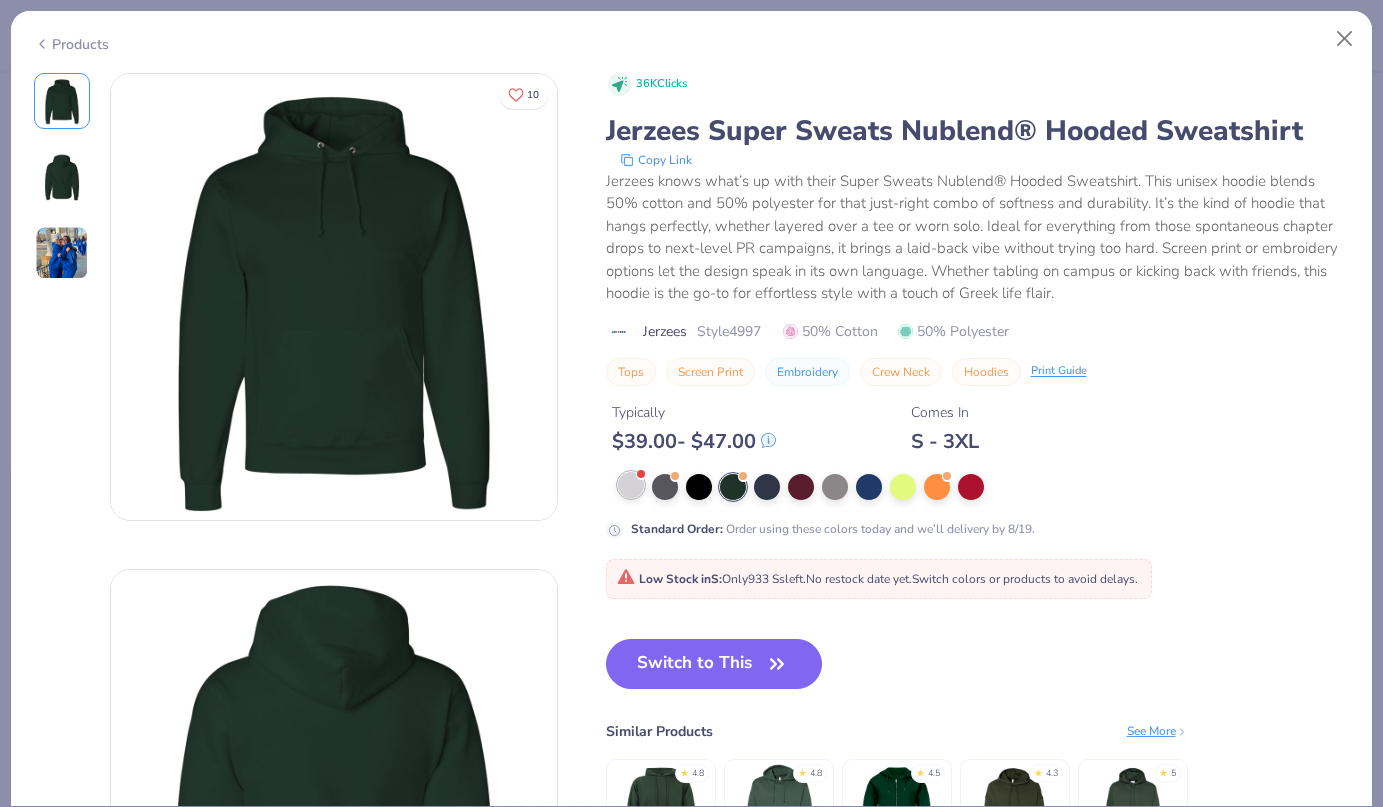 click at bounding box center (631, 485) 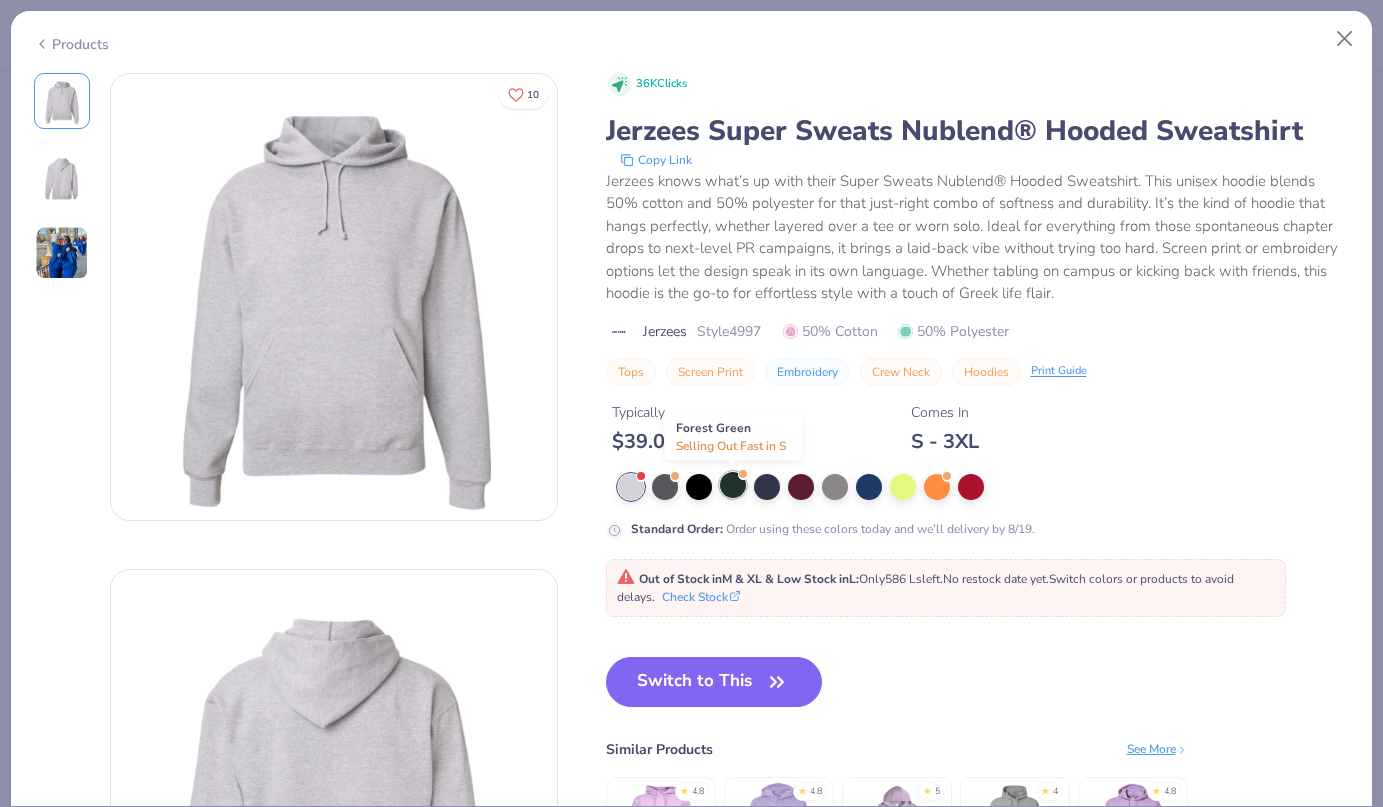 click at bounding box center [733, 485] 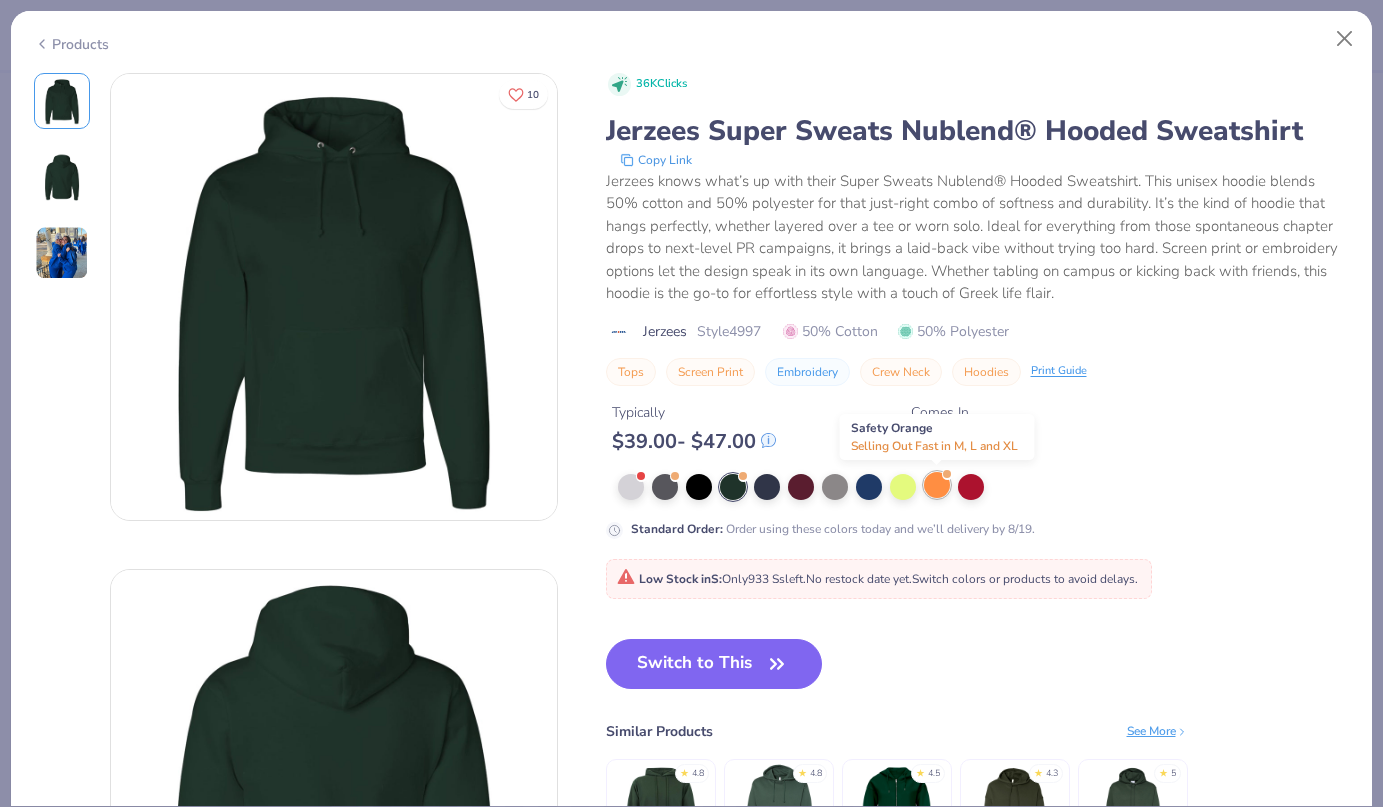 click at bounding box center (937, 485) 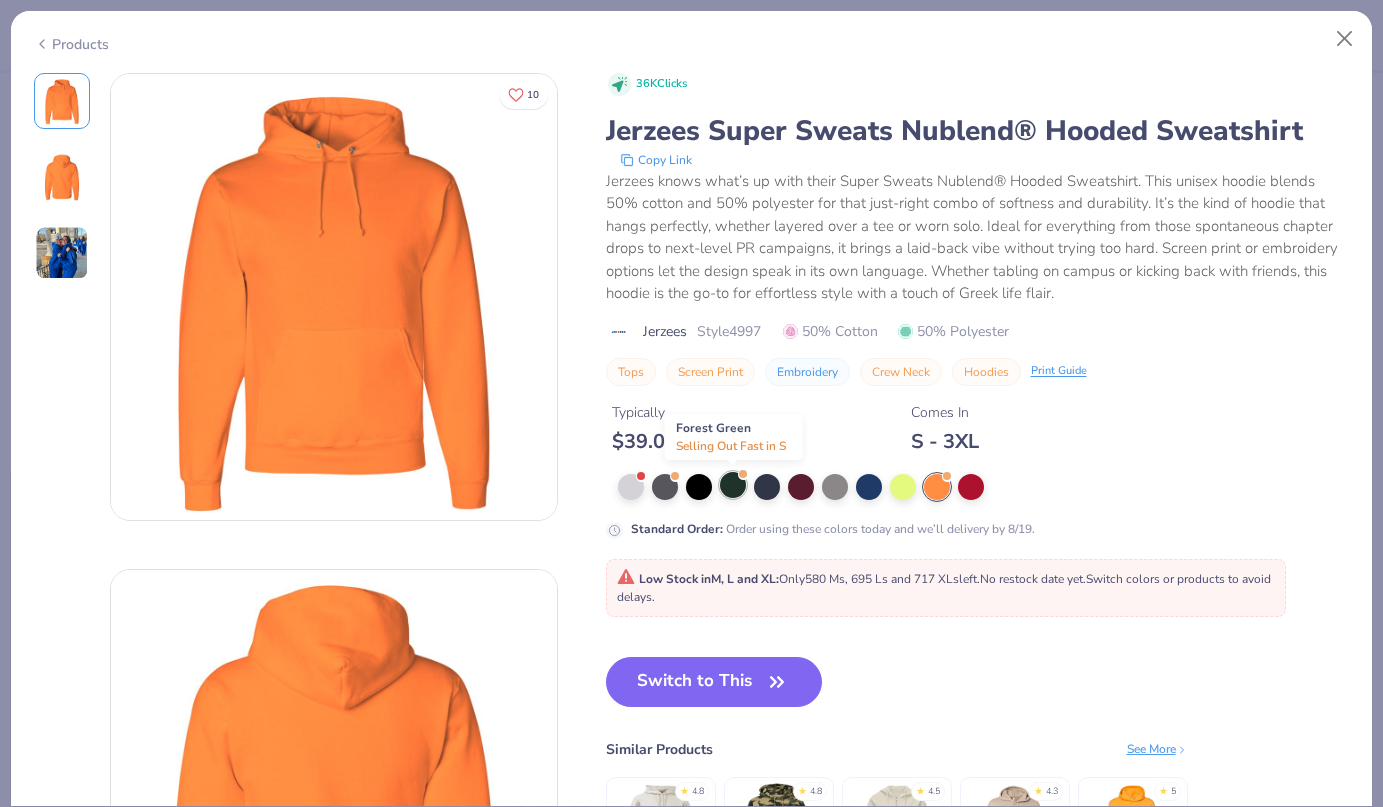 click at bounding box center (733, 485) 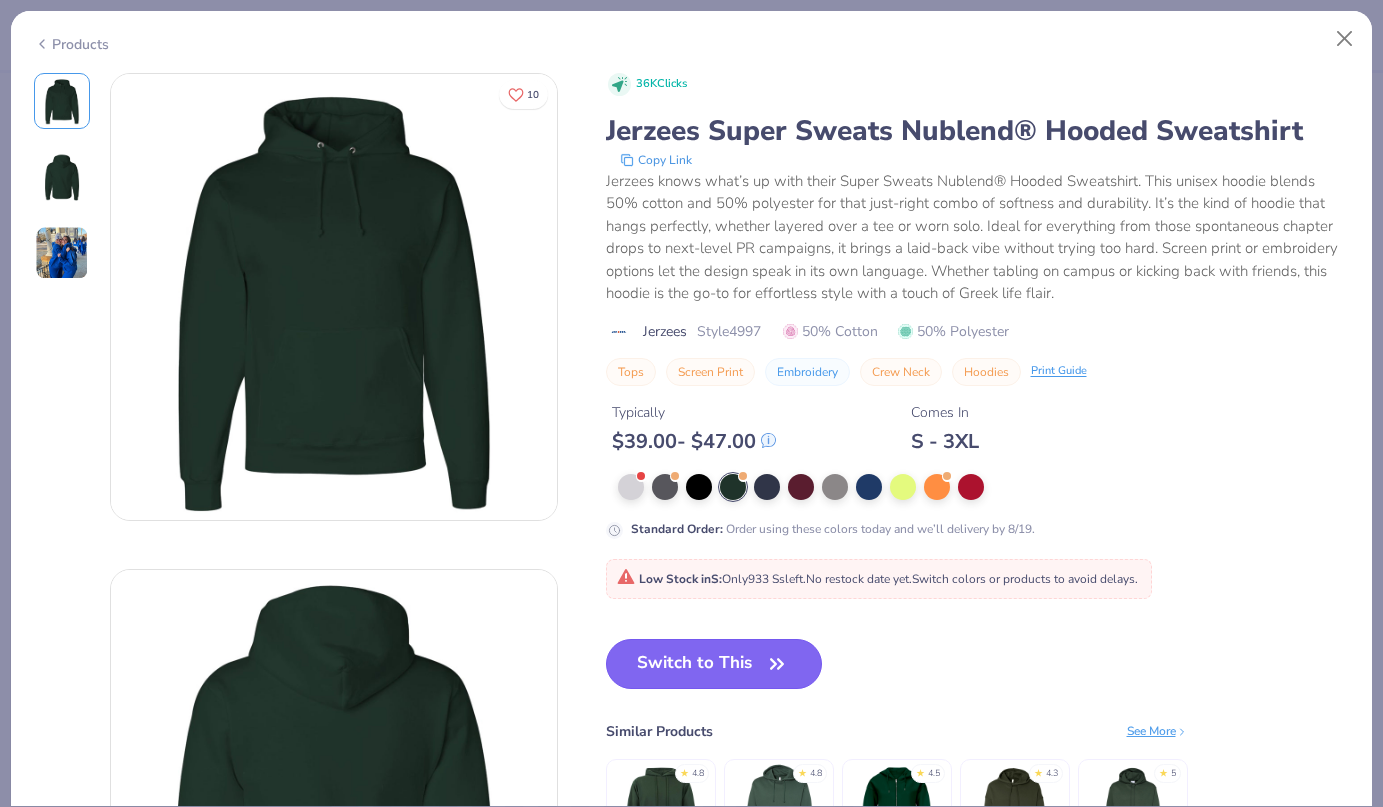 click on "Switch to This" at bounding box center [714, 664] 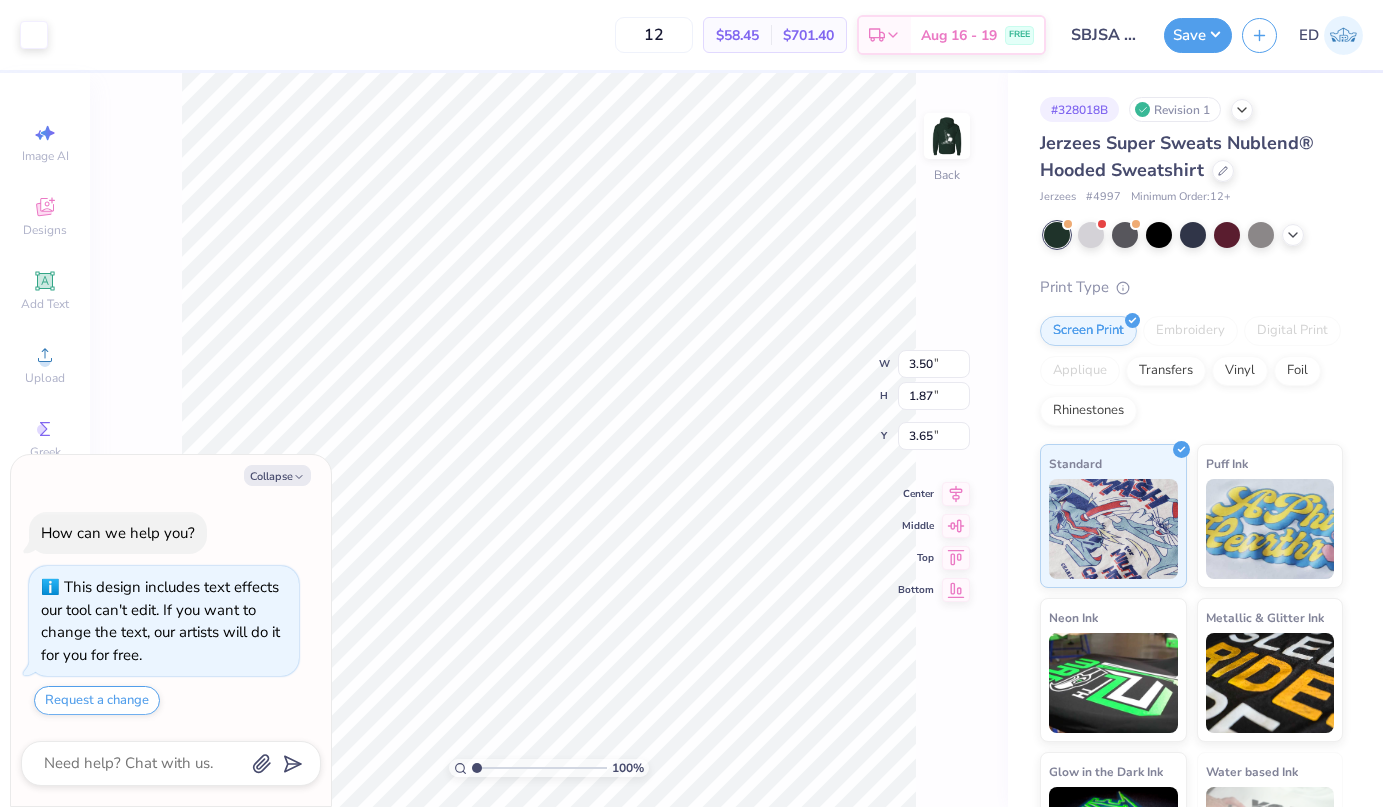 type on "x" 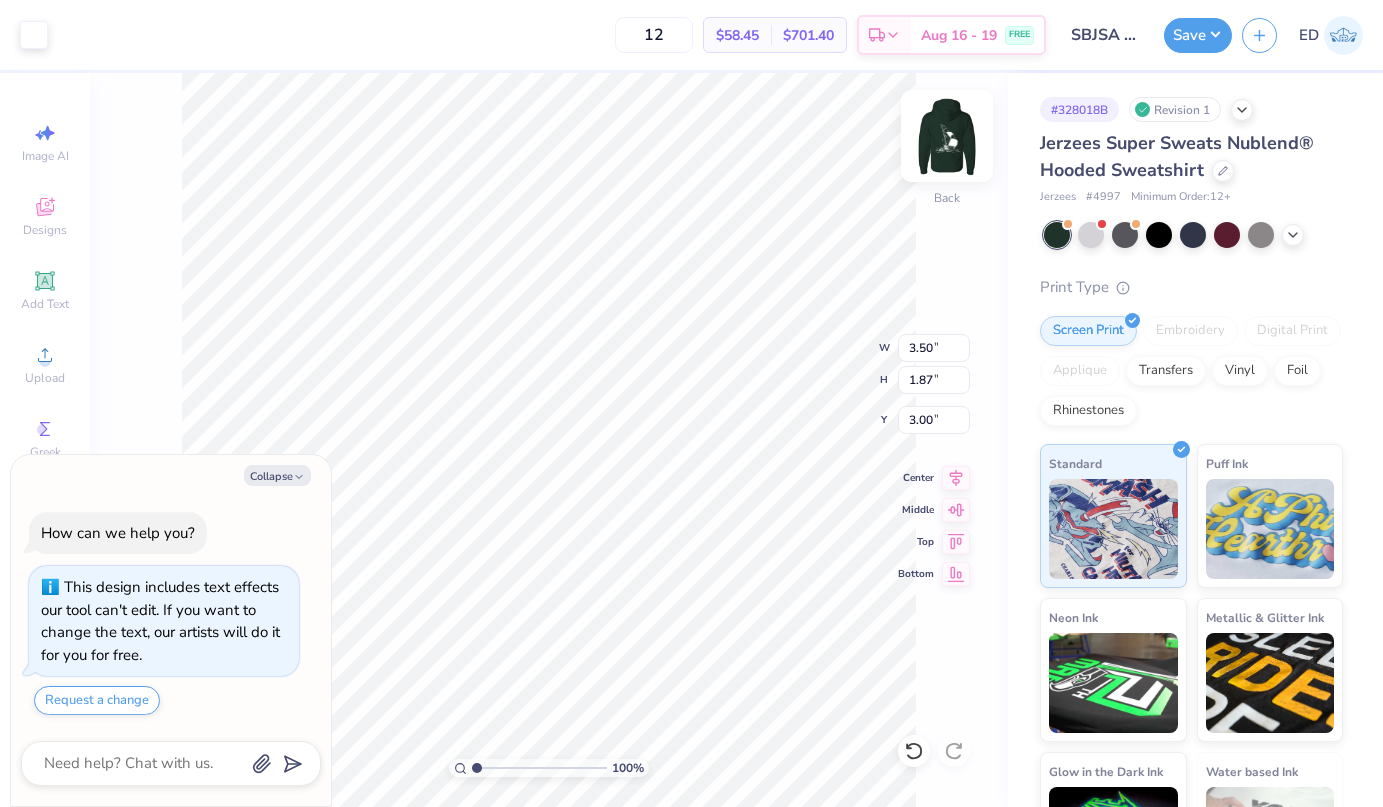 click at bounding box center [947, 136] 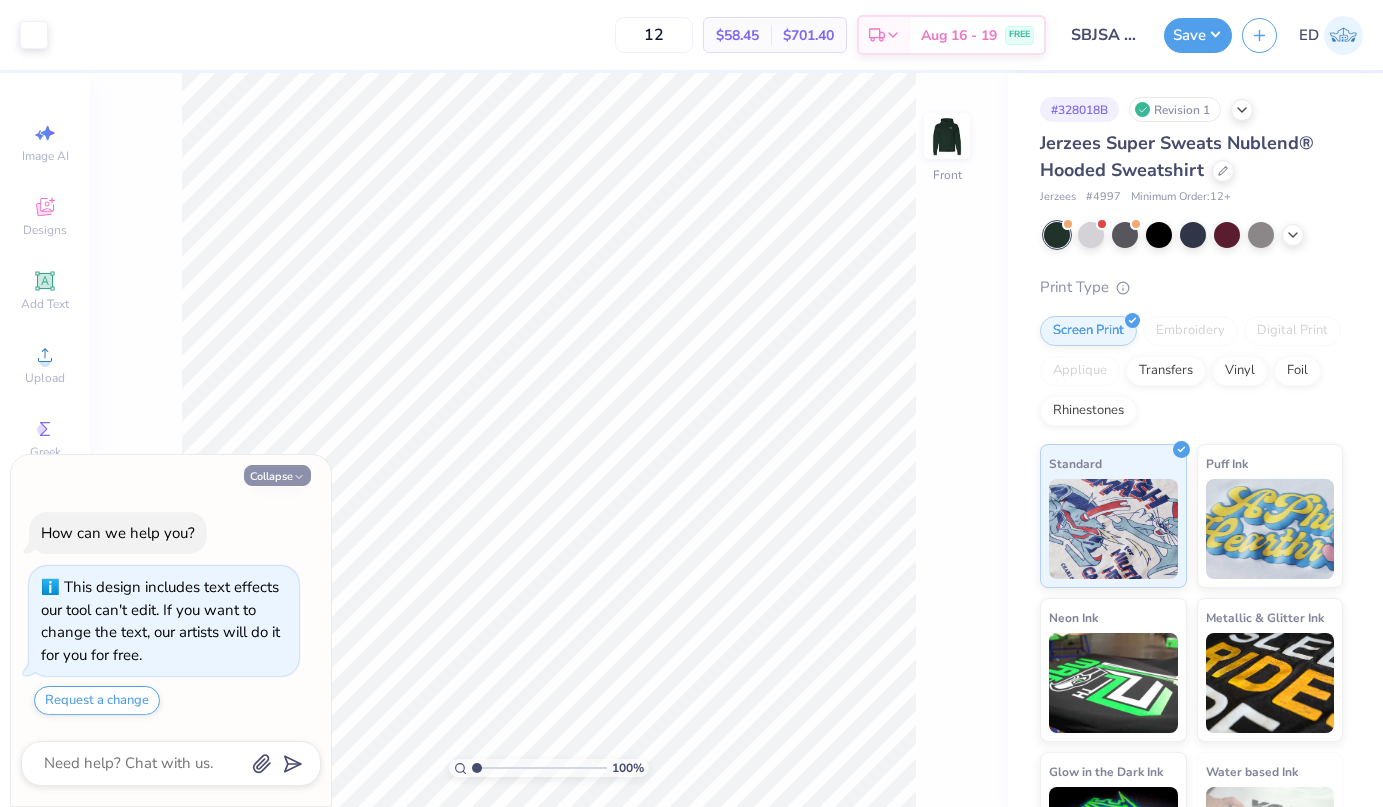 click on "Collapse" at bounding box center [277, 475] 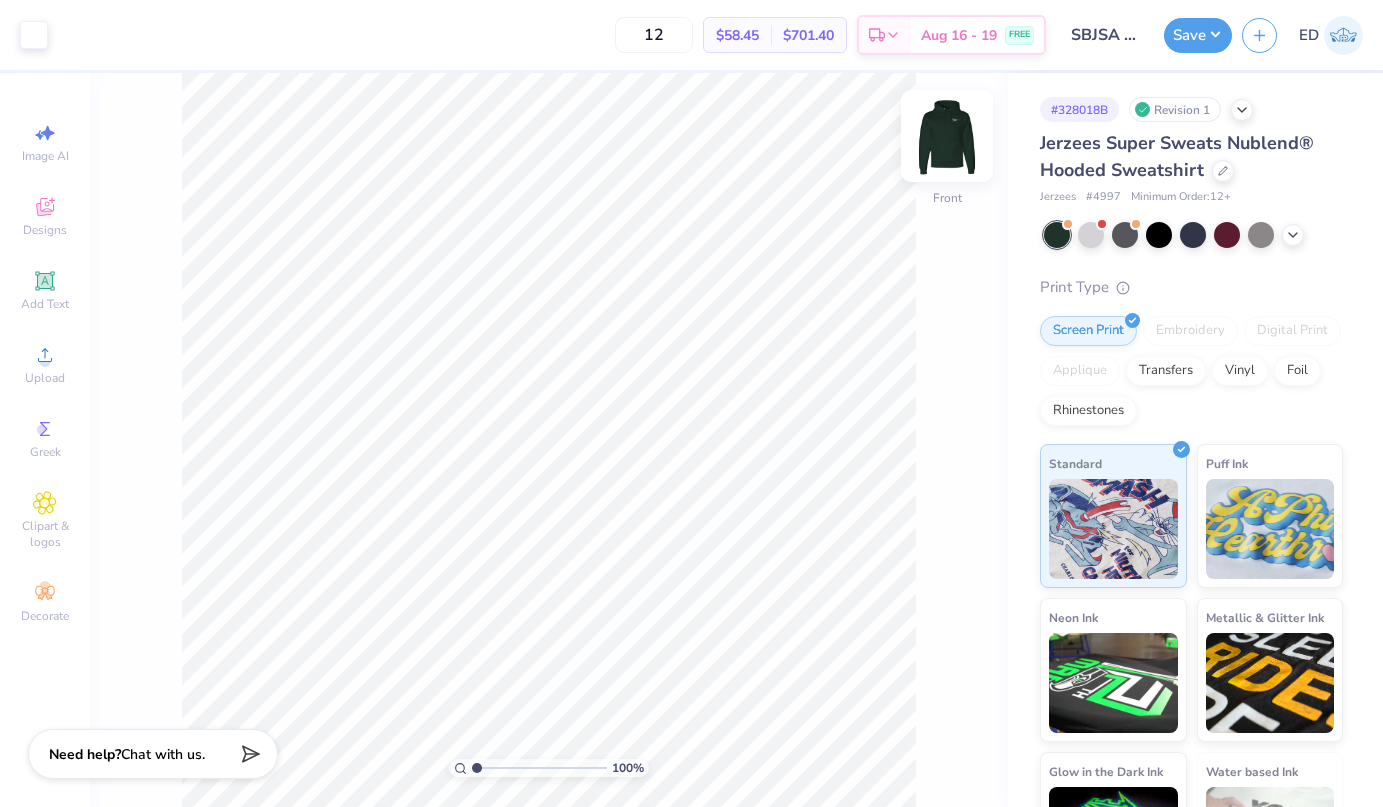 click at bounding box center (947, 136) 